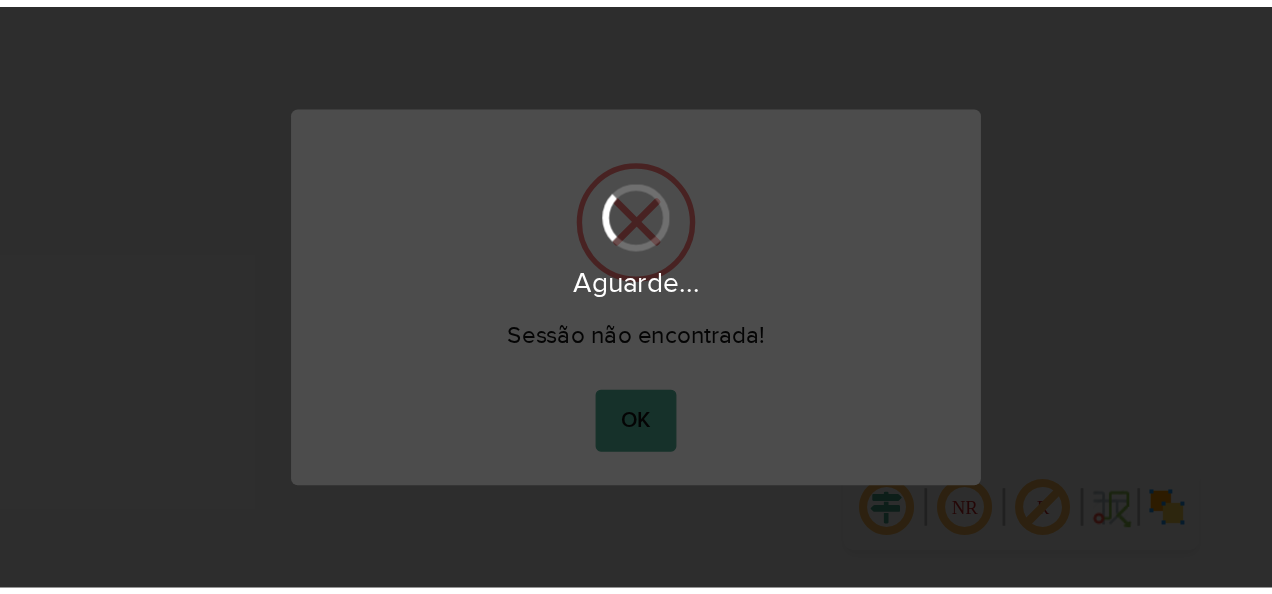 scroll, scrollTop: 0, scrollLeft: 0, axis: both 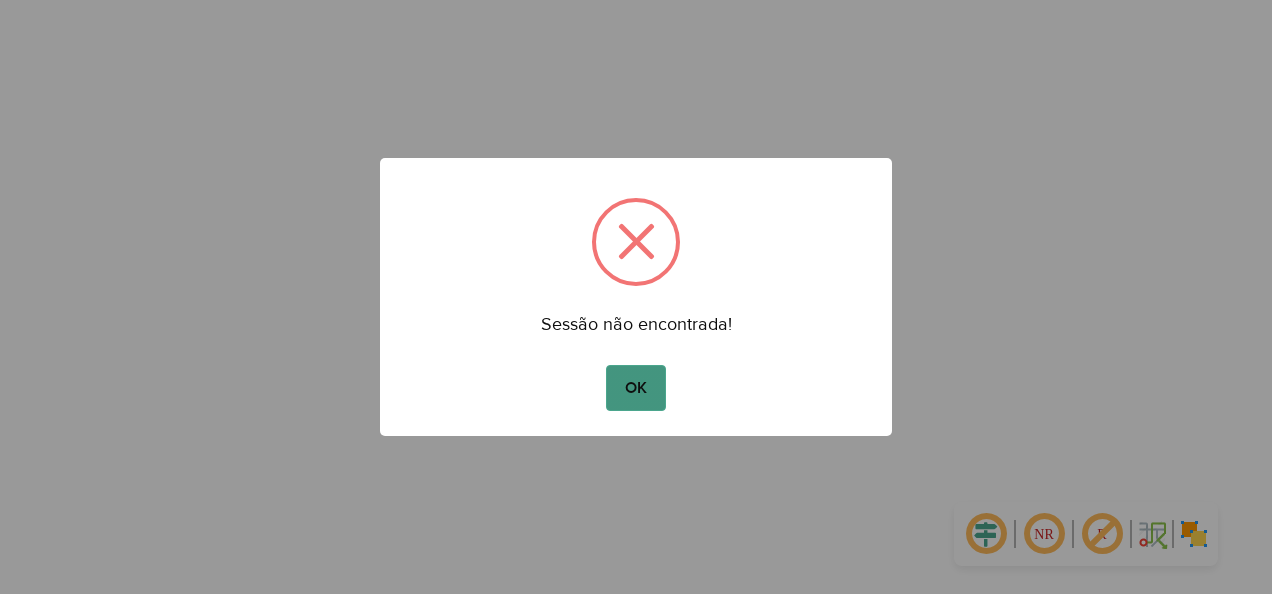 click on "OK" at bounding box center [635, 388] 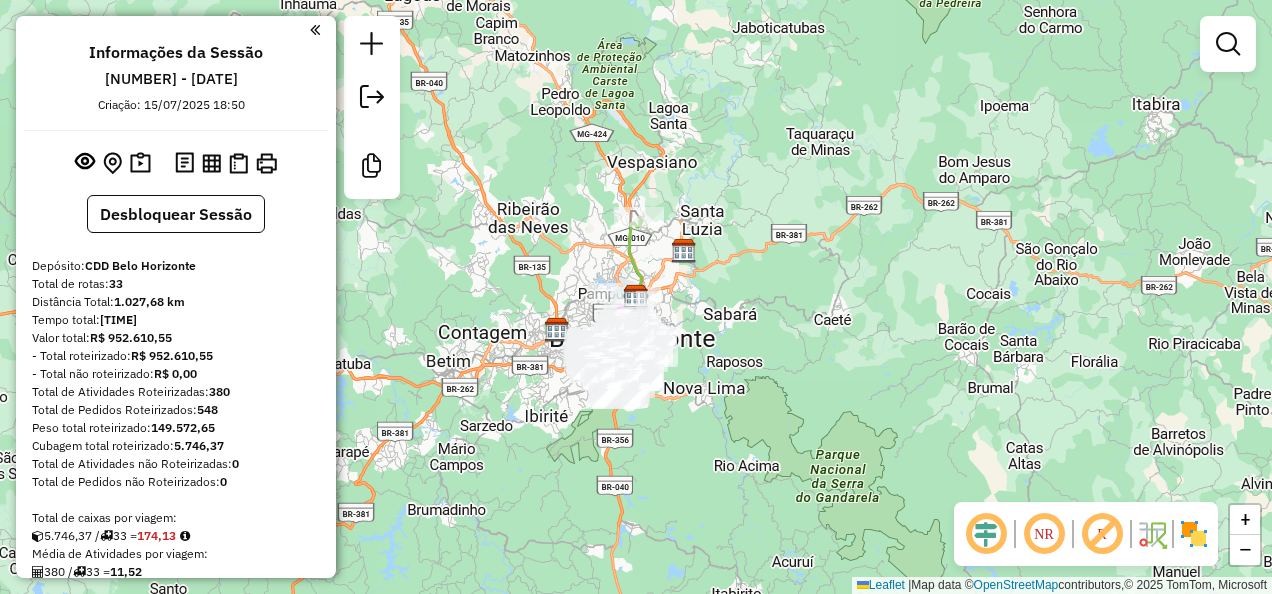 click on "Janela de atendimento Grade de atendimento Capacidade Transportadoras Veículos Cliente Pedidos  Rotas Selecione os dias de semana para filtrar as janelas de atendimento  Seg   Ter   Qua   Qui   Sex   Sáb   Dom  Informe o período da janela de atendimento: De: Até:  Filtrar exatamente a janela do cliente  Considerar janela de atendimento padrão  Selecione os dias de semana para filtrar as grades de atendimento  Seg   Ter   Qua   Qui   Sex   Sáb   Dom   Considerar clientes sem dia de atendimento cadastrado  Clientes fora do dia de atendimento selecionado Filtrar as atividades entre os valores definidos abaixo:  Peso mínimo:   Peso máximo:   Cubagem mínima:   Cubagem máxima:   De:   Até:  Filtrar as atividades entre o tempo de atendimento definido abaixo:  De:   Até:   Considerar capacidade total dos clientes não roteirizados Transportadora: Selecione um ou mais itens Tipo de veículo: Selecione um ou mais itens Veículo: Selecione um ou mais itens Motorista: Selecione um ou mais itens Nome: Rótulo:" 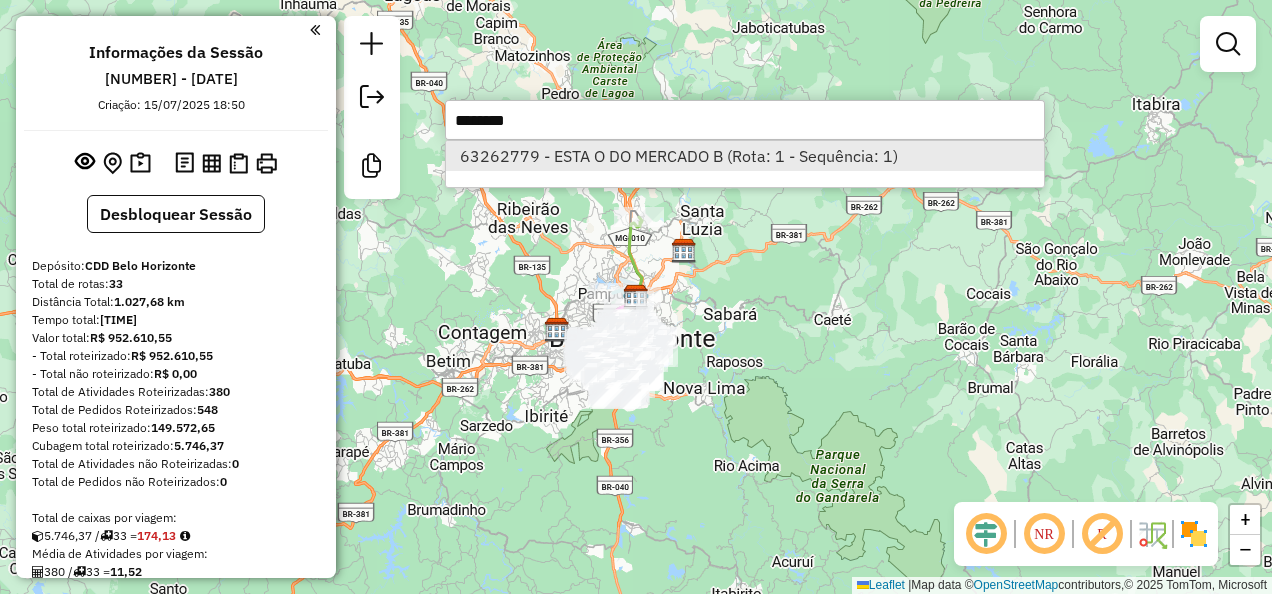 type on "********" 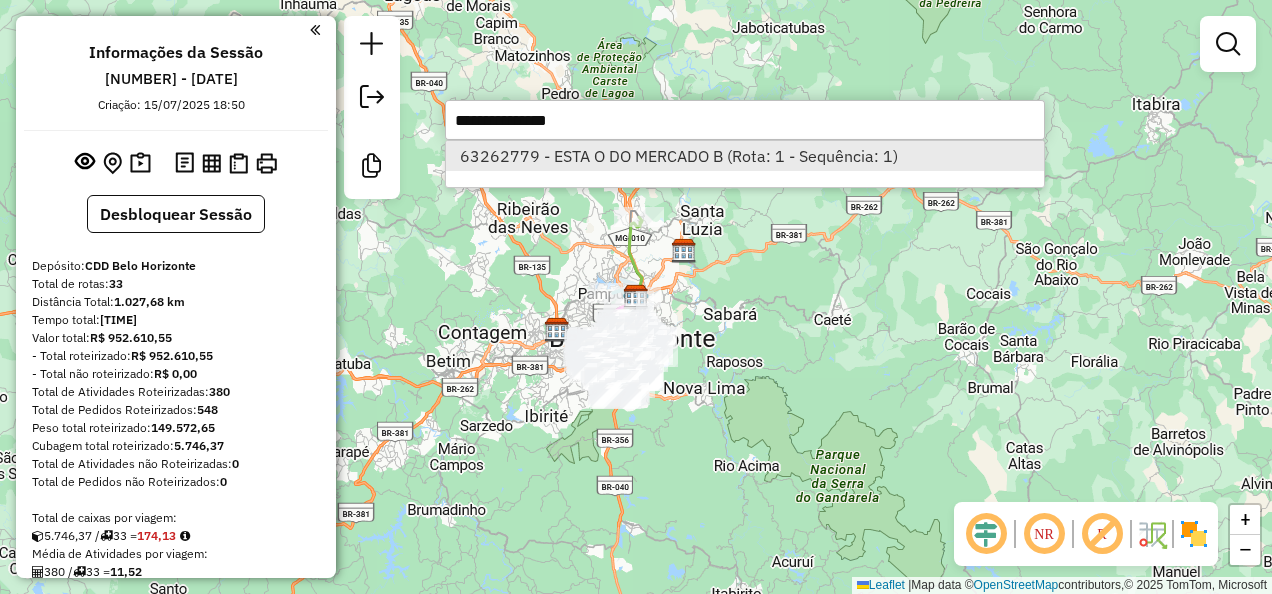 select on "**********" 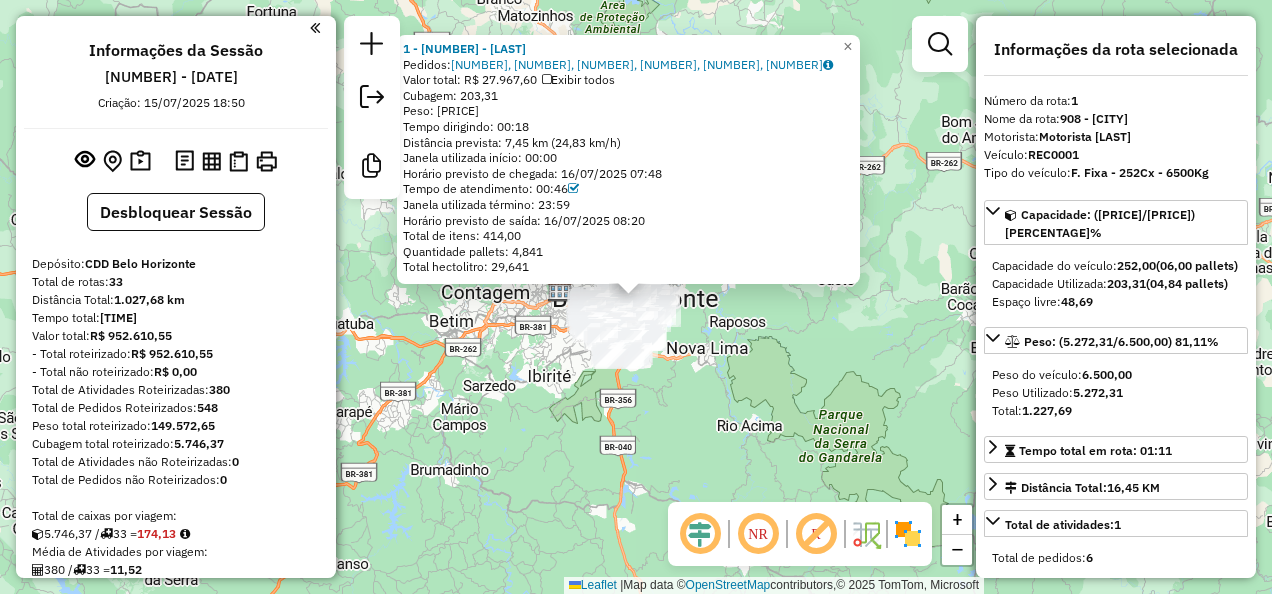 scroll, scrollTop: 0, scrollLeft: 0, axis: both 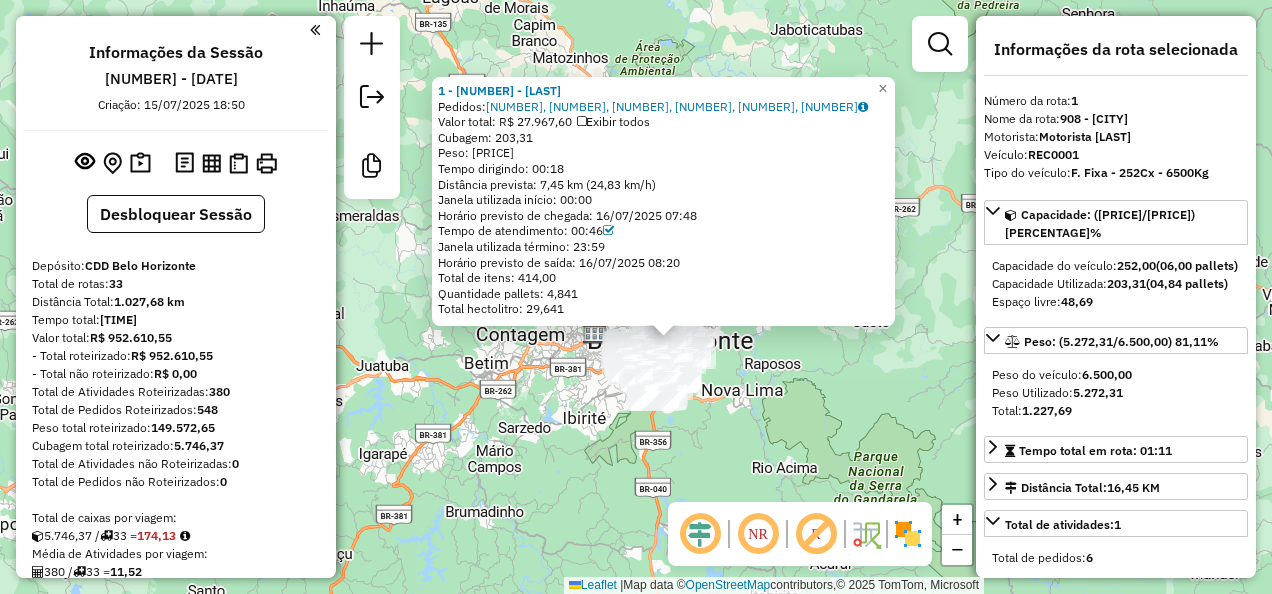 drag, startPoint x: 379, startPoint y: 351, endPoint x: 421, endPoint y: 401, distance: 65.29931 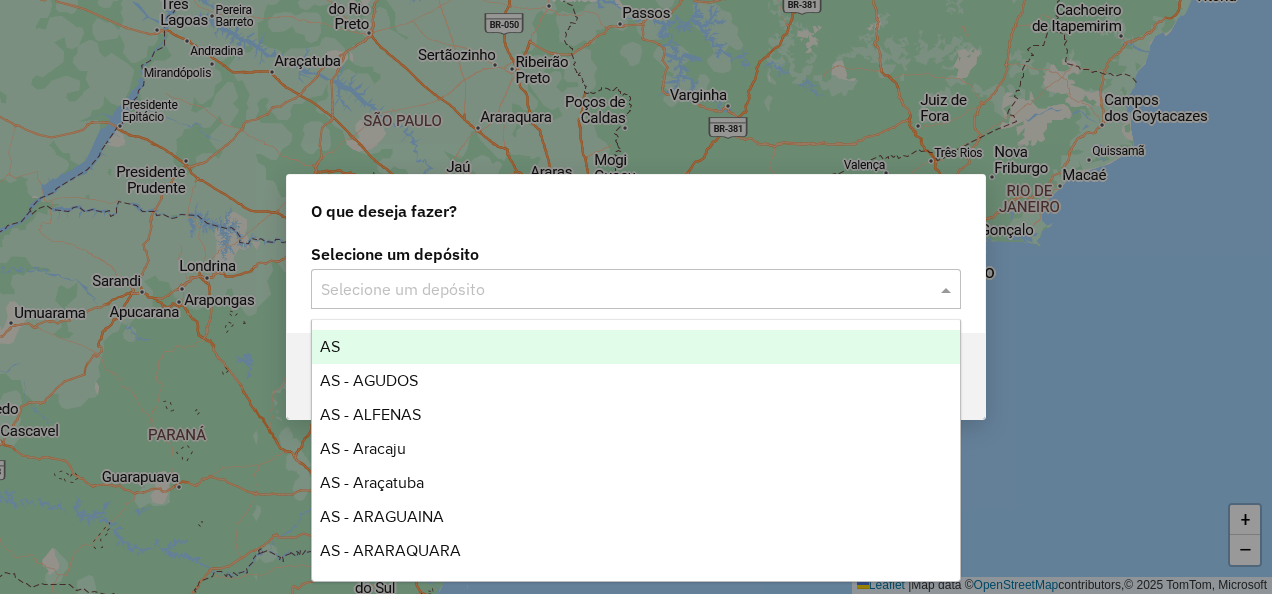 click 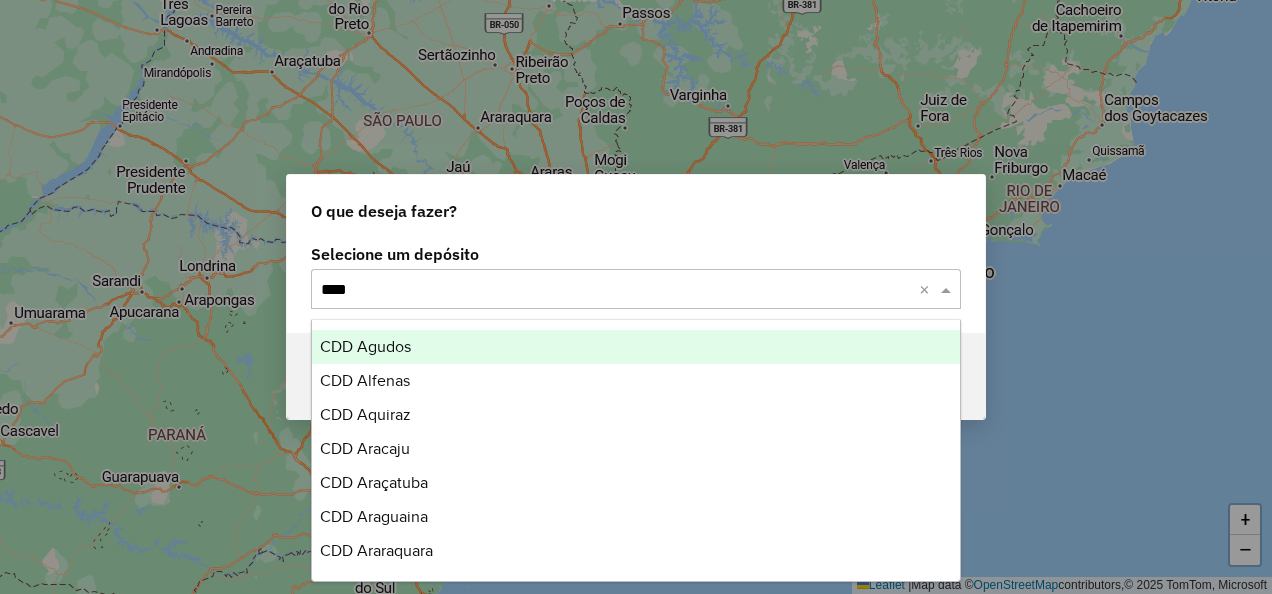 type on "*****" 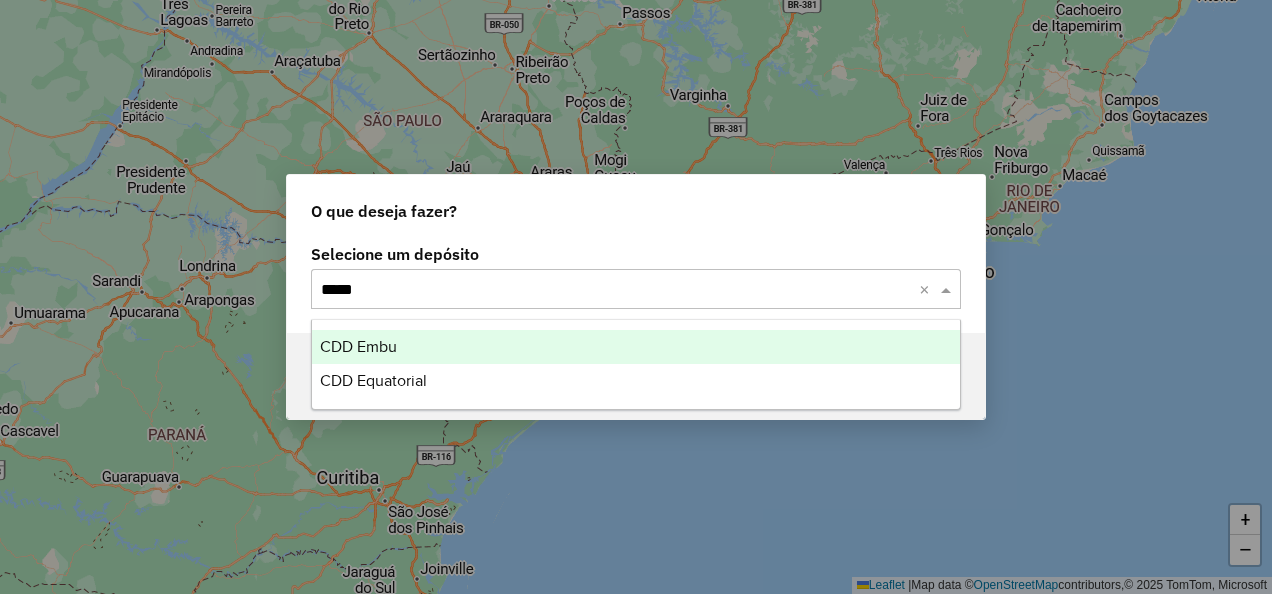 click on "CDD Embu" at bounding box center [636, 347] 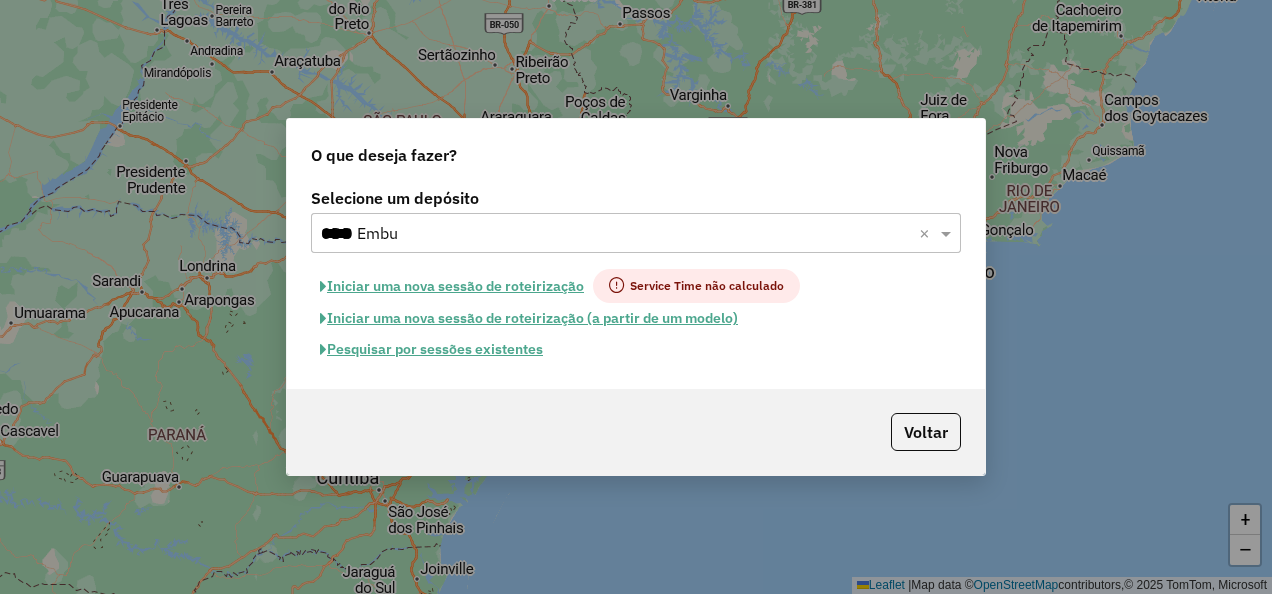 click on "Iniciar uma nova sessão de roteirização" 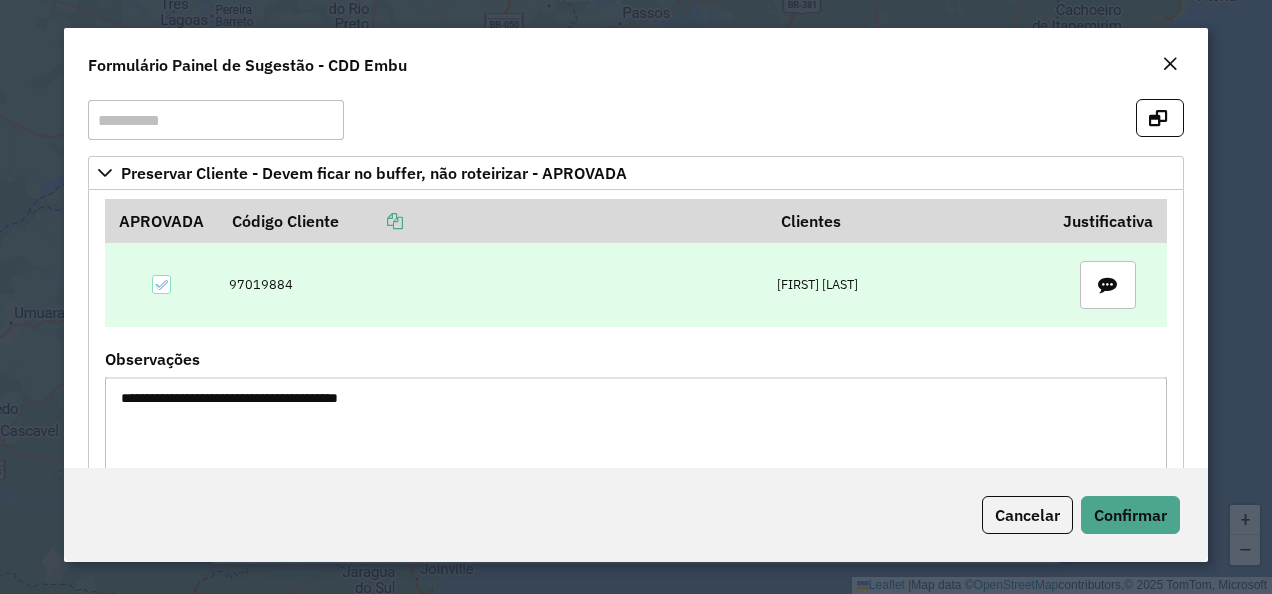 scroll, scrollTop: 0, scrollLeft: 0, axis: both 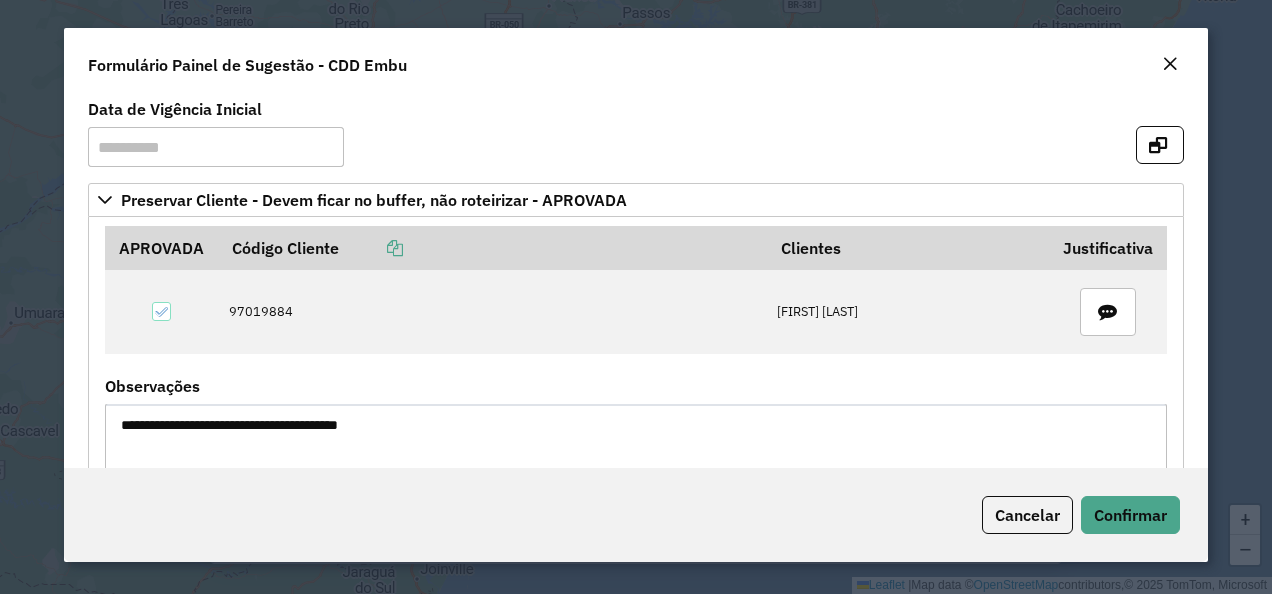 click 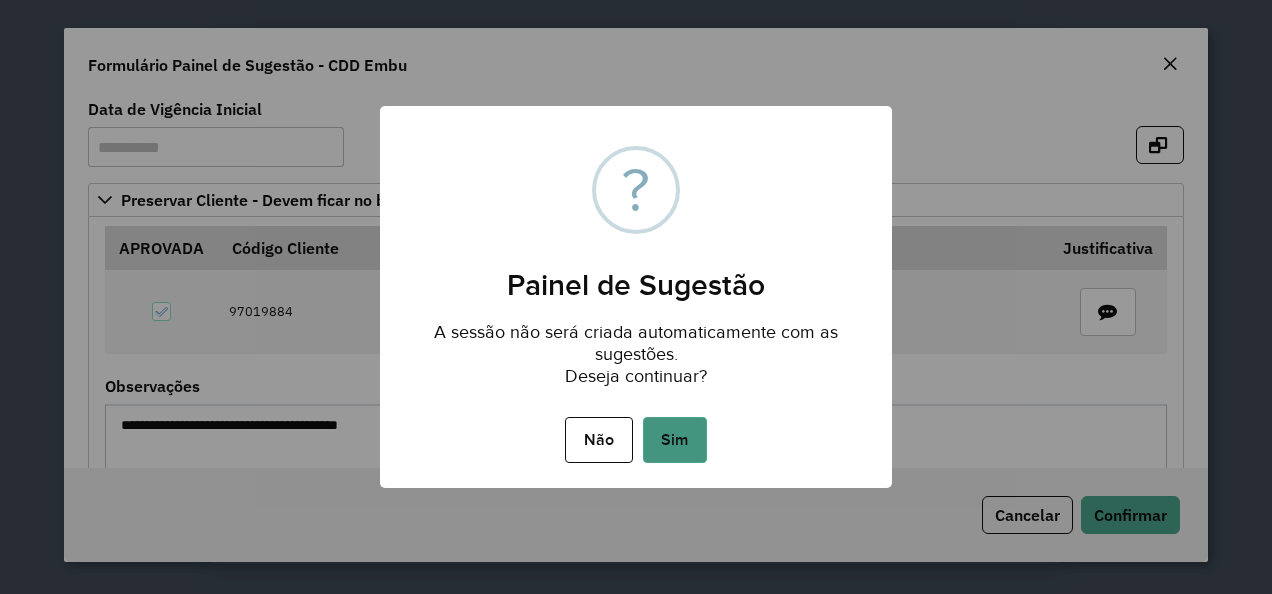 click on "Sim" at bounding box center [675, 440] 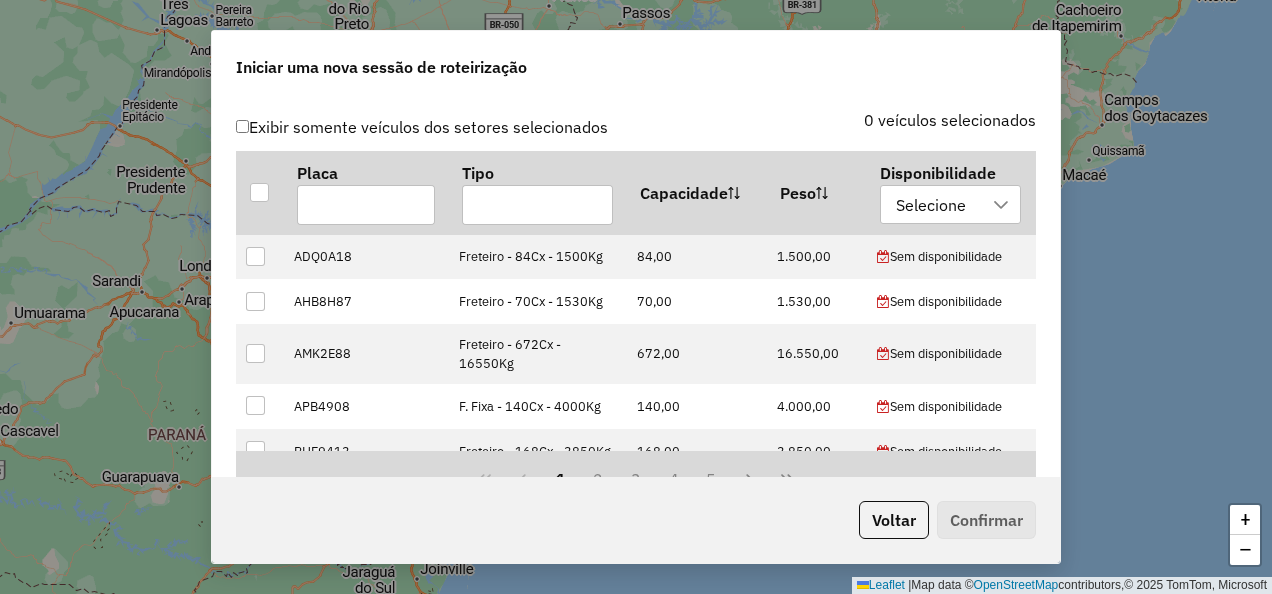 scroll, scrollTop: 700, scrollLeft: 0, axis: vertical 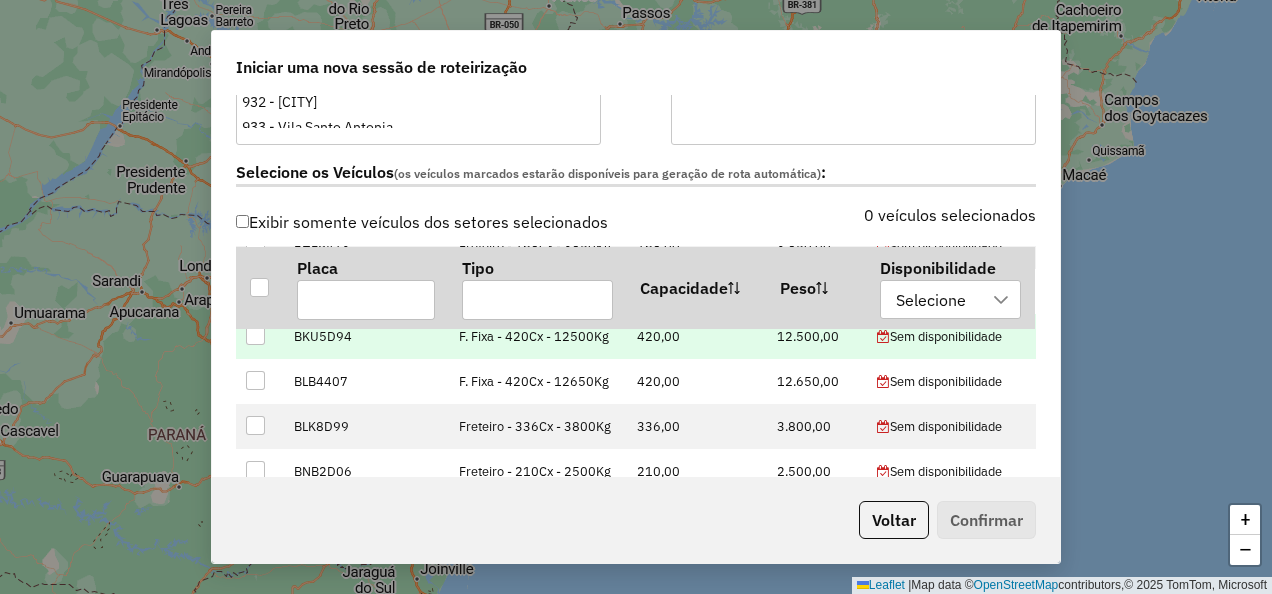 click at bounding box center [256, 336] 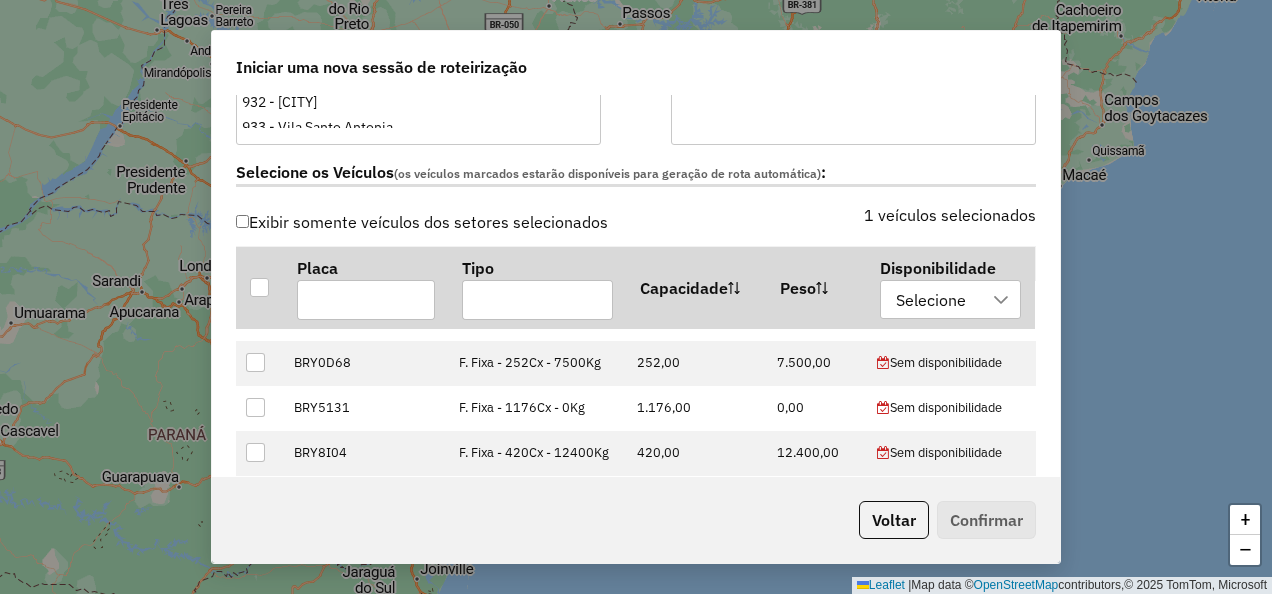 scroll, scrollTop: 900, scrollLeft: 0, axis: vertical 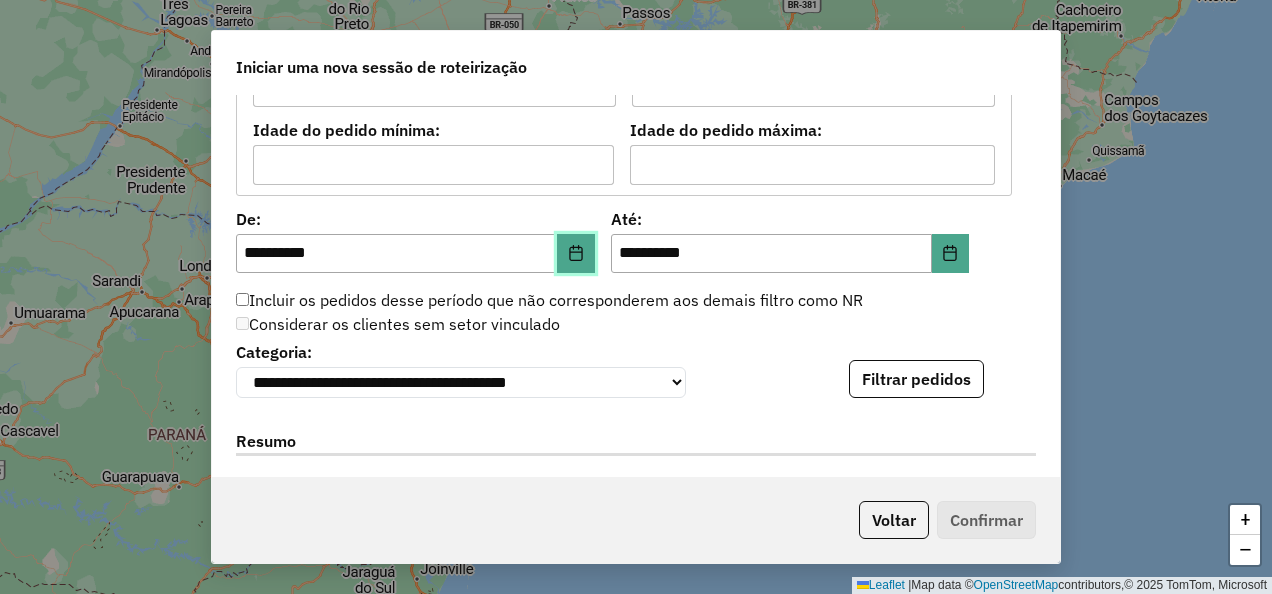 click 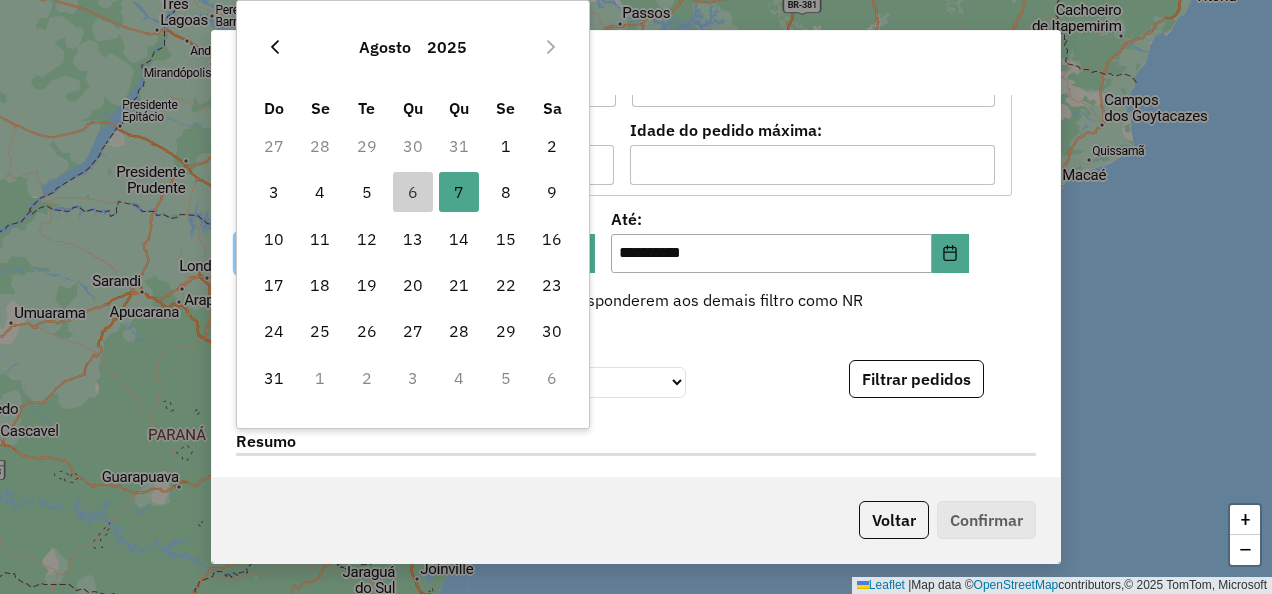 click at bounding box center (275, 47) 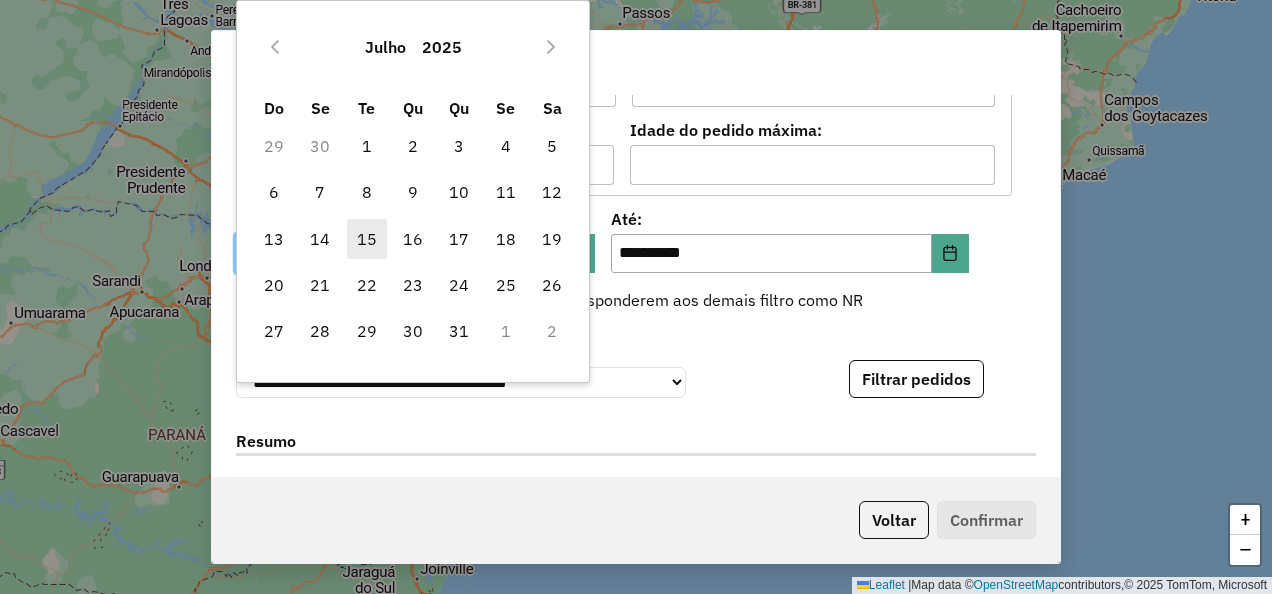 click on "15" at bounding box center [367, 239] 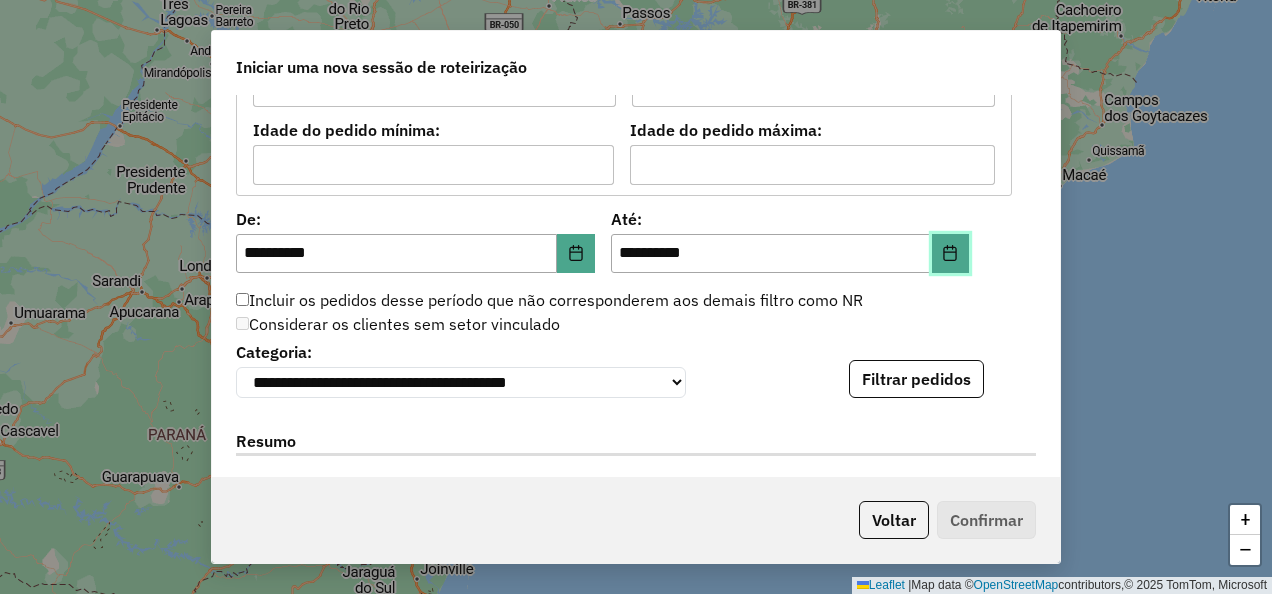 click at bounding box center (951, 254) 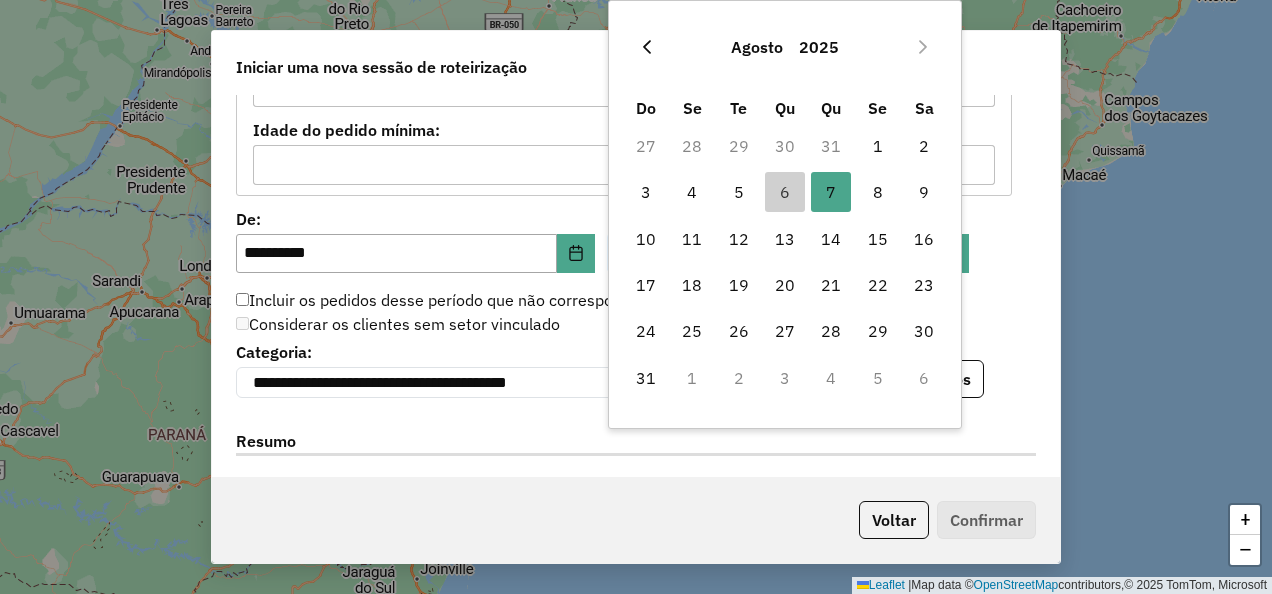 click 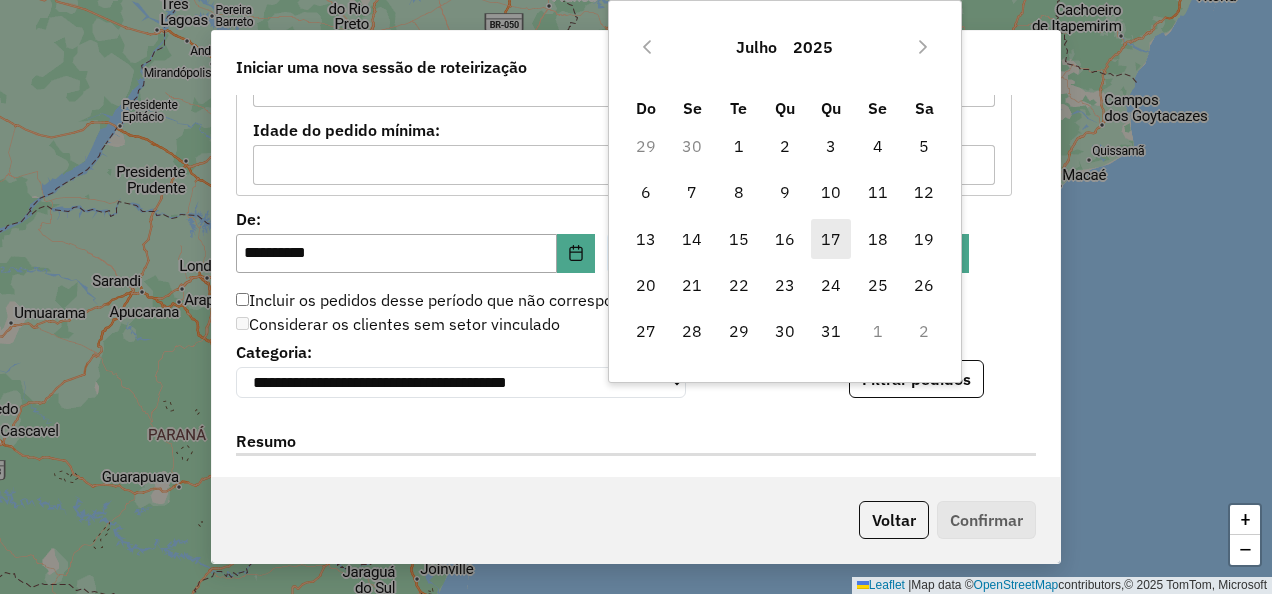 click on "17" at bounding box center (831, 239) 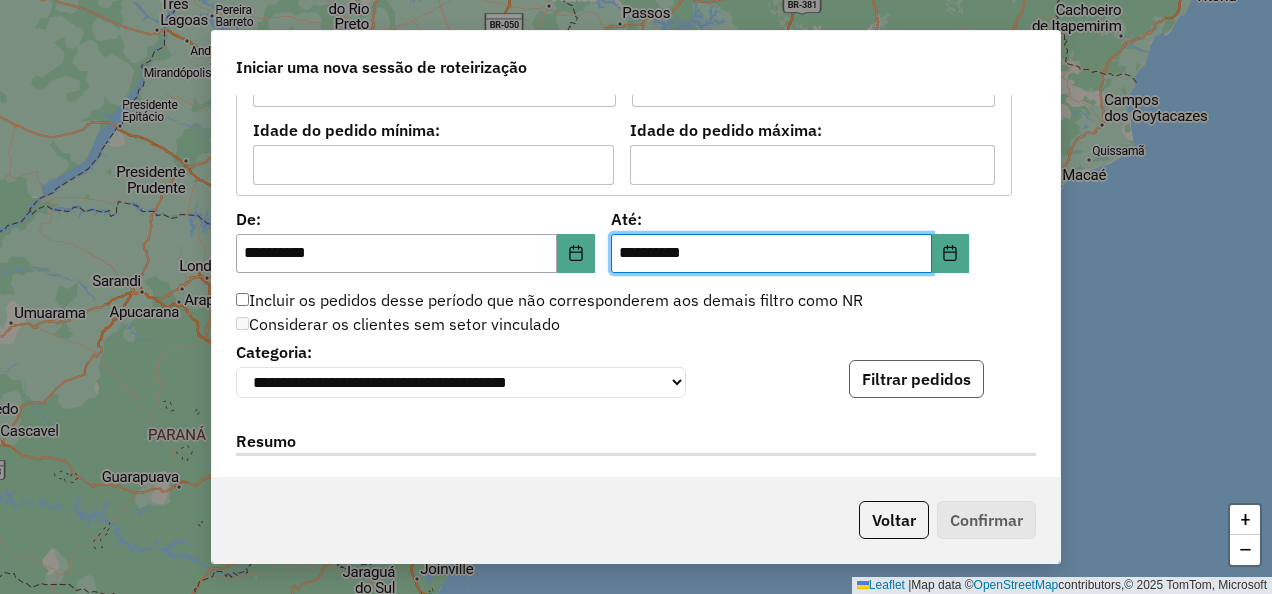 click on "Filtrar pedidos" 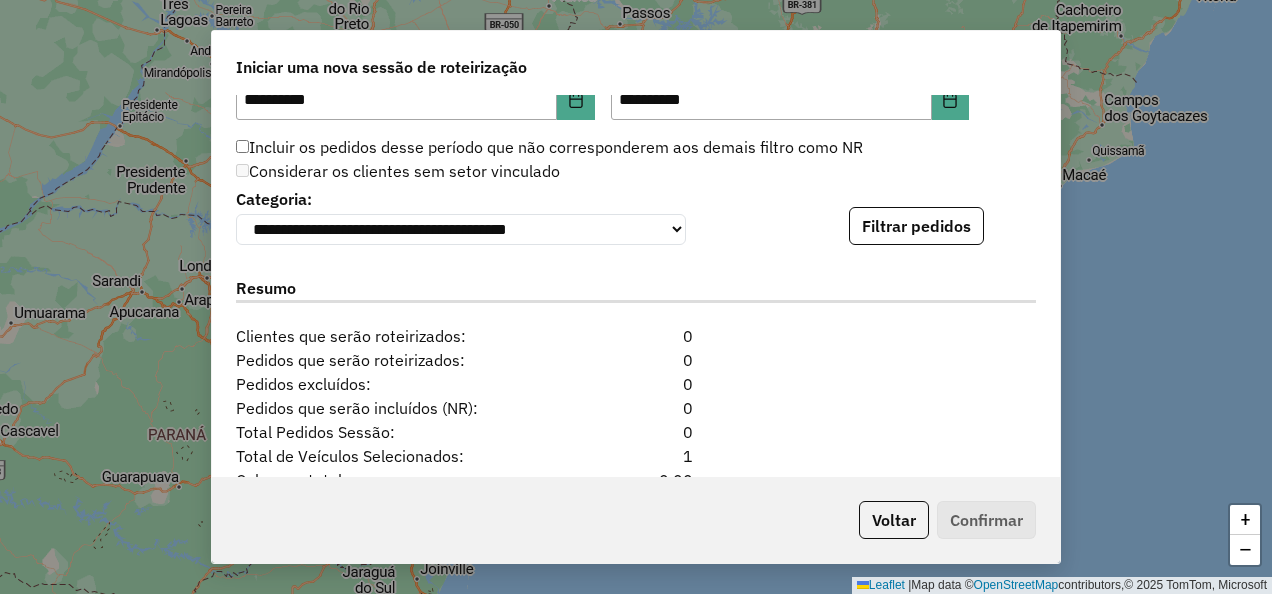 scroll, scrollTop: 2179, scrollLeft: 0, axis: vertical 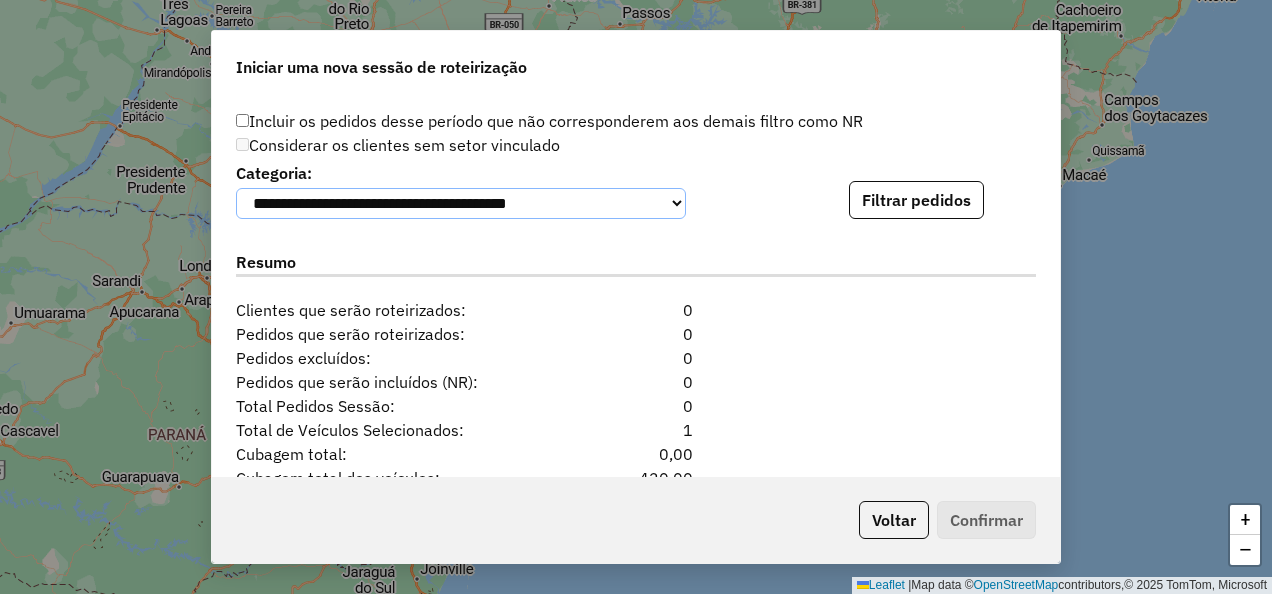 click on "**********" 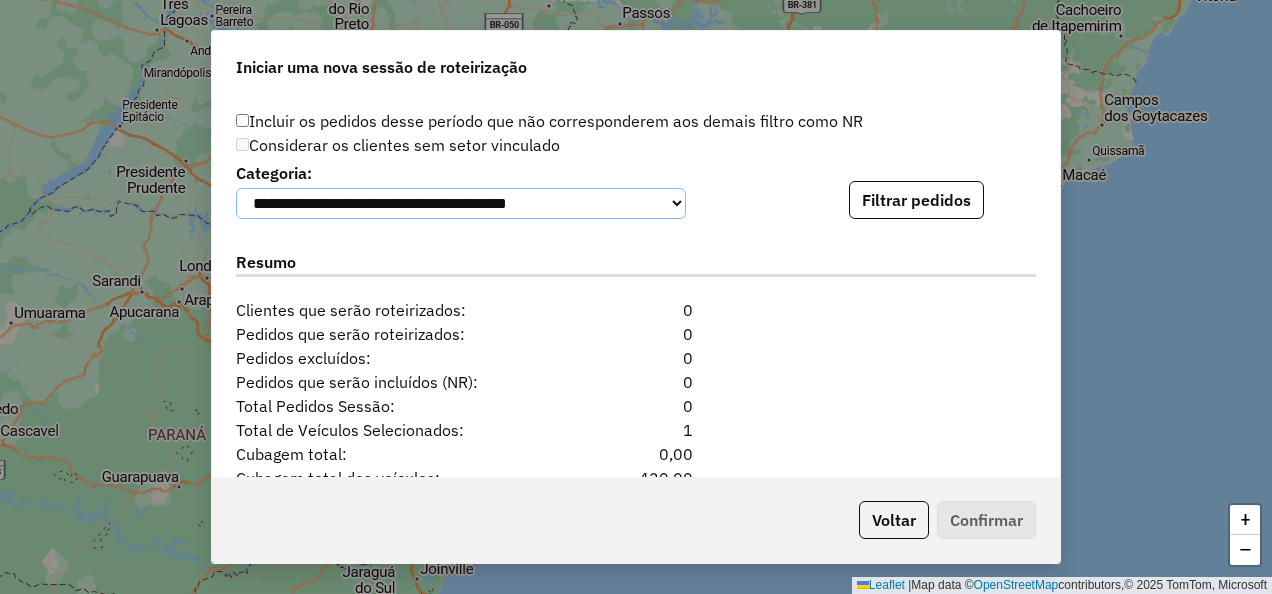 click on "**********" 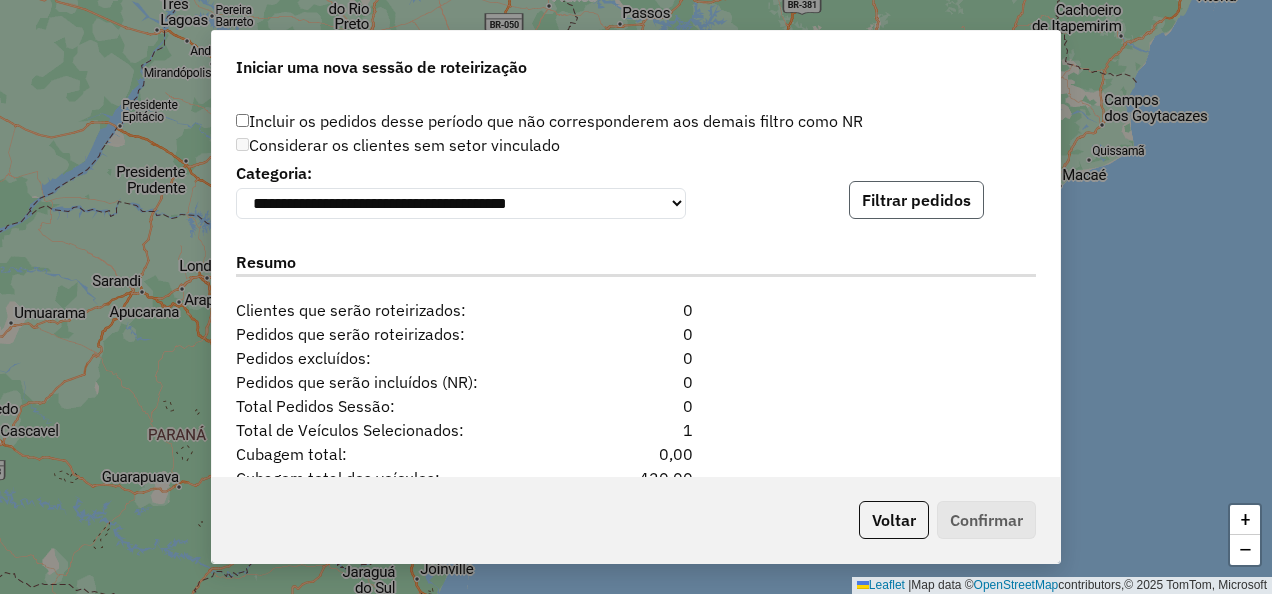 click on "Filtrar pedidos" 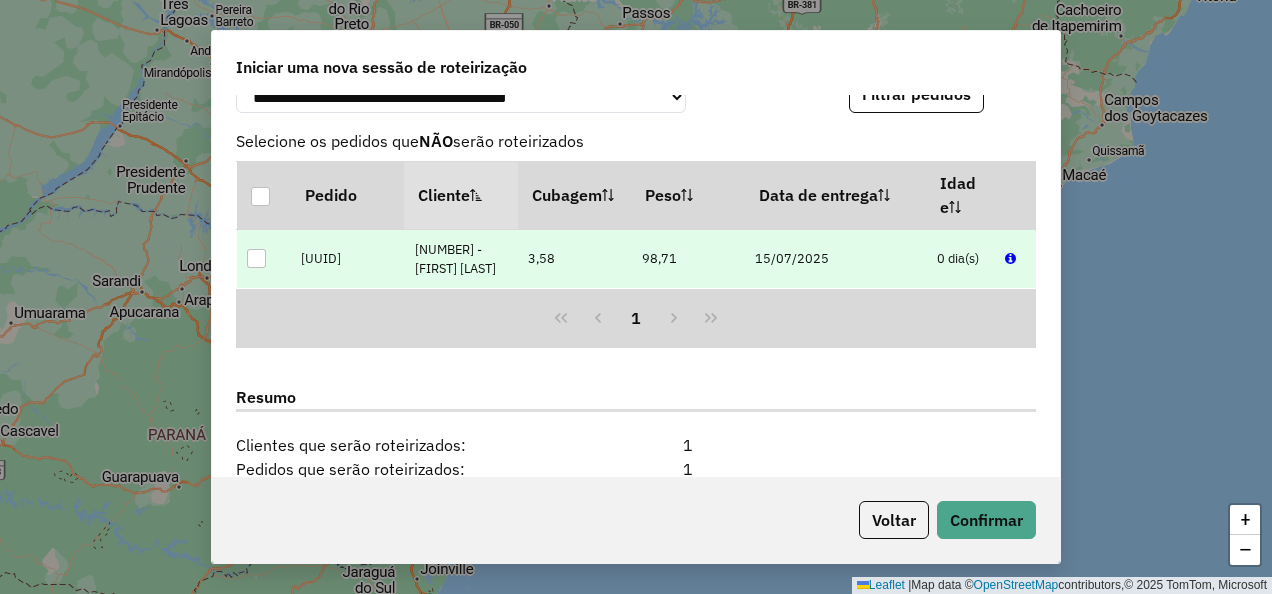 scroll, scrollTop: 2179, scrollLeft: 0, axis: vertical 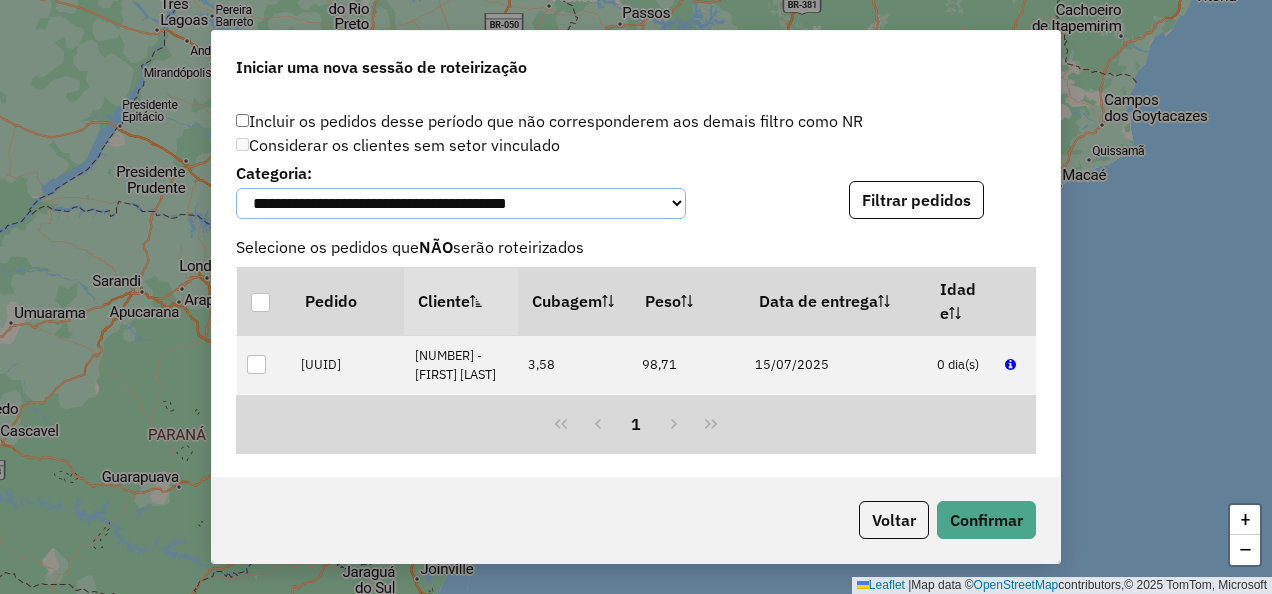 click on "**********" 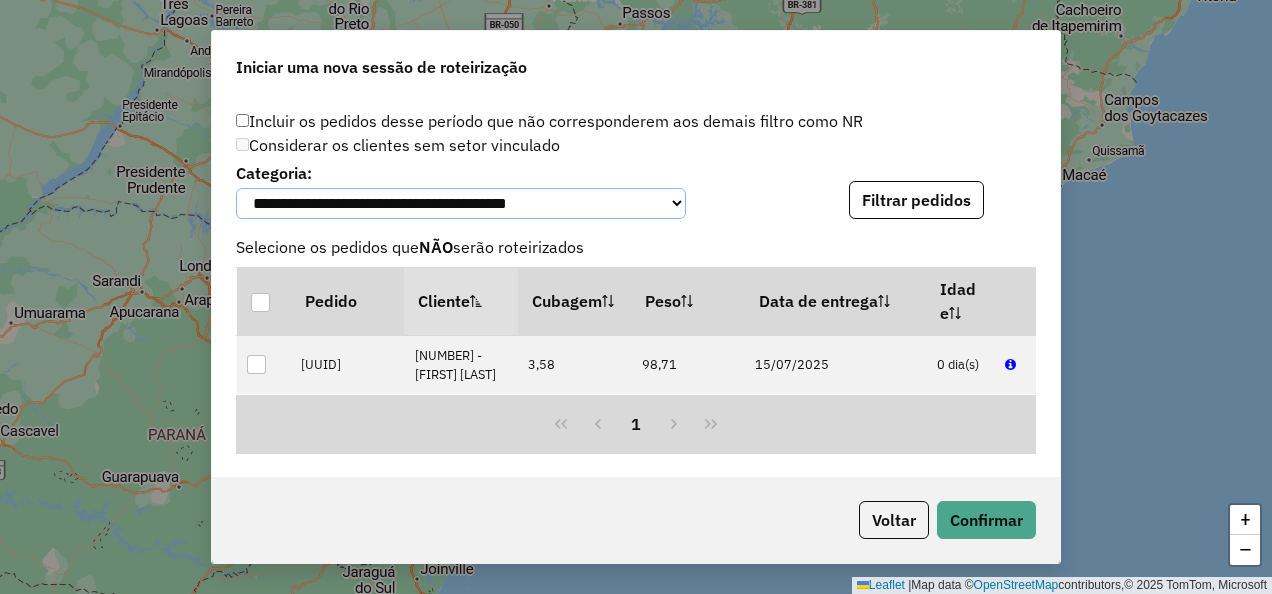 click on "**********" 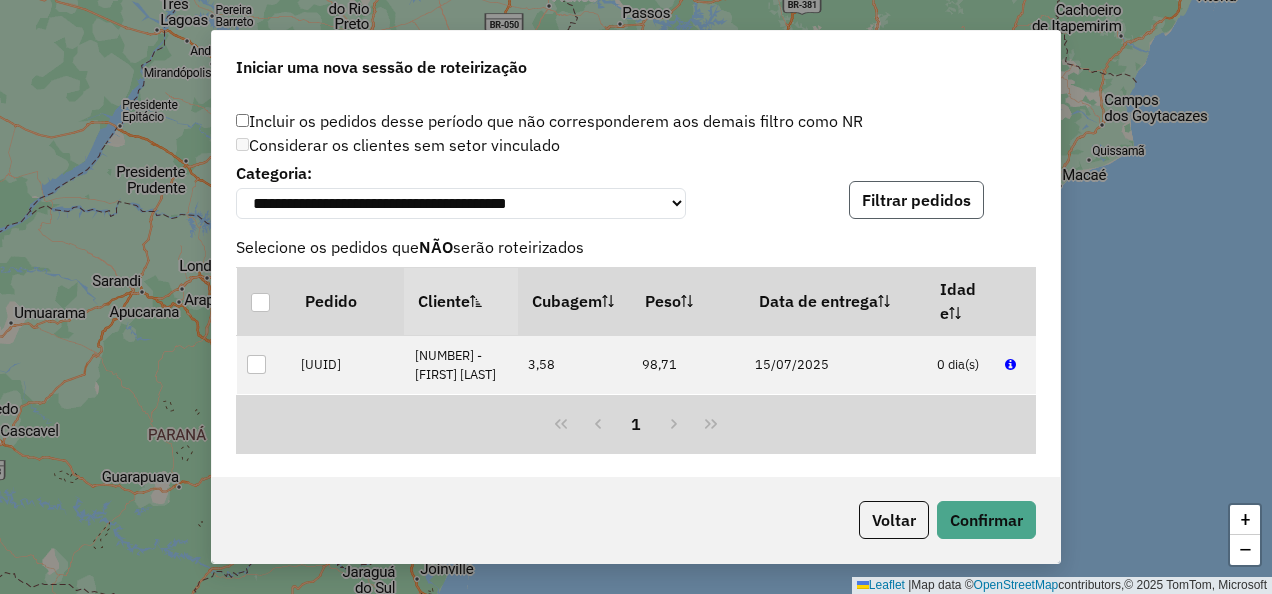 click on "Filtrar pedidos" 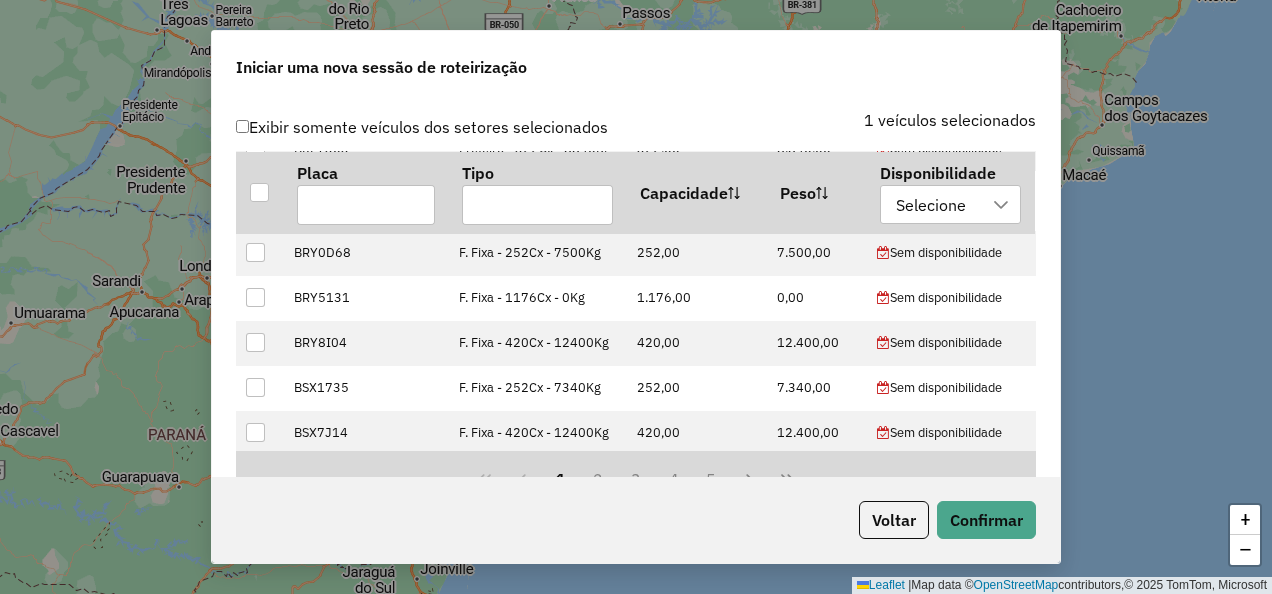 scroll, scrollTop: 679, scrollLeft: 0, axis: vertical 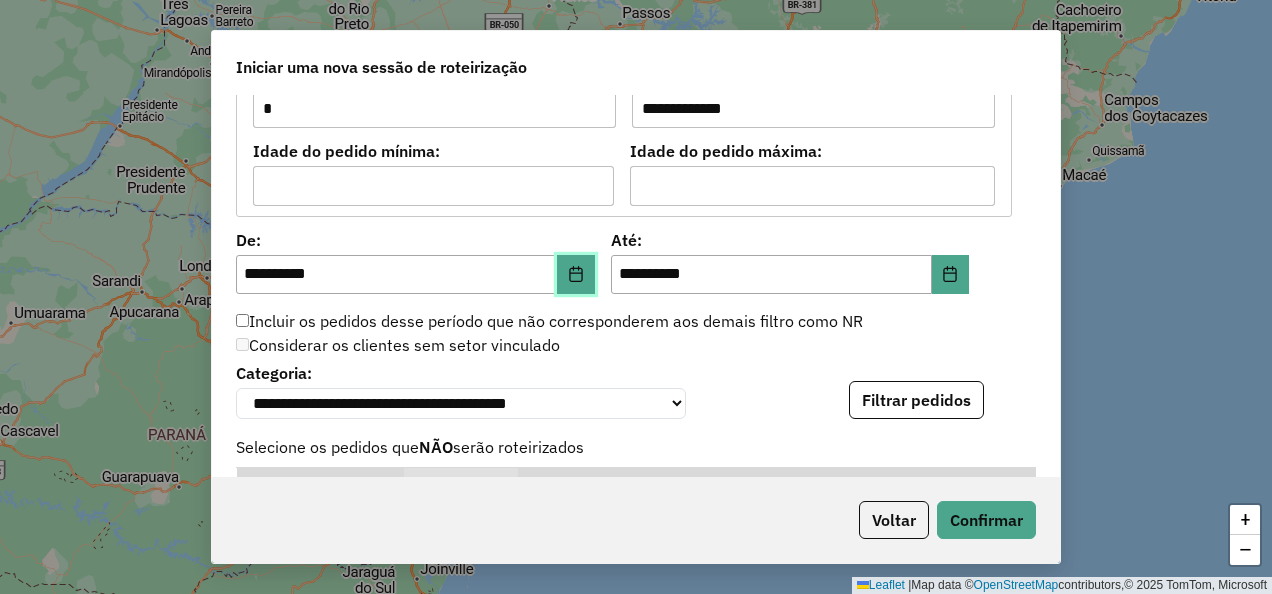 click at bounding box center (576, 275) 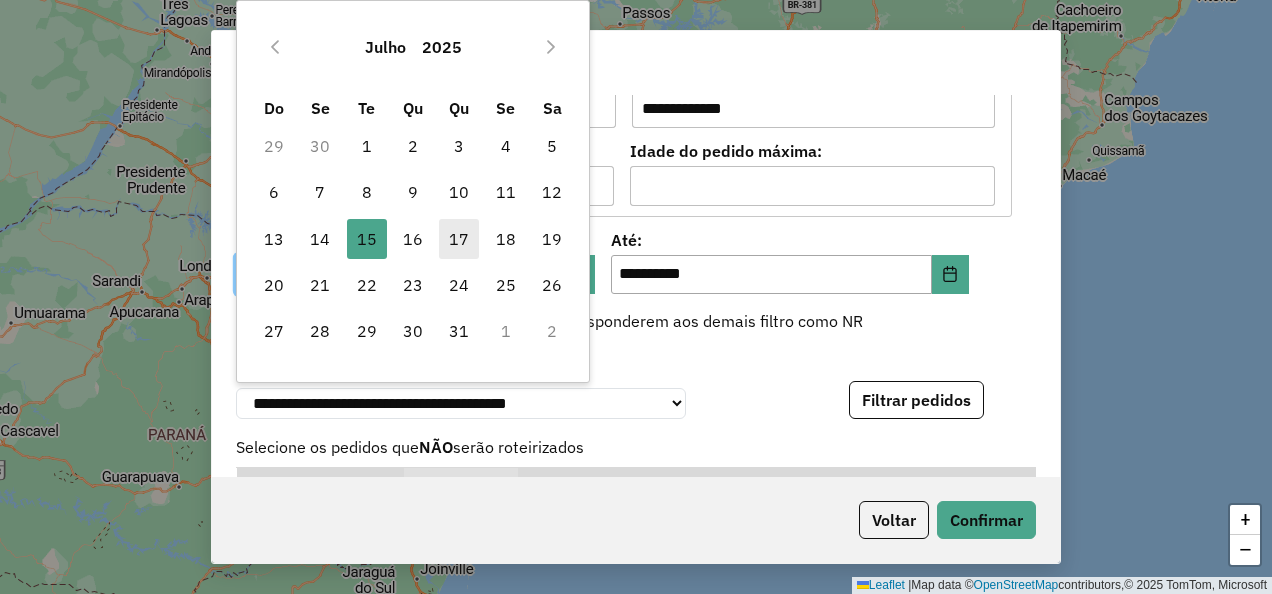 click on "17" at bounding box center (459, 239) 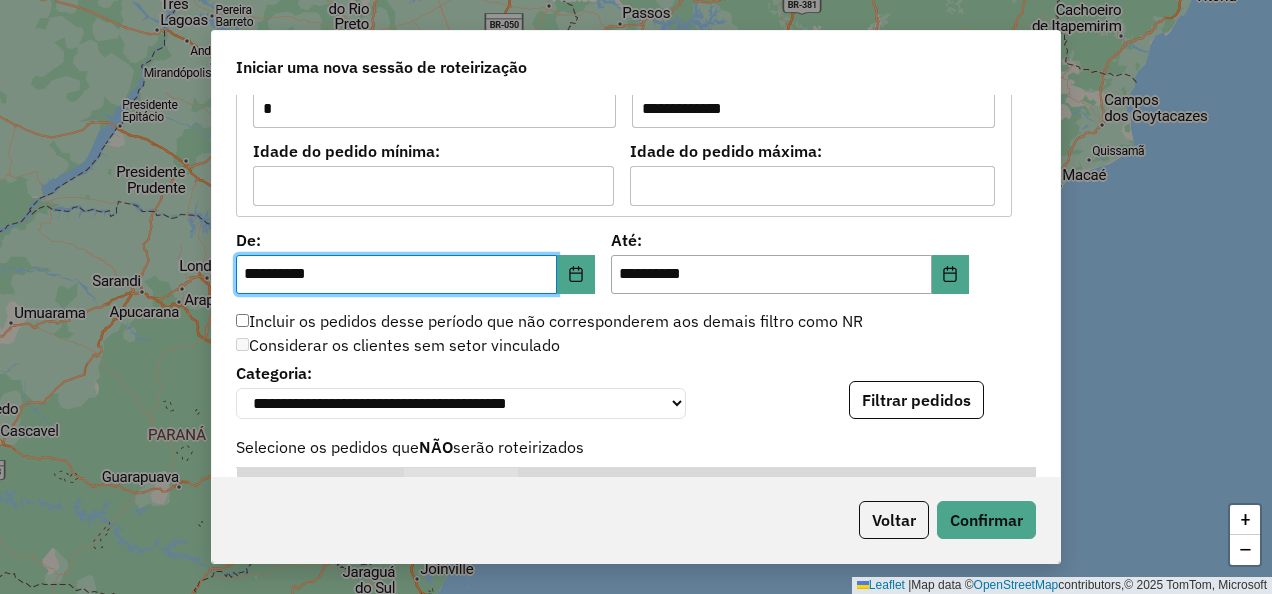 click on "**********" 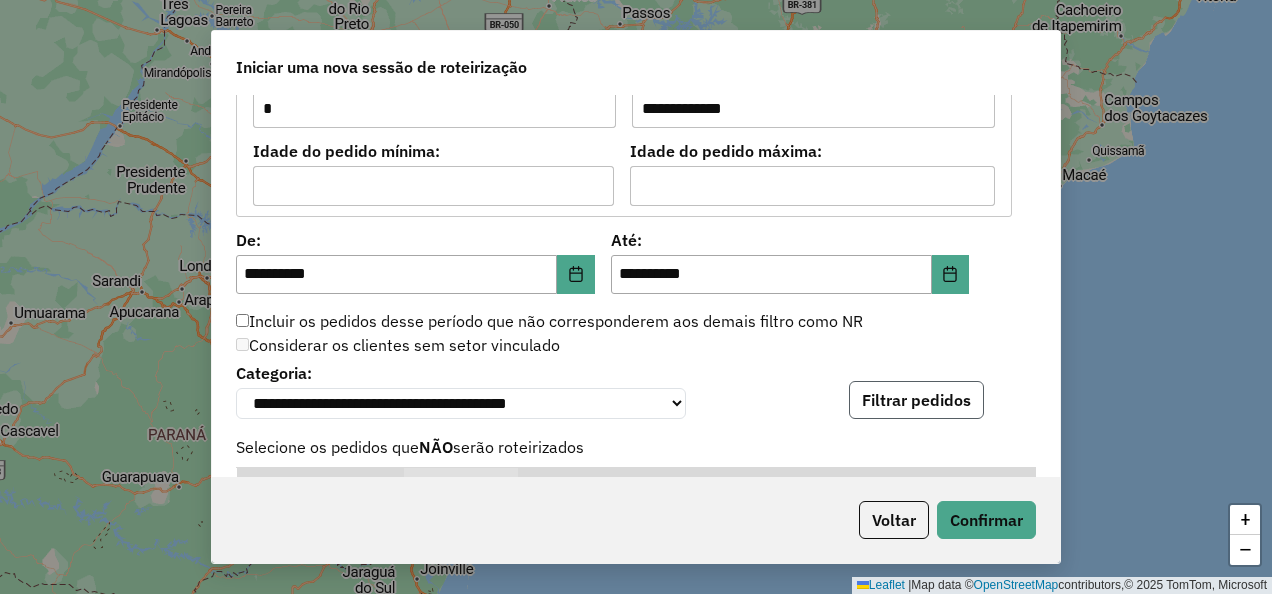 click on "Filtrar pedidos" 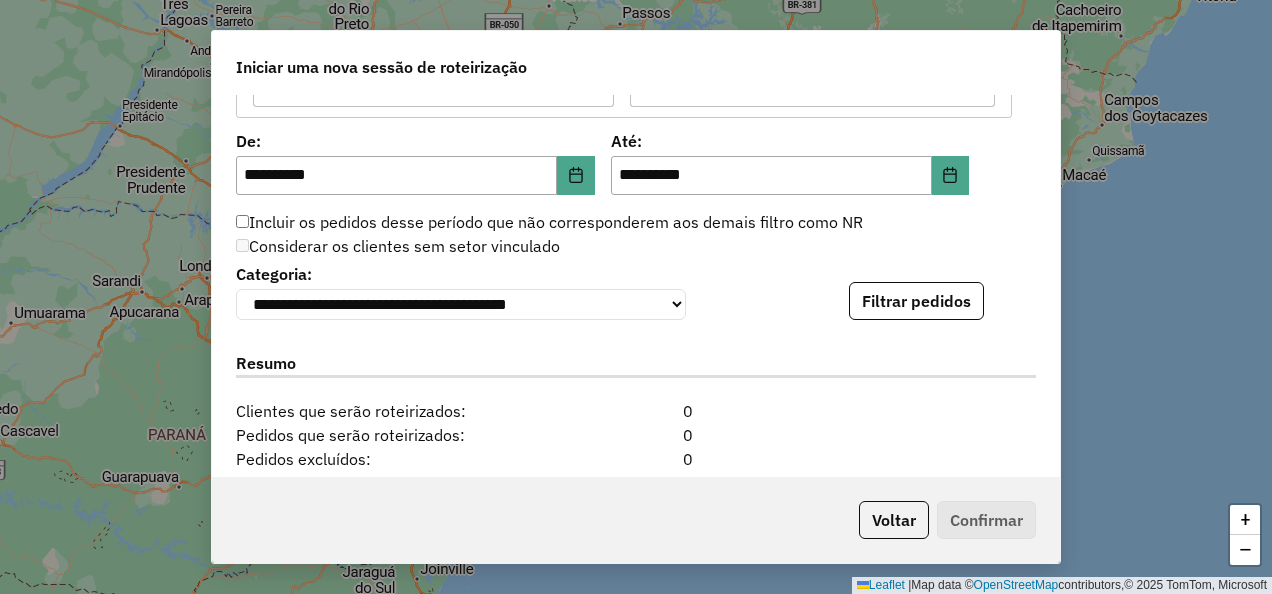scroll, scrollTop: 2079, scrollLeft: 0, axis: vertical 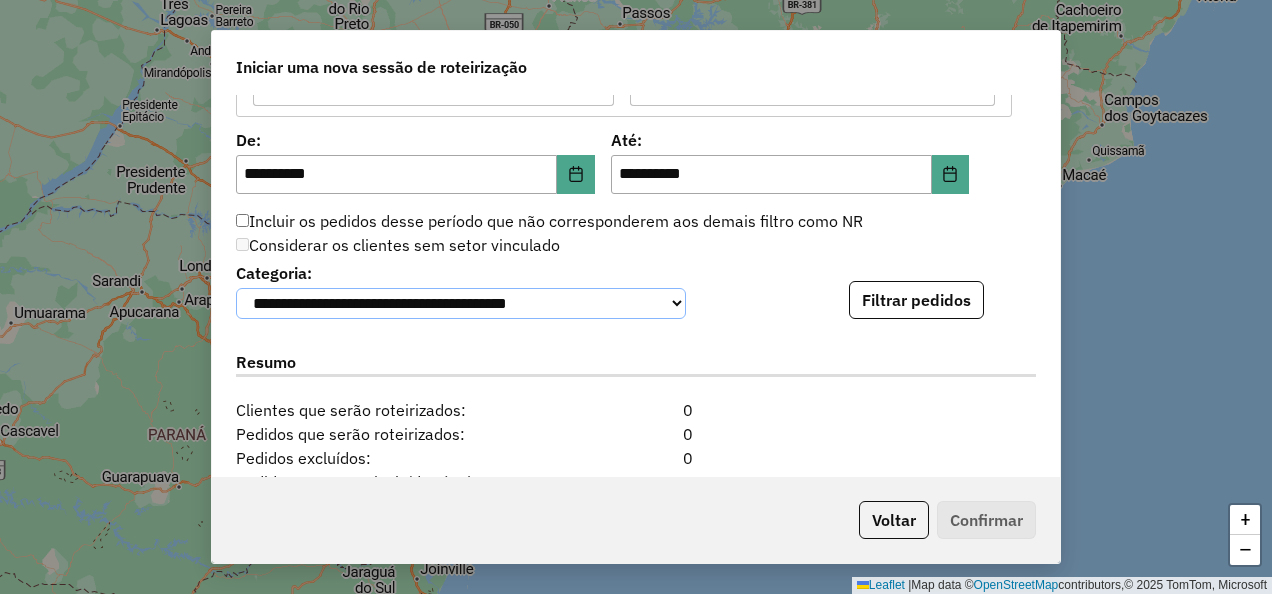 click on "**********" 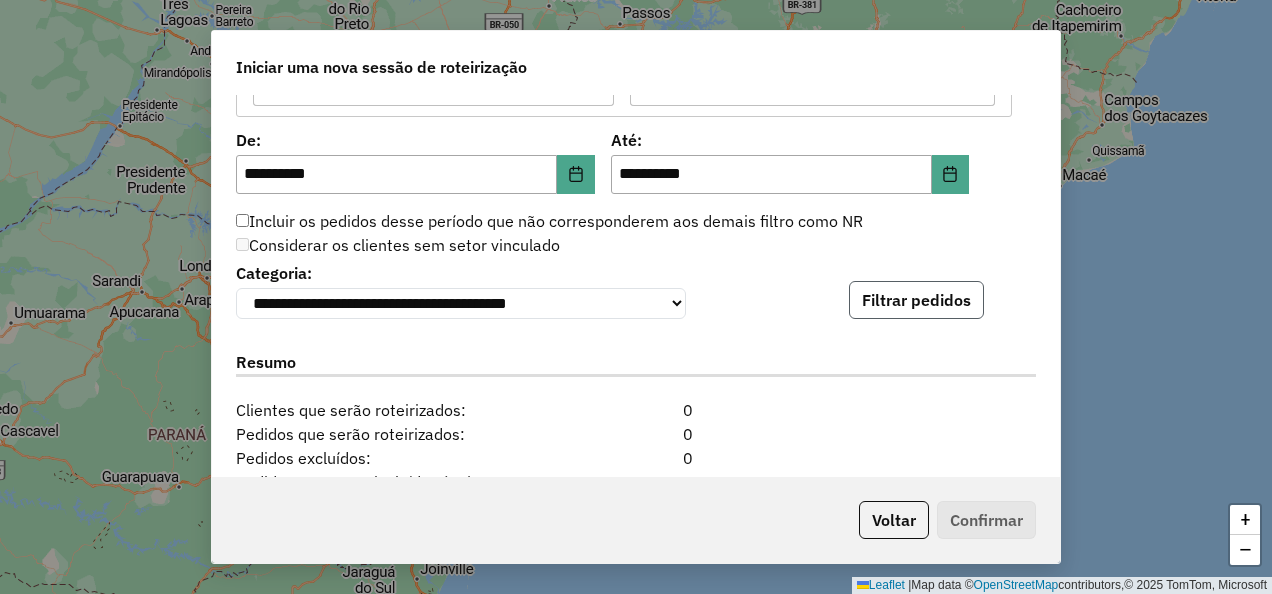 click on "Filtrar pedidos" 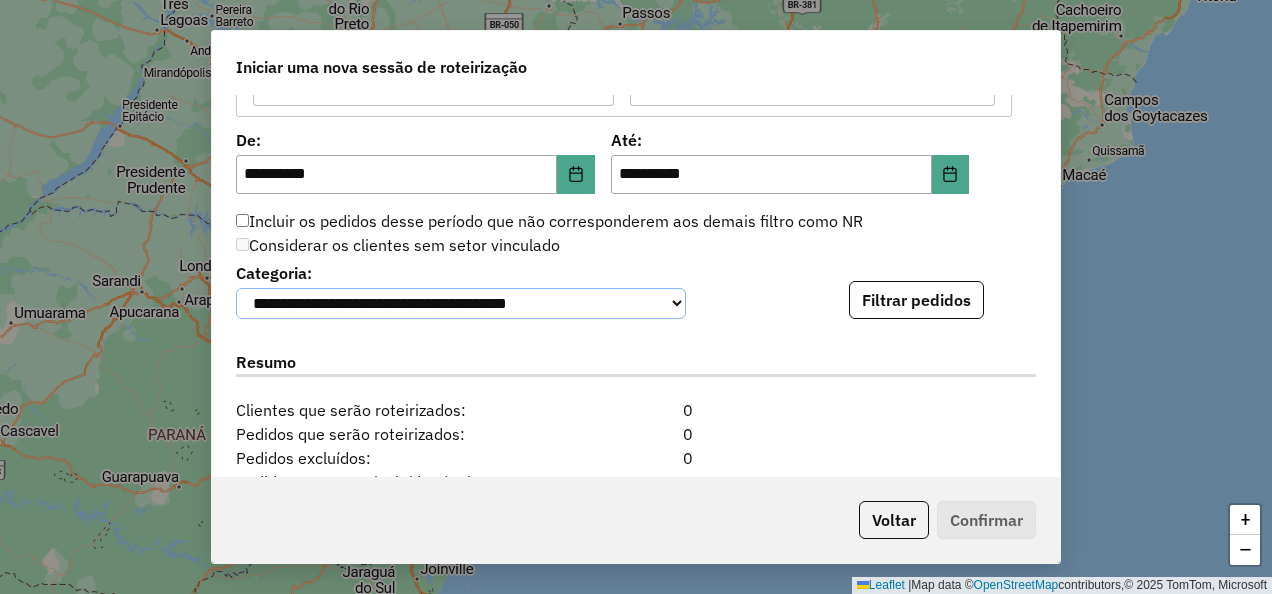 click on "**********" 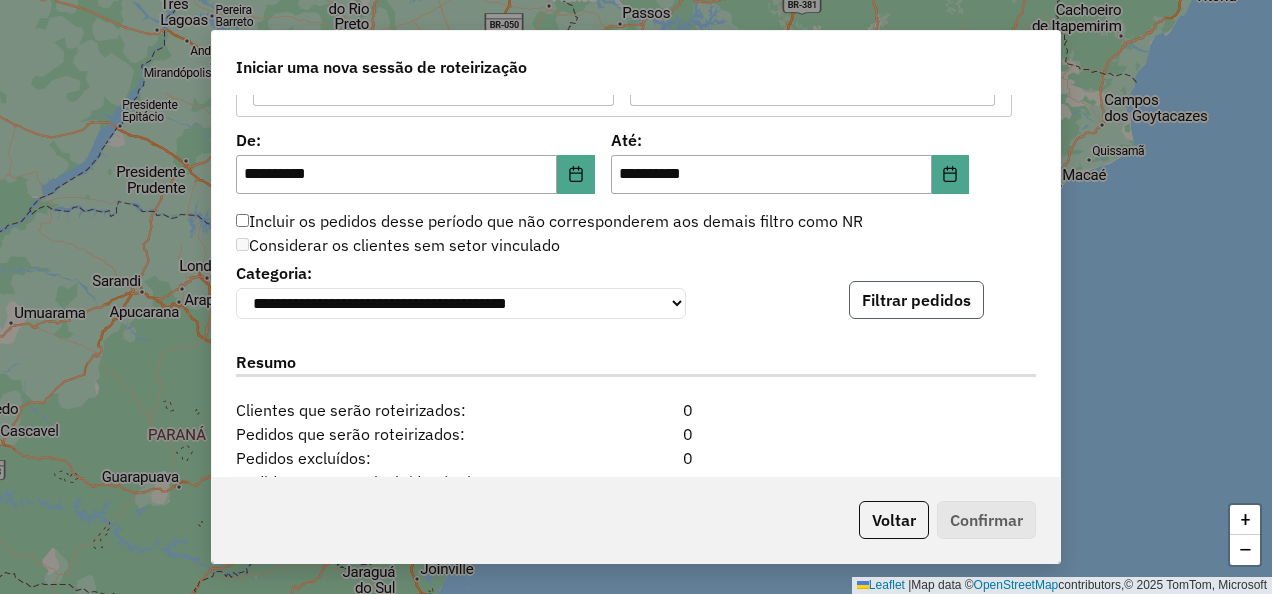 click on "Filtrar pedidos" 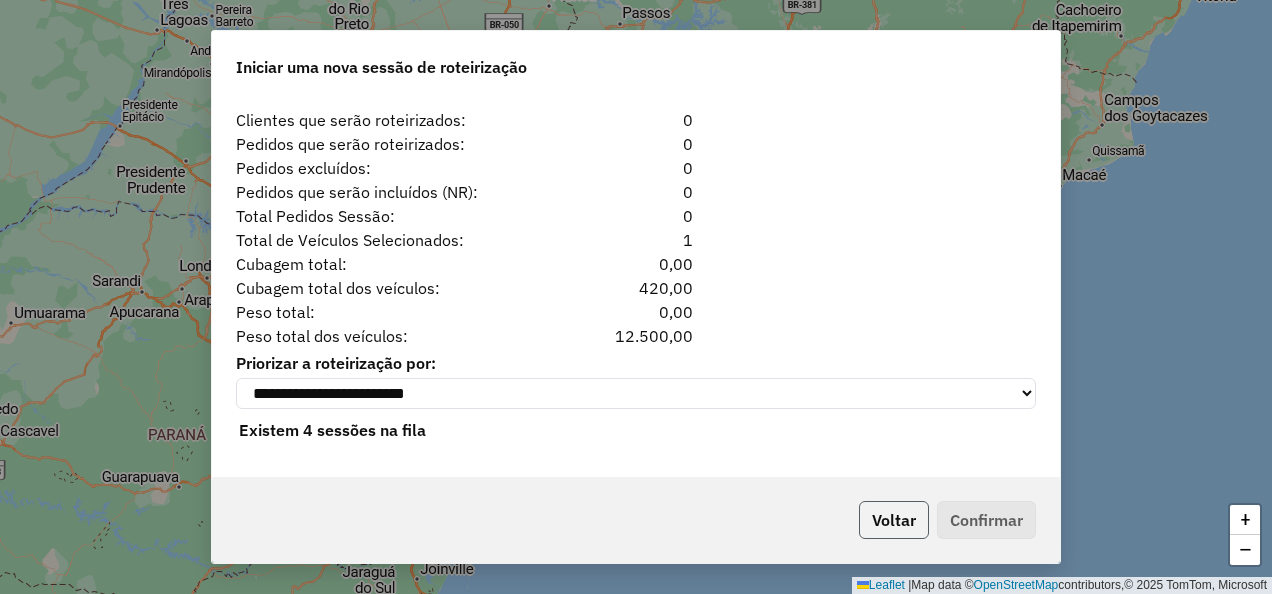 click on "Voltar" 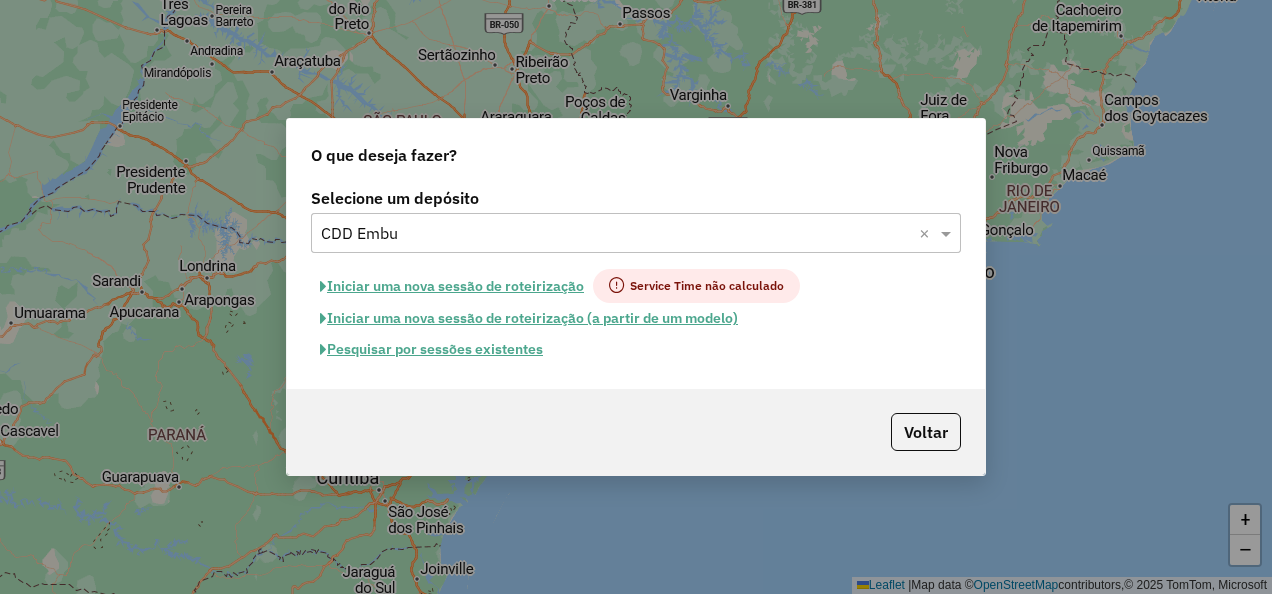 scroll, scrollTop: 2341, scrollLeft: 0, axis: vertical 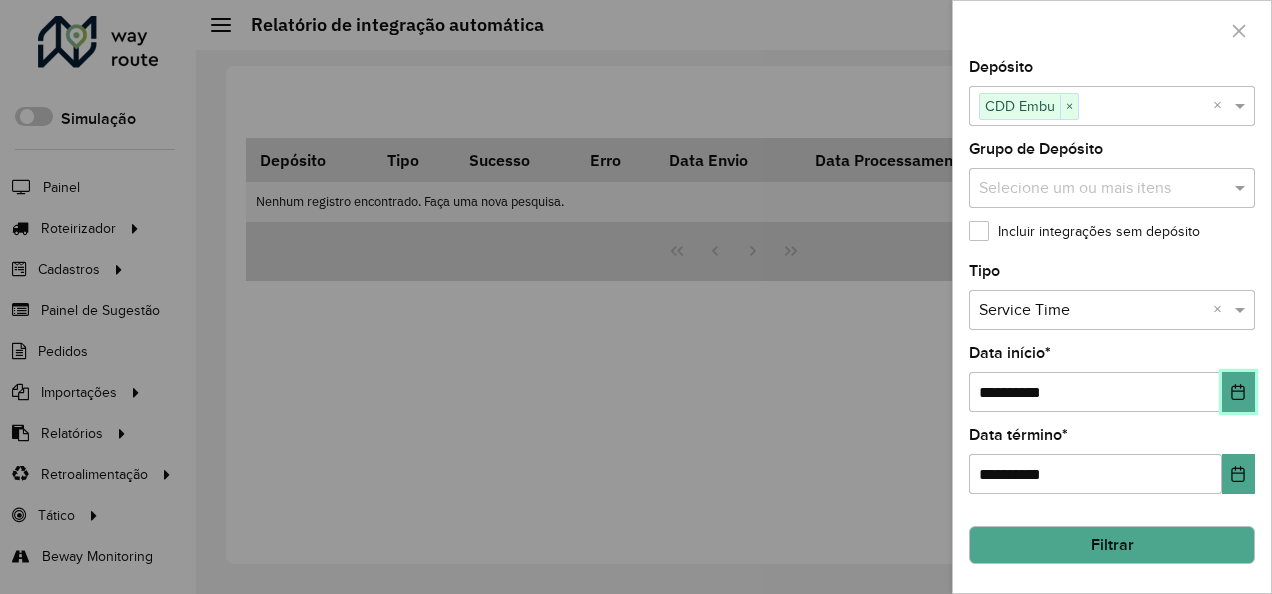 click 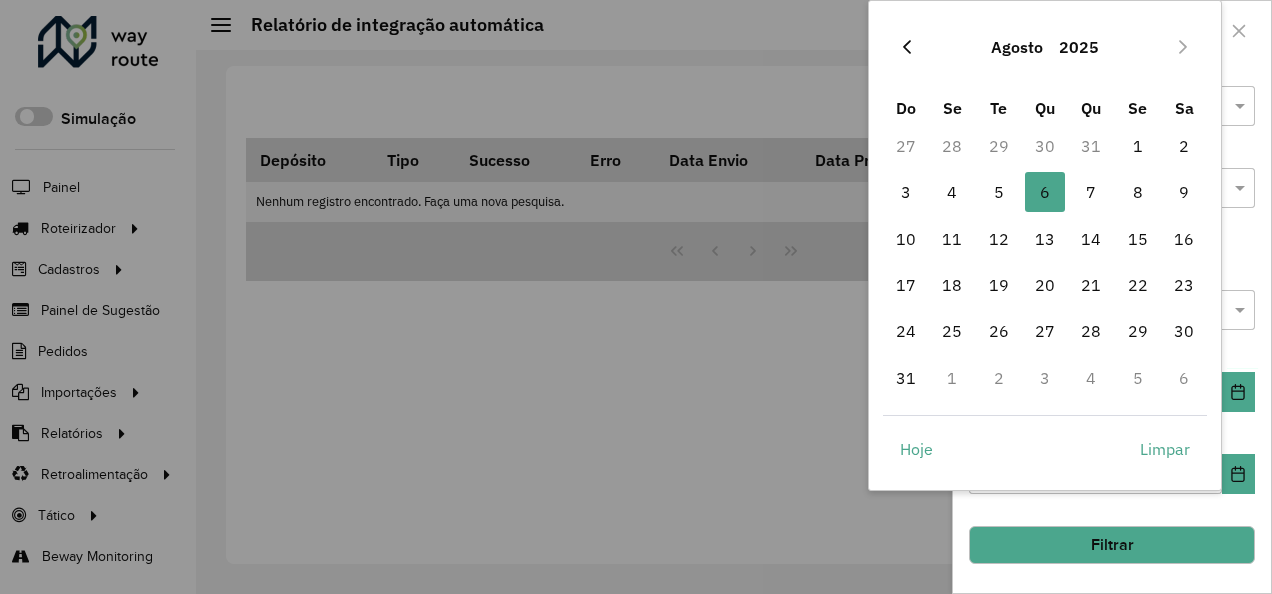 click 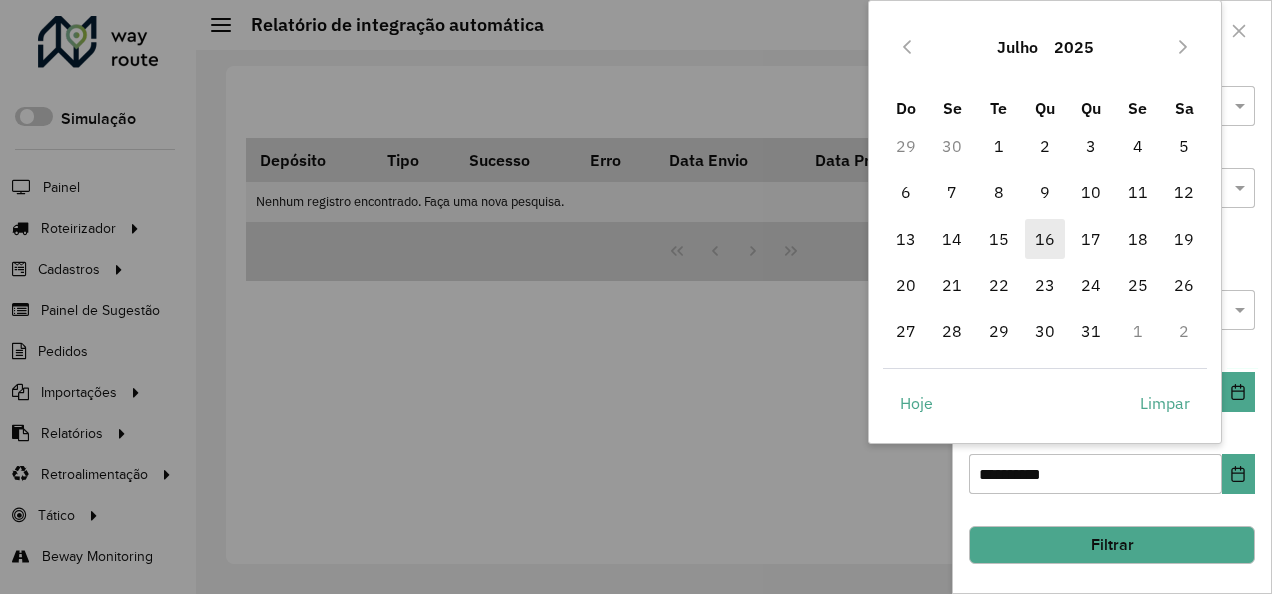 click on "16" at bounding box center (1045, 239) 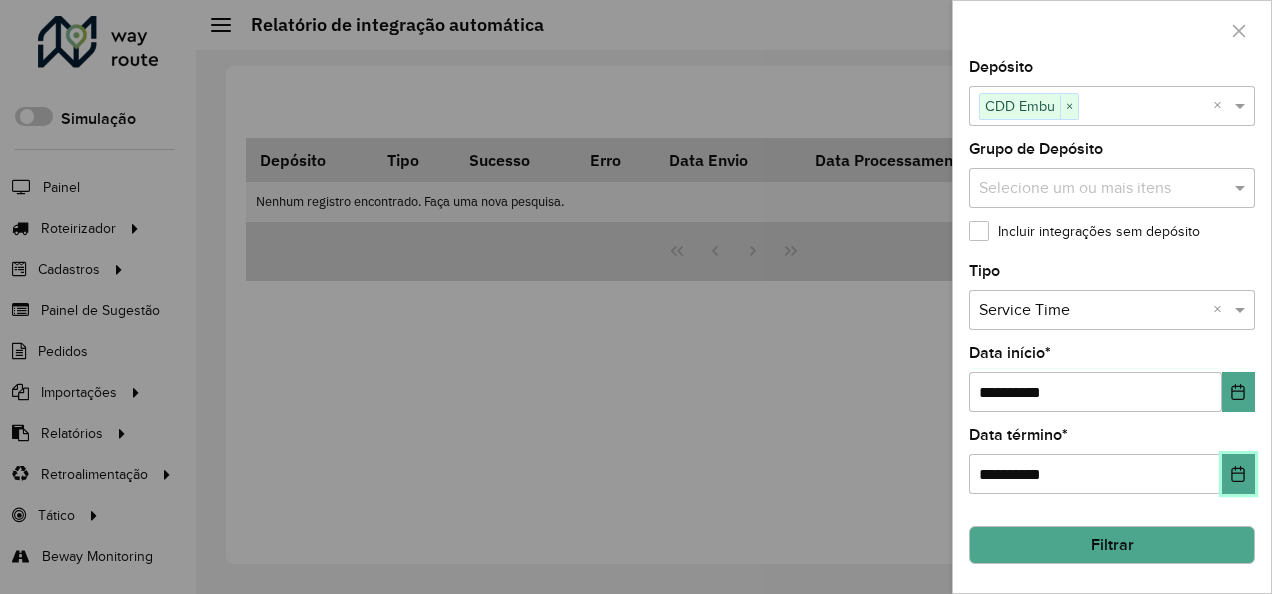 click at bounding box center [1238, 474] 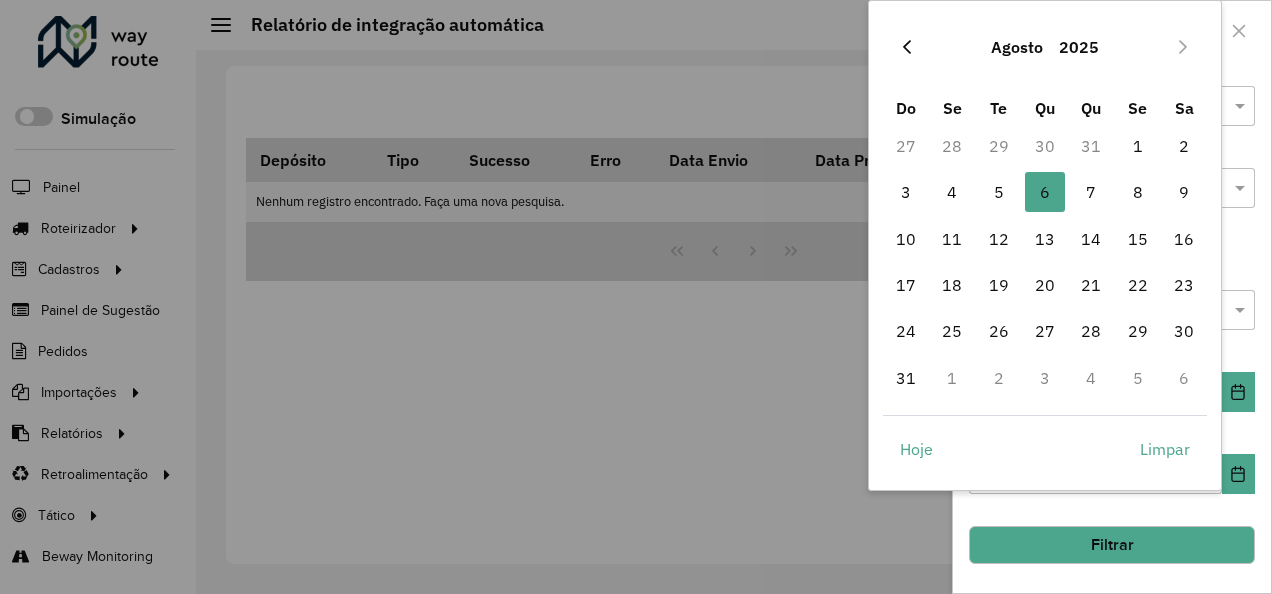 click at bounding box center (907, 47) 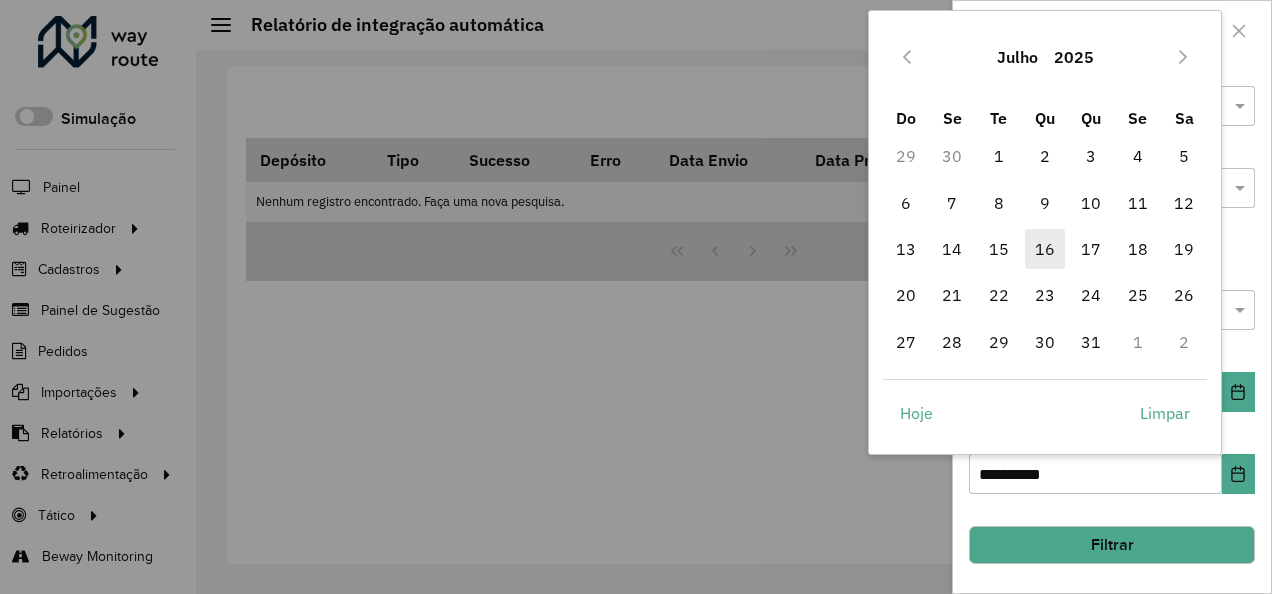 click on "16" at bounding box center (1045, 249) 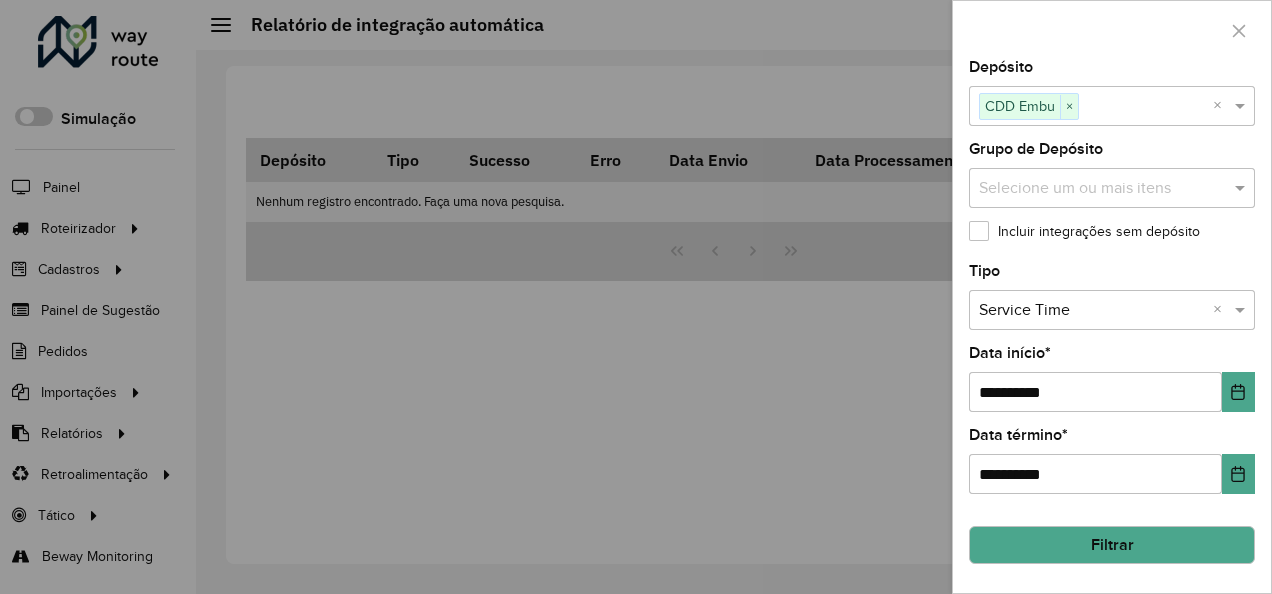 click on "Filtrar" 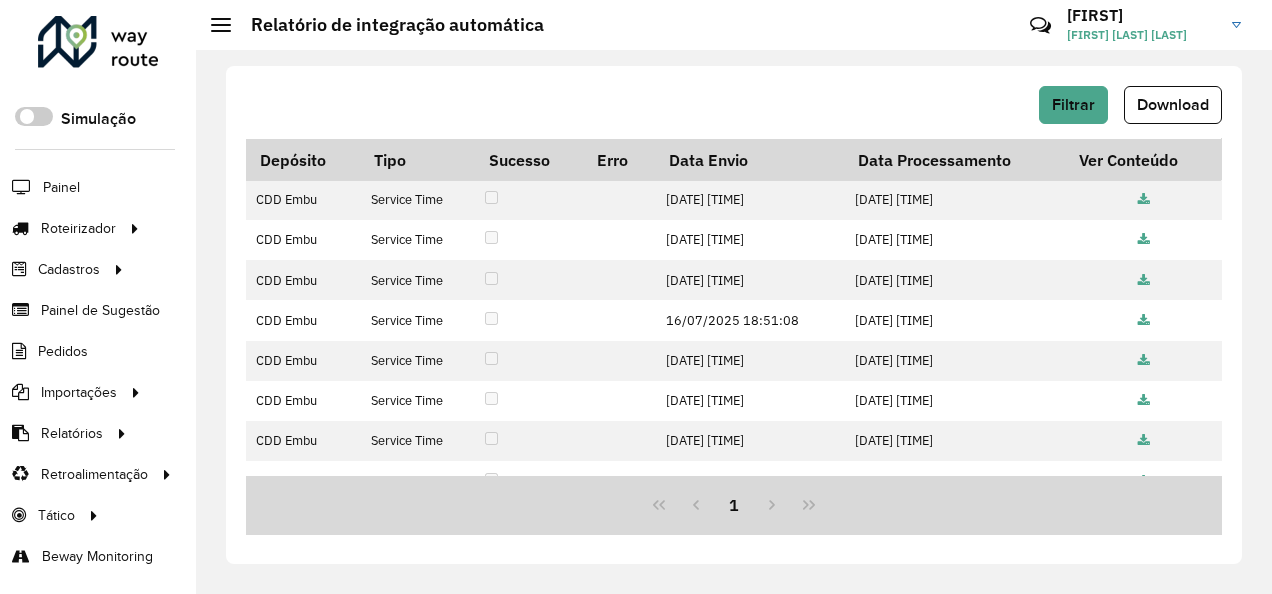 scroll, scrollTop: 0, scrollLeft: 0, axis: both 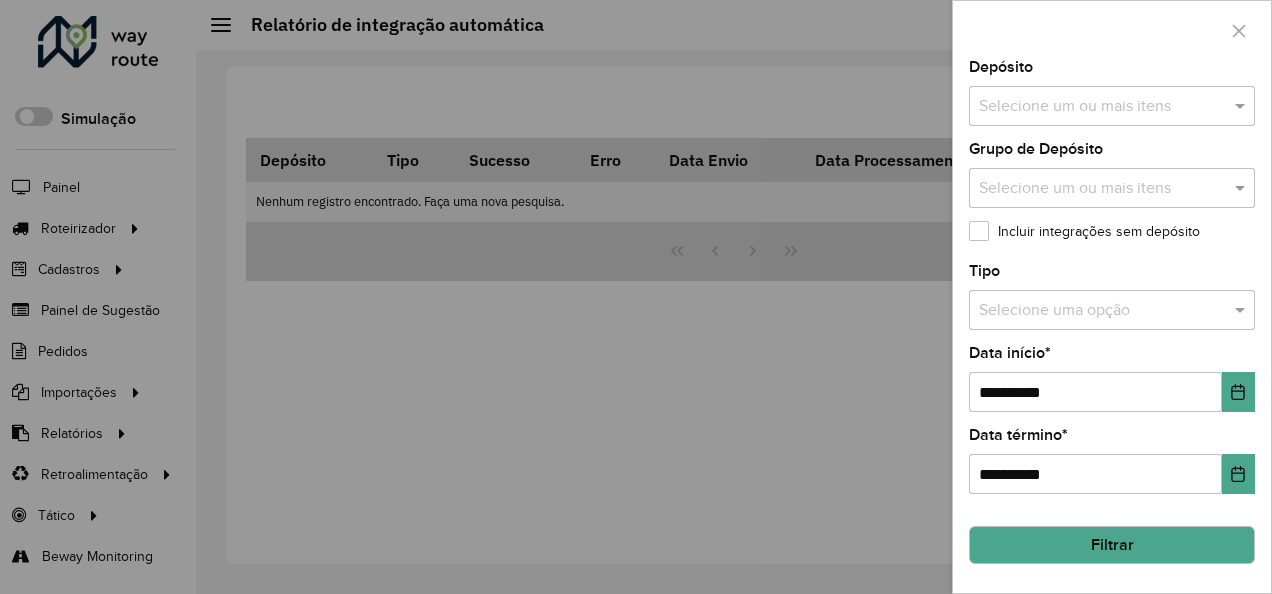 click at bounding box center [1102, 107] 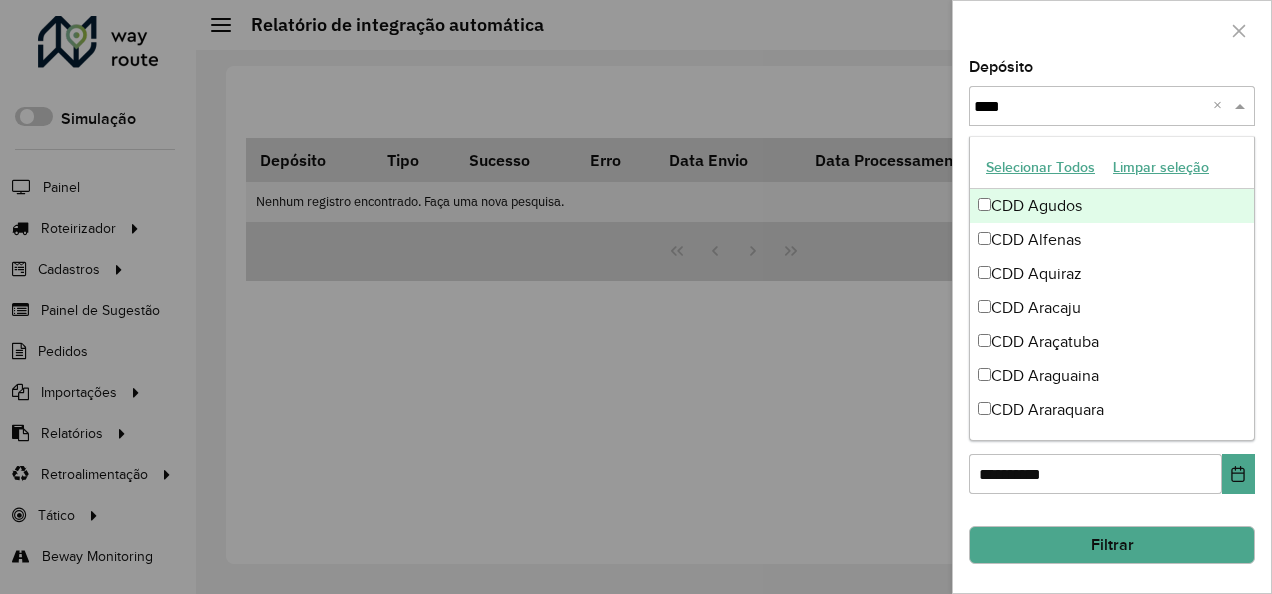 type on "*****" 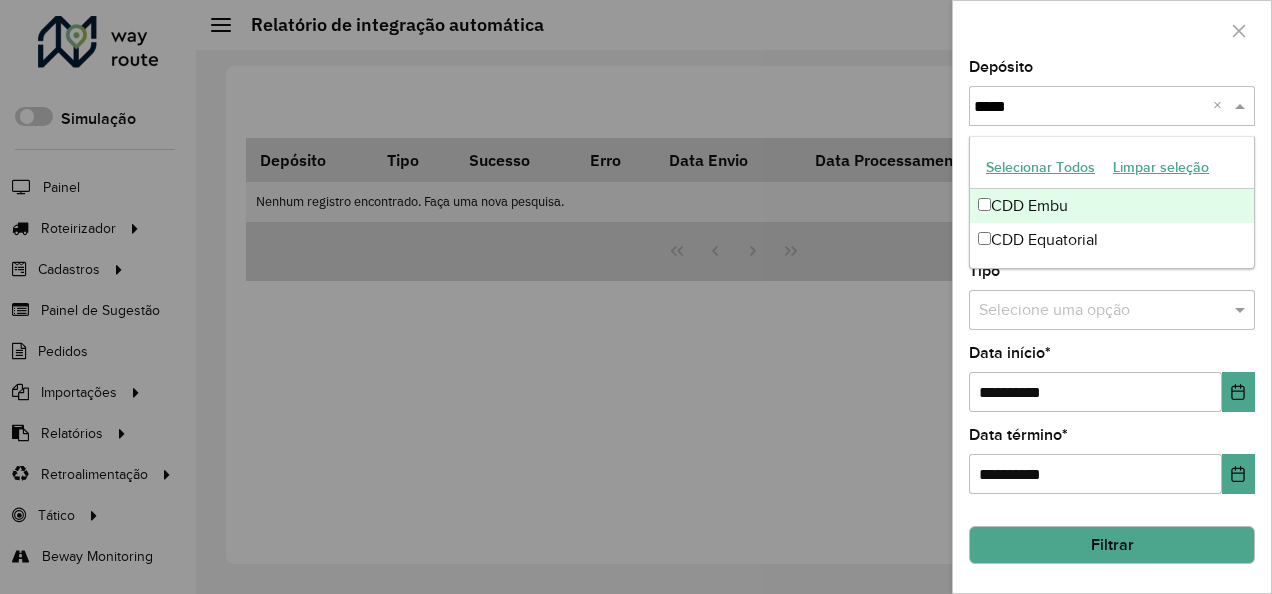 click on "CDD Embu" at bounding box center [1112, 206] 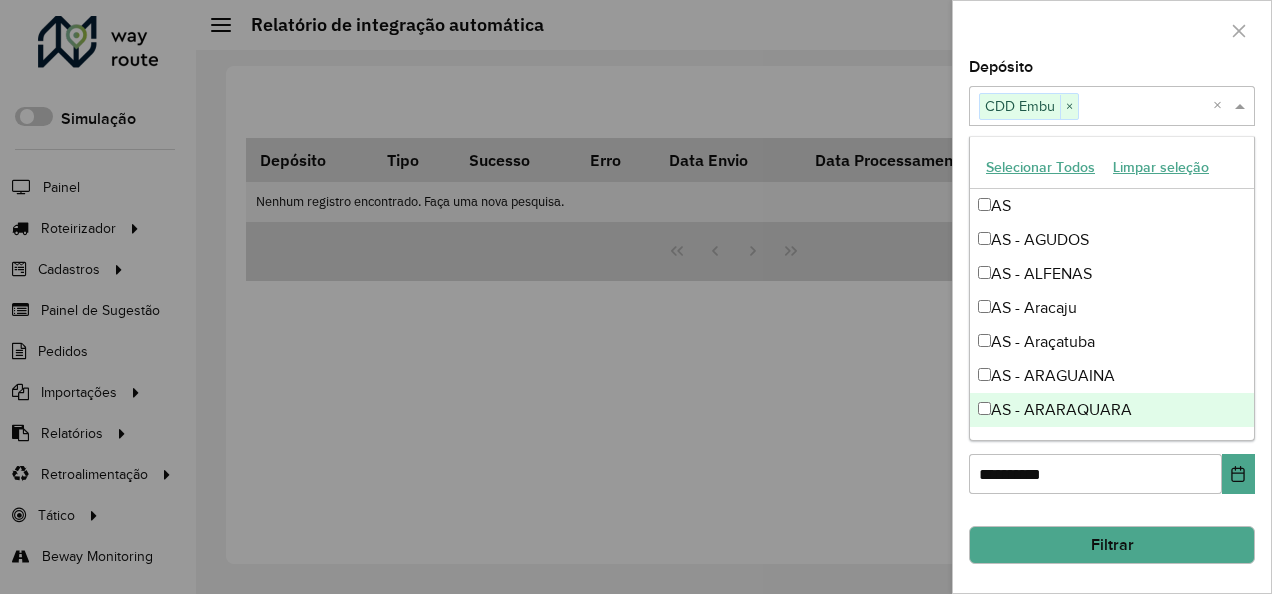 click on "**********" 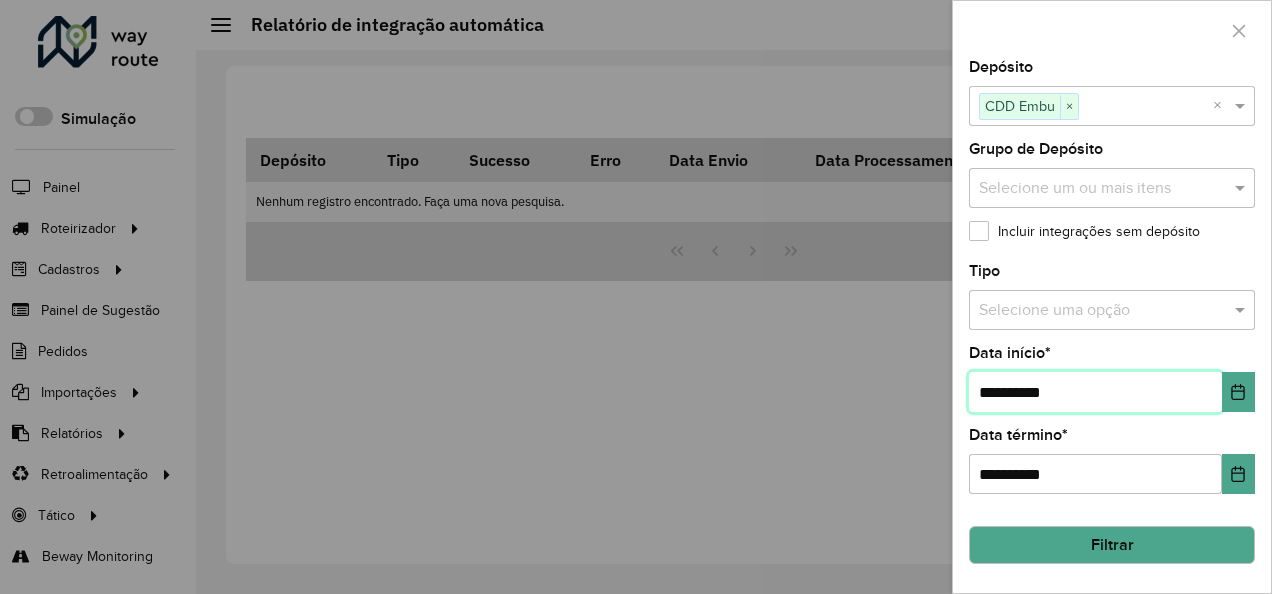 click on "**********" at bounding box center [1095, 392] 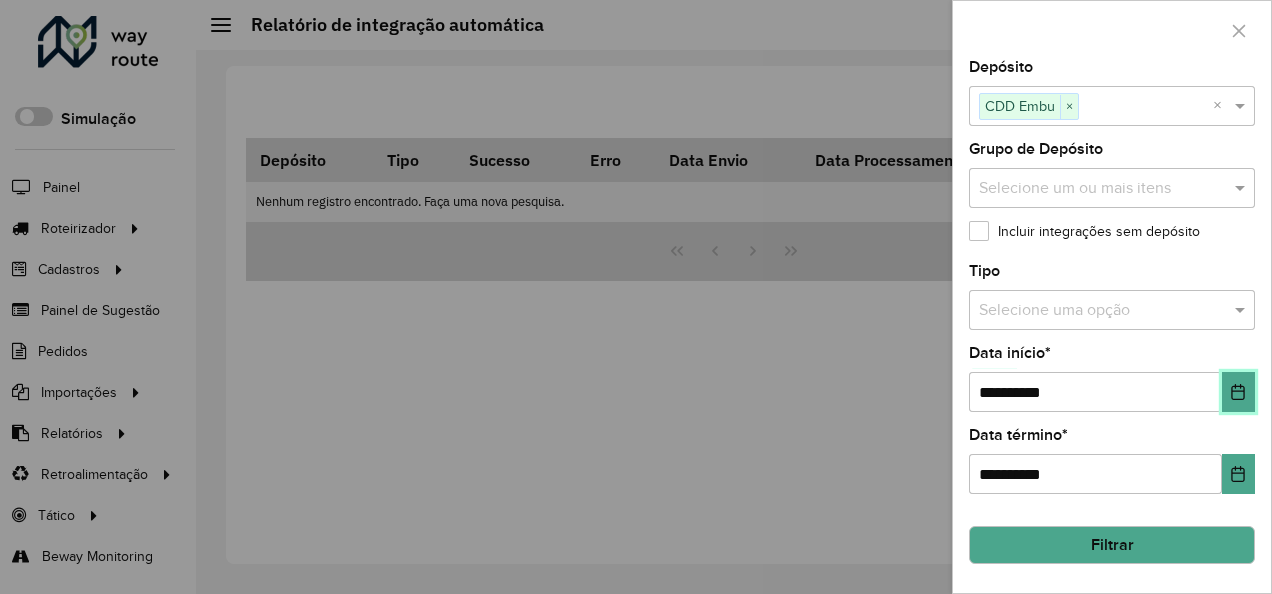 click 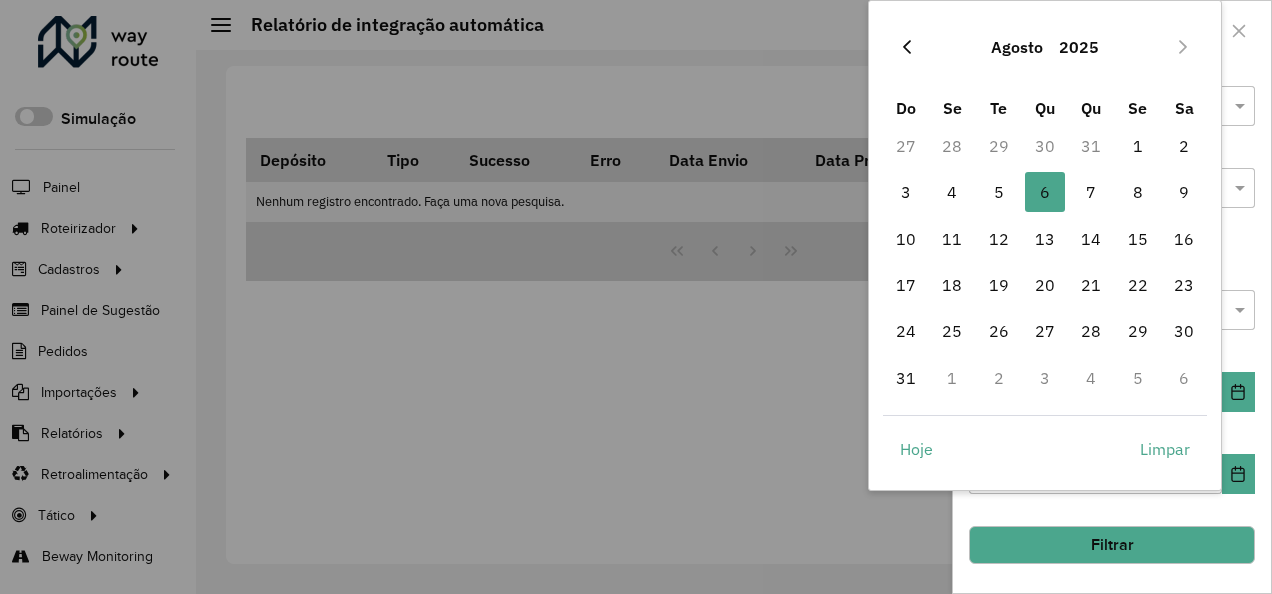 click at bounding box center [907, 47] 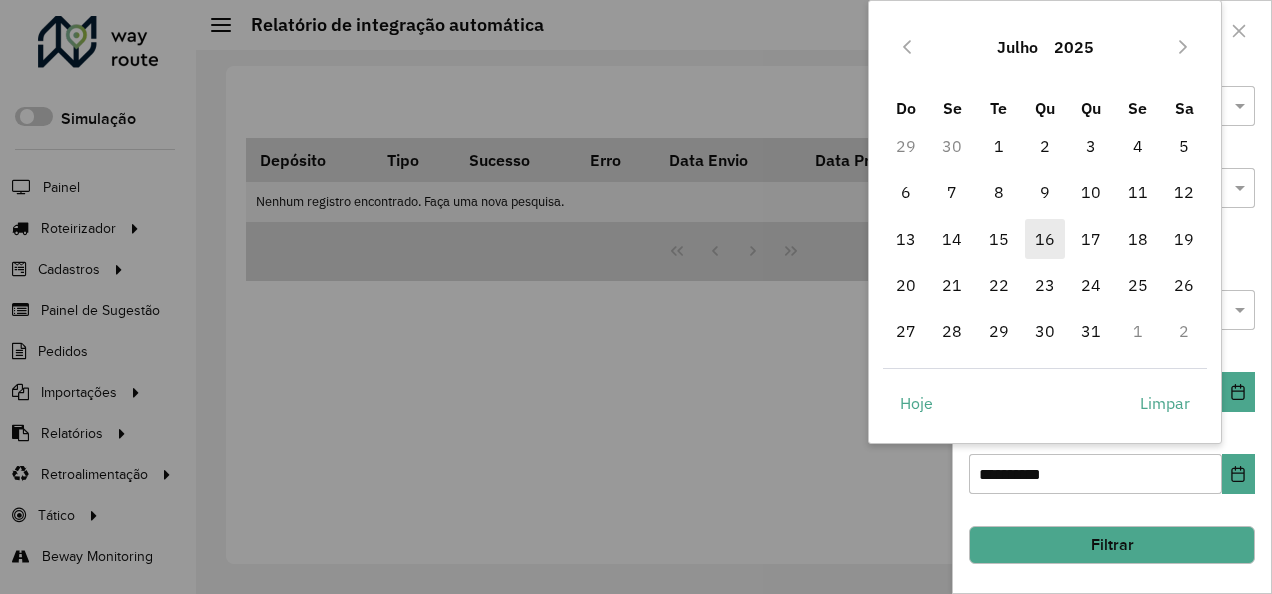 click on "16" at bounding box center [1045, 239] 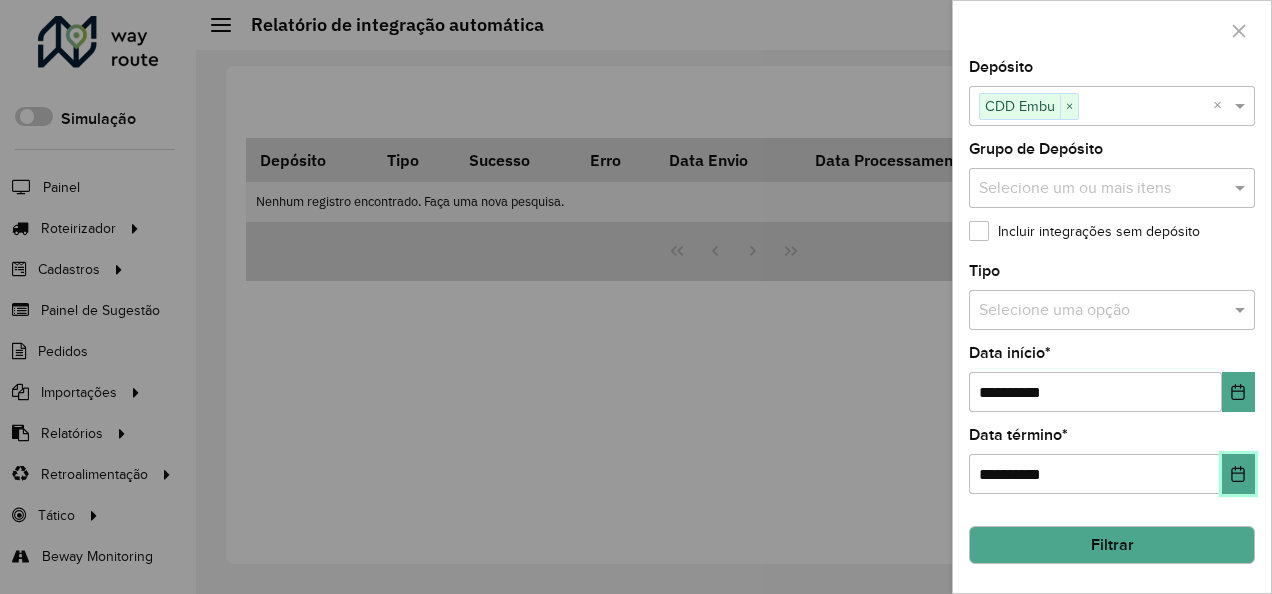 click 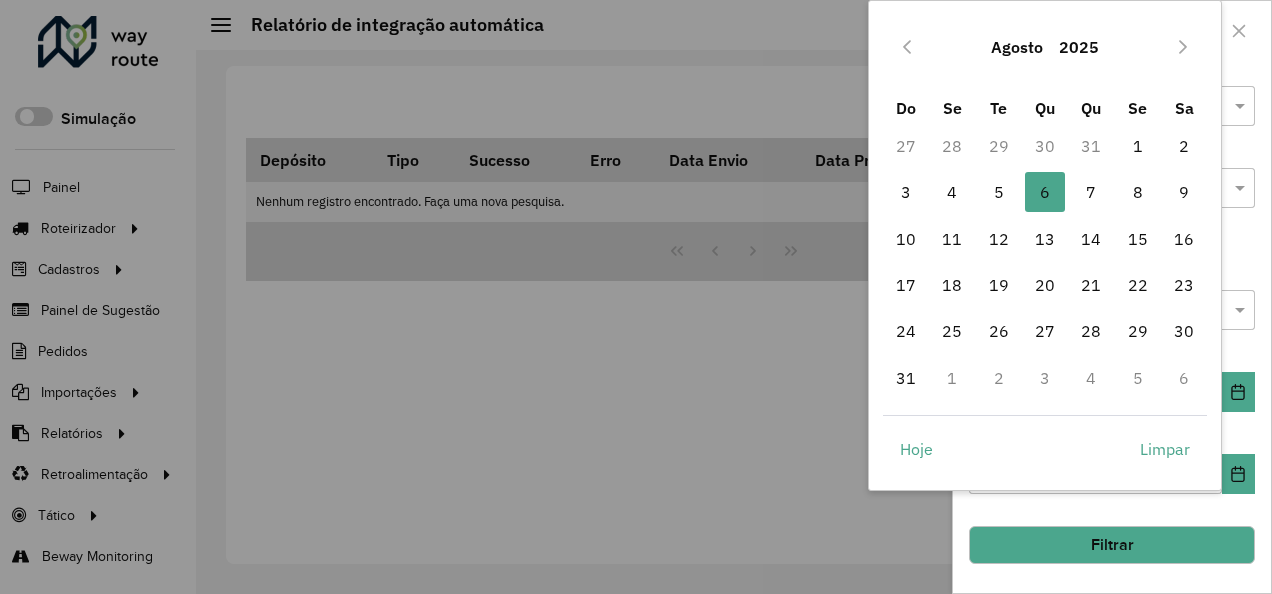 click on "Agosto   2025" at bounding box center [1045, 47] 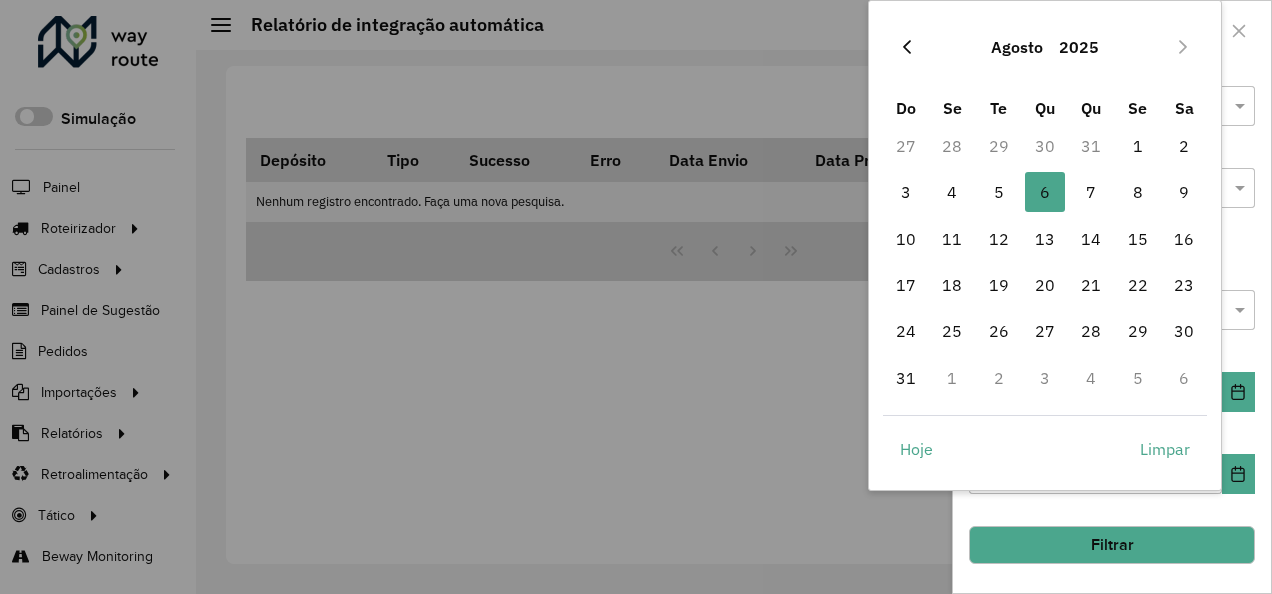 click at bounding box center [907, 47] 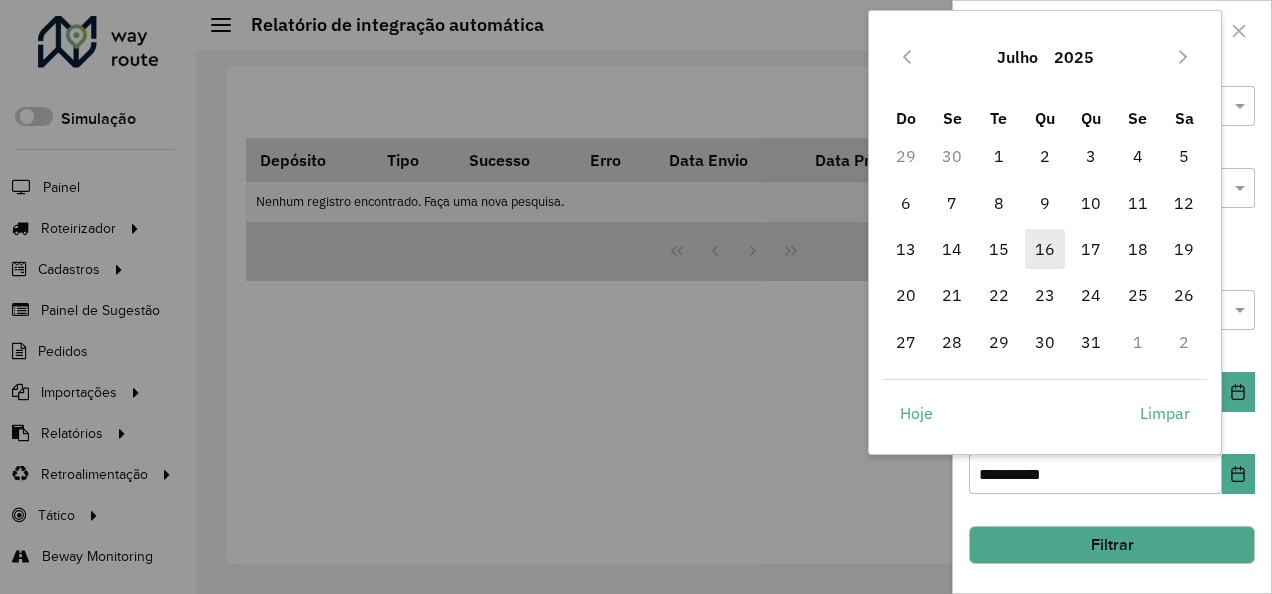 click on "16" at bounding box center [1045, 249] 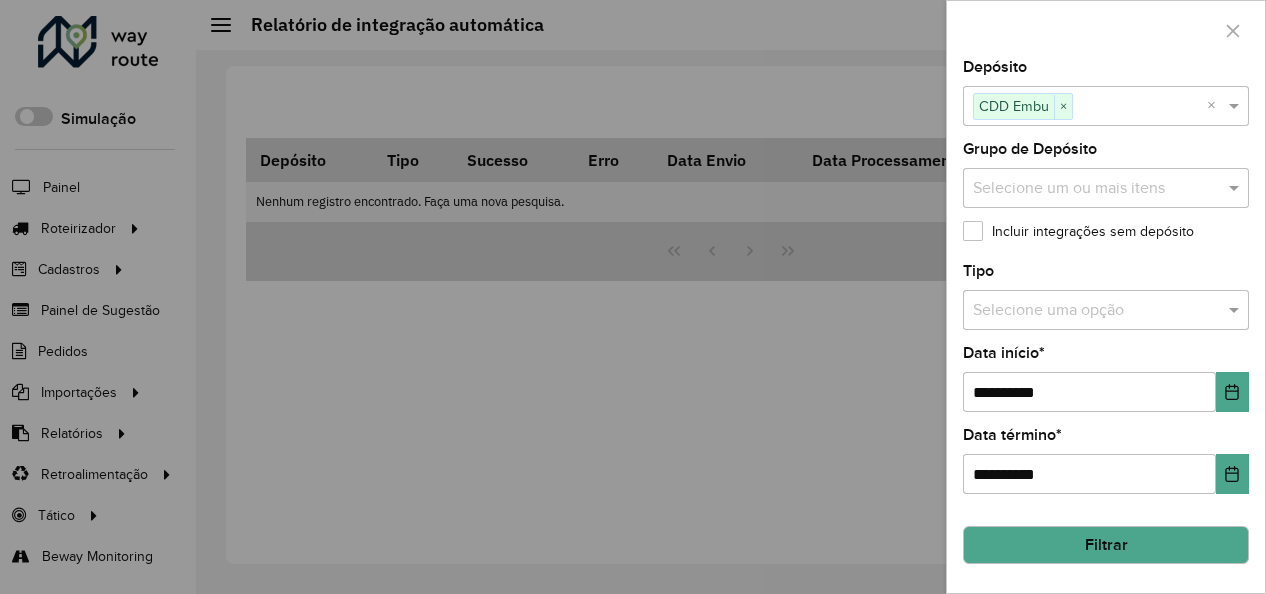click at bounding box center [1086, 311] 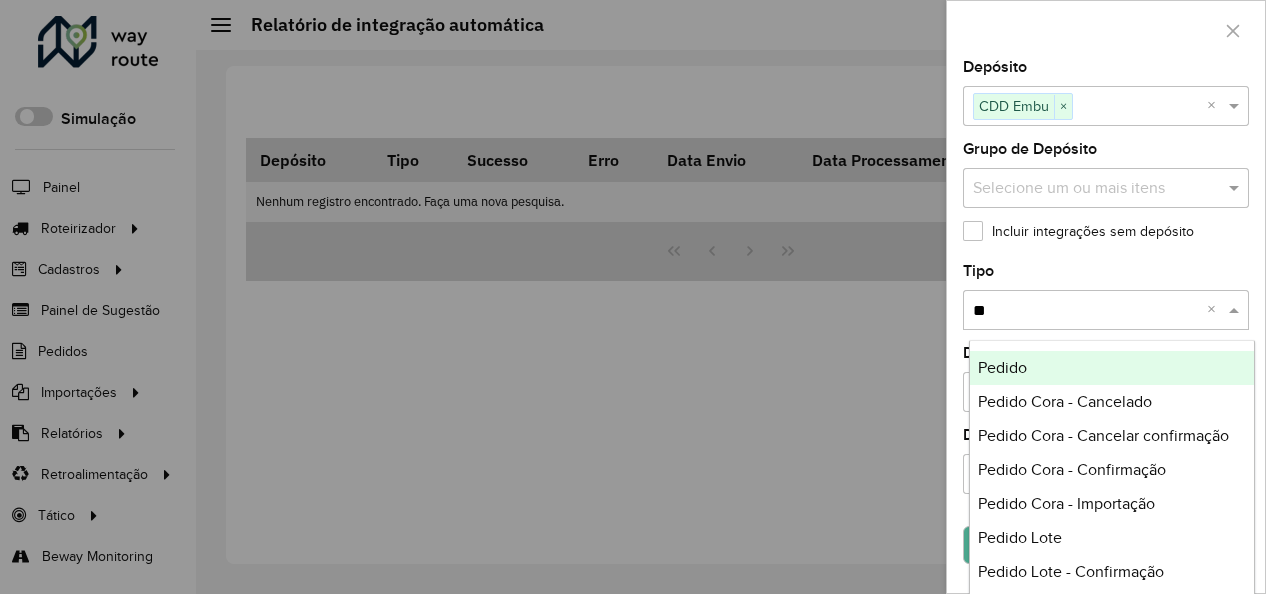 type on "*" 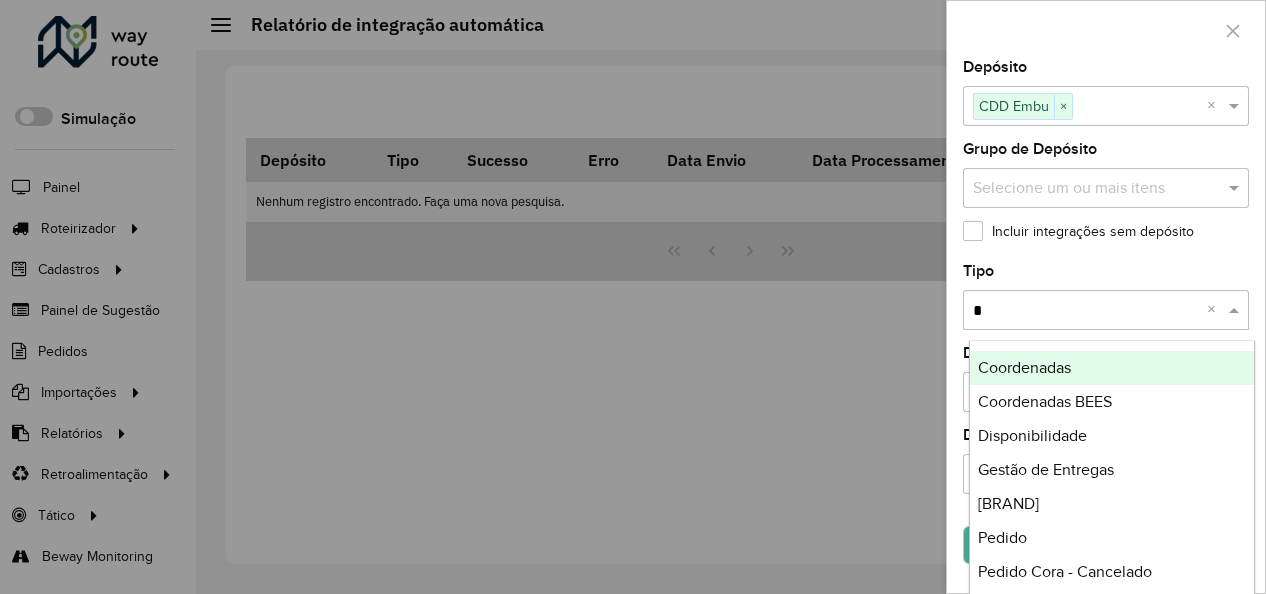 type 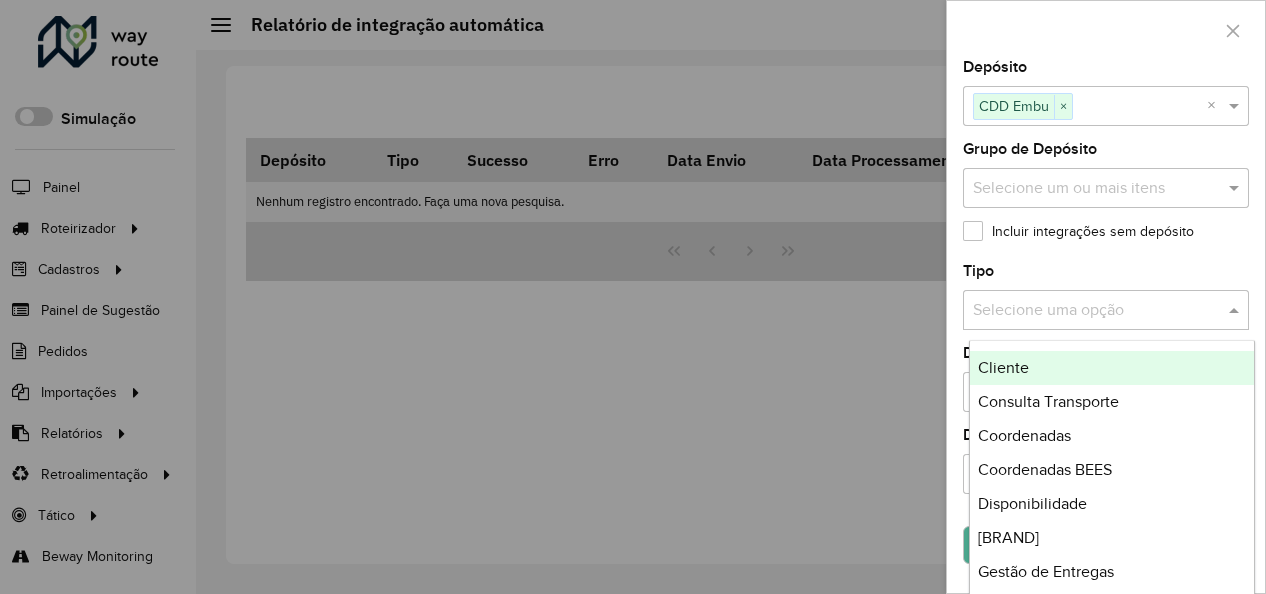 click on "Tipo  Selecione uma opção" 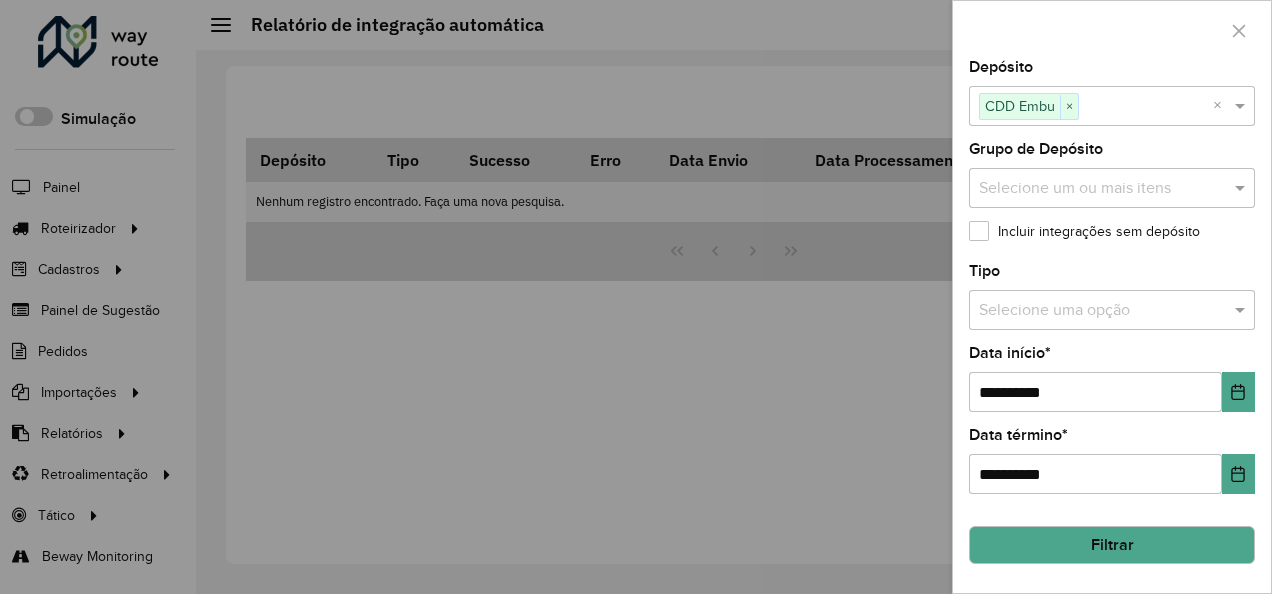 click on "Filtrar" 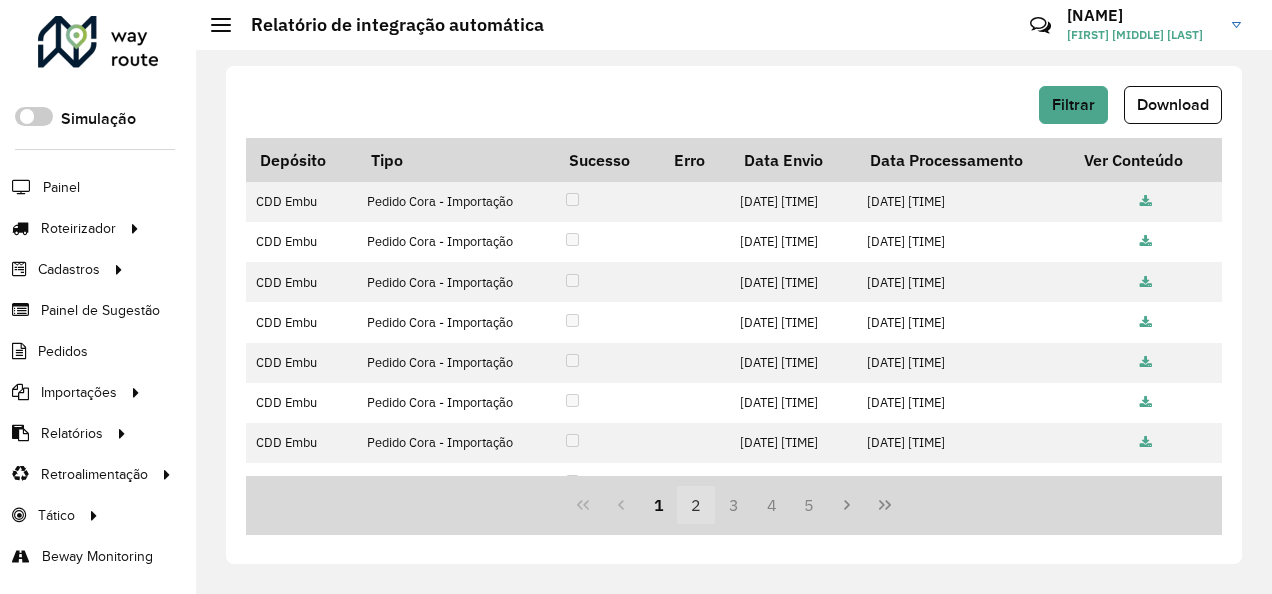 click on "2" at bounding box center (696, 505) 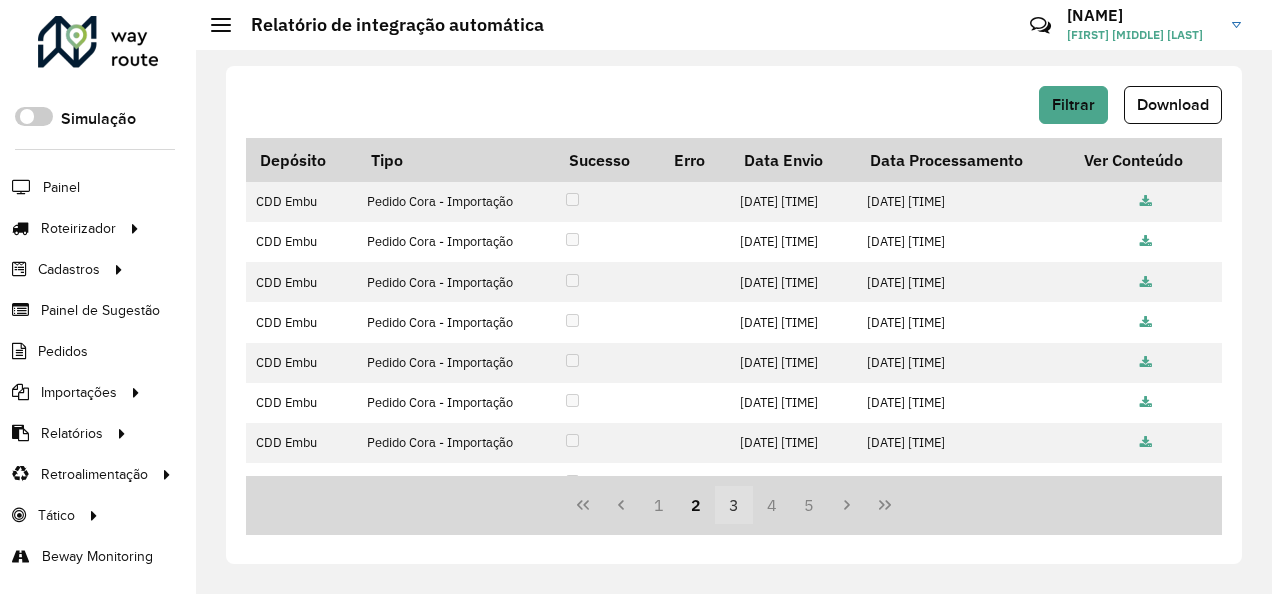 click on "3" at bounding box center [734, 505] 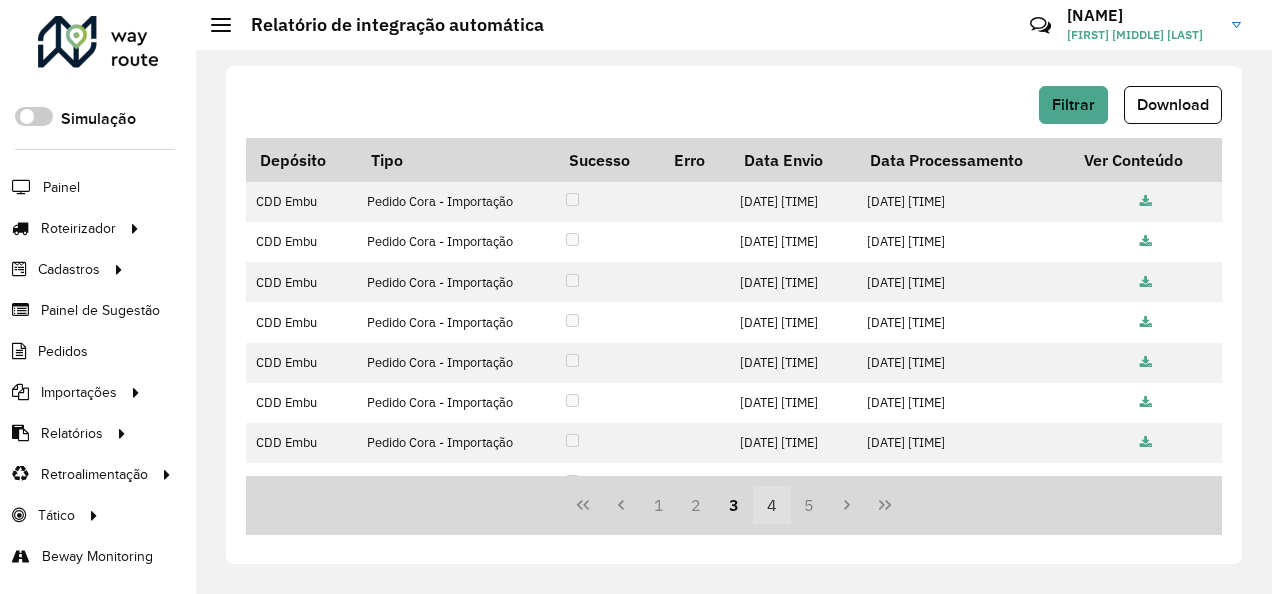 click on "4" at bounding box center [772, 505] 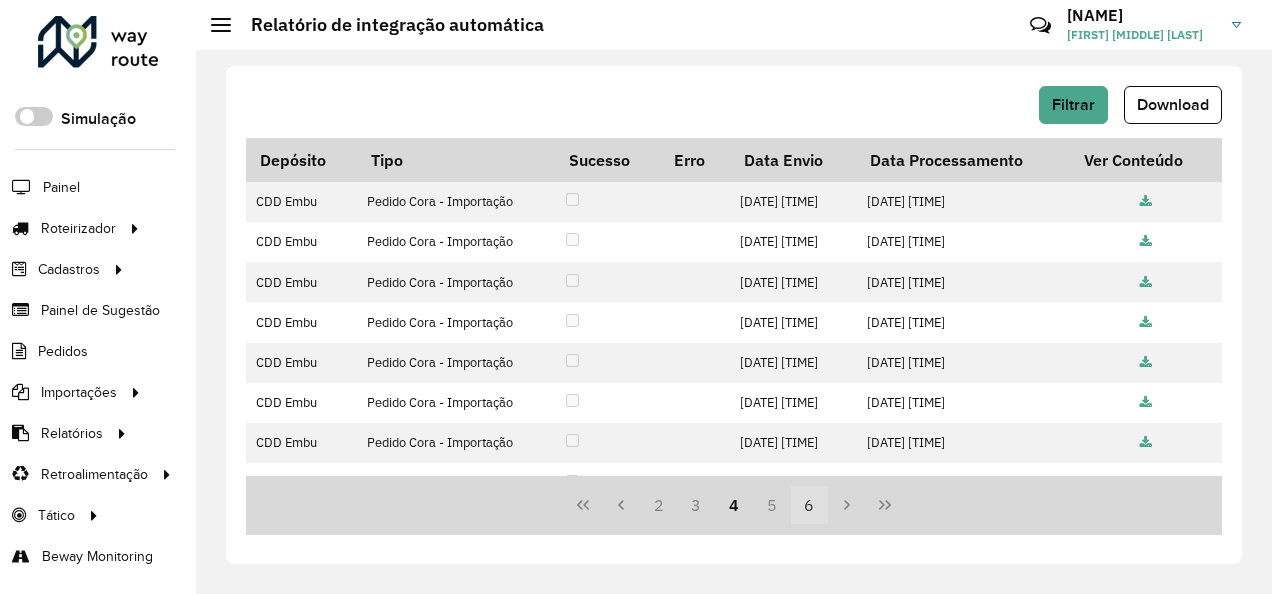 click on "6" at bounding box center (810, 505) 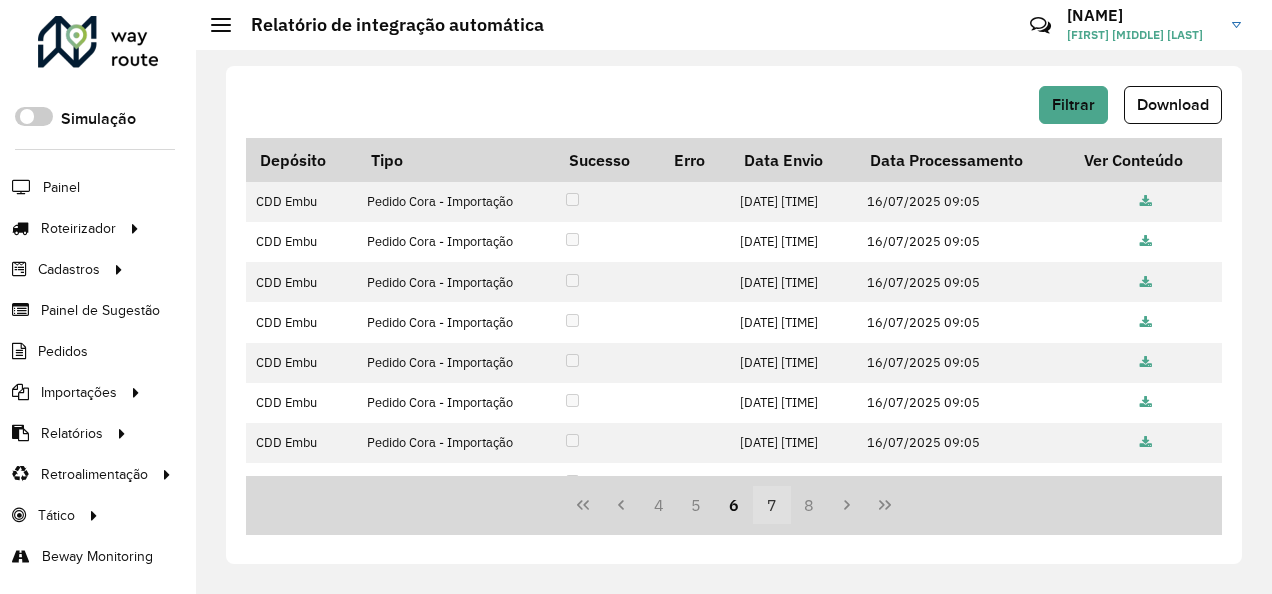click on "7" at bounding box center [772, 505] 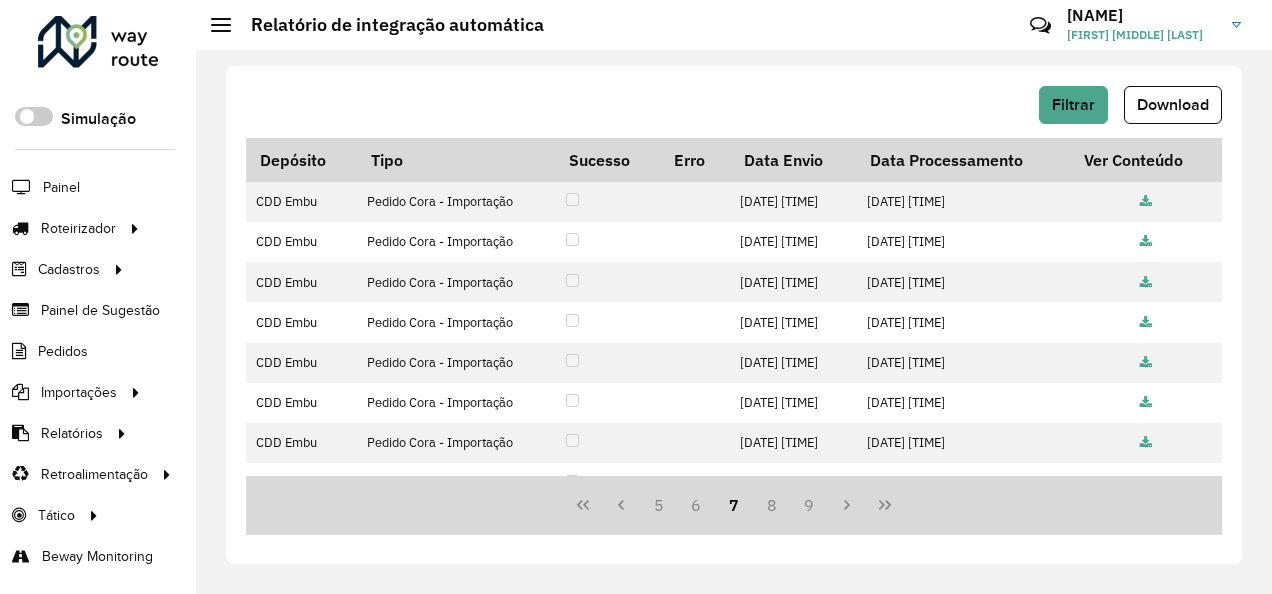 click on "8" at bounding box center (772, 505) 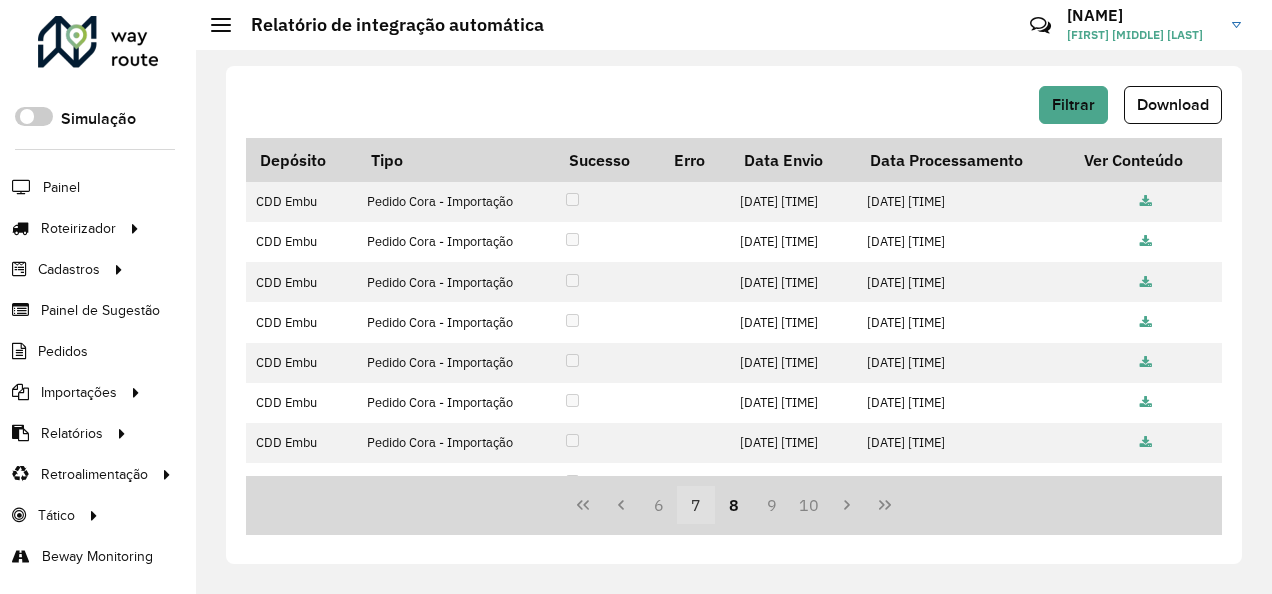 click on "9" at bounding box center [772, 505] 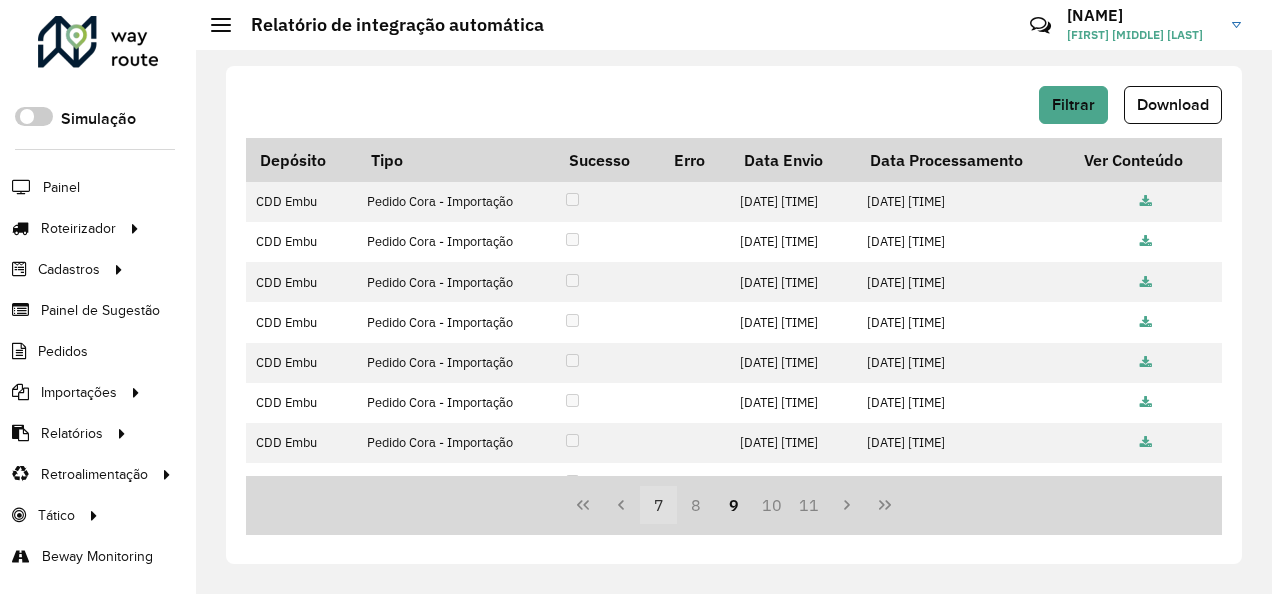 click on "10" at bounding box center (772, 505) 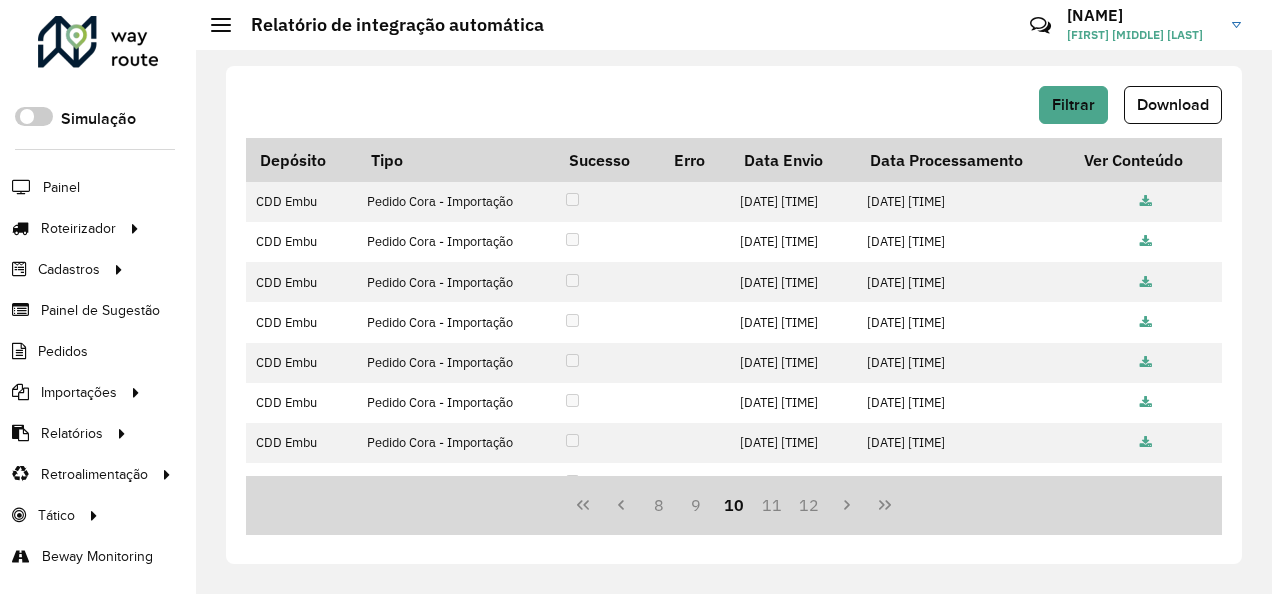 click on "11" at bounding box center (772, 505) 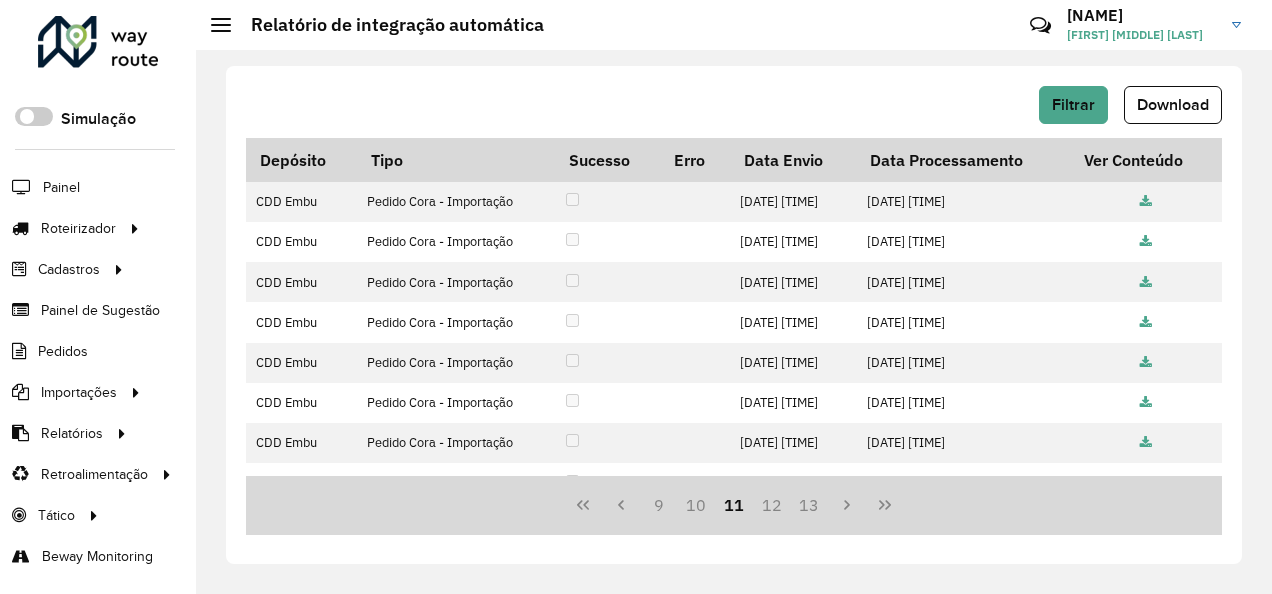 click on "12" at bounding box center [772, 505] 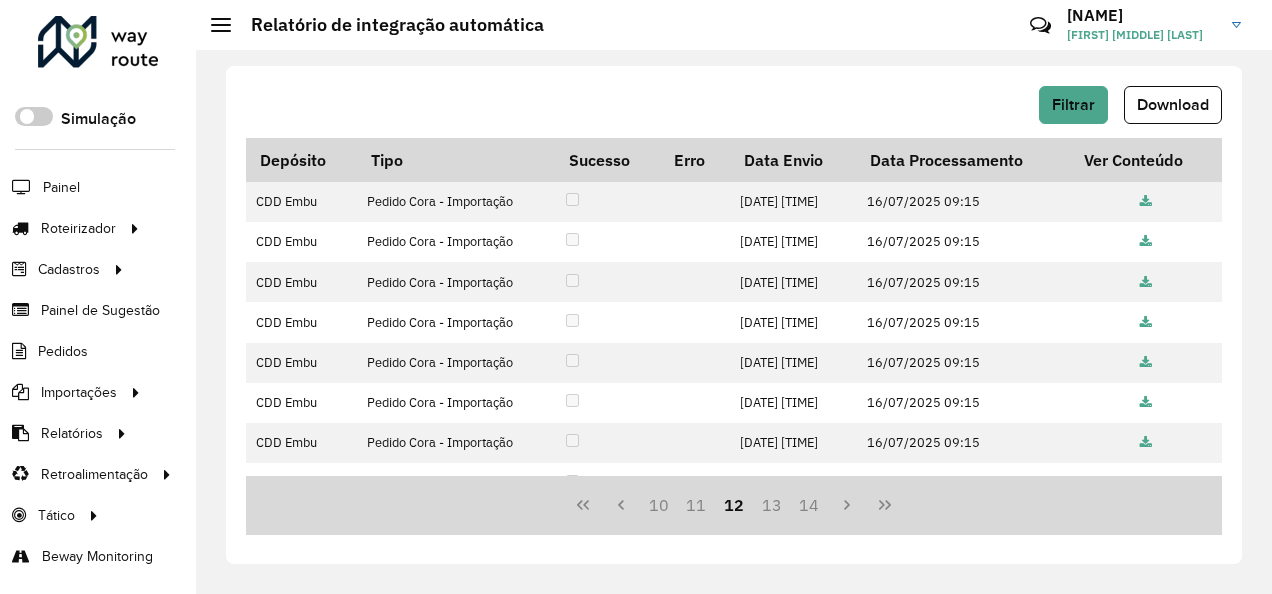 click on "13" at bounding box center (772, 505) 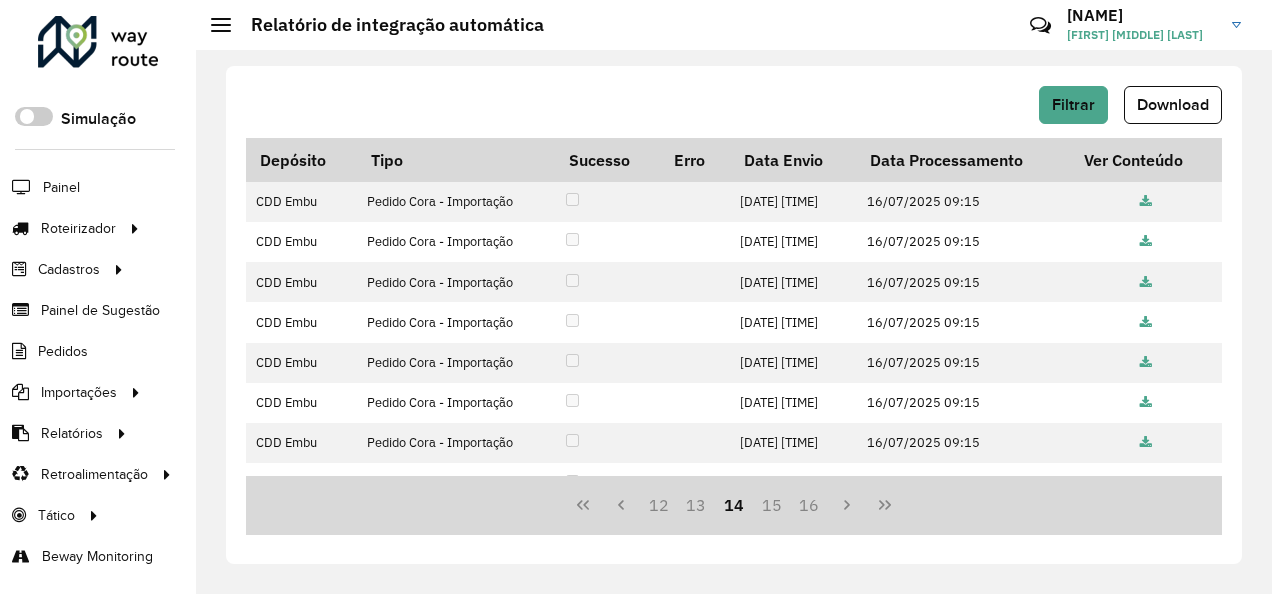 click on "15" at bounding box center [772, 505] 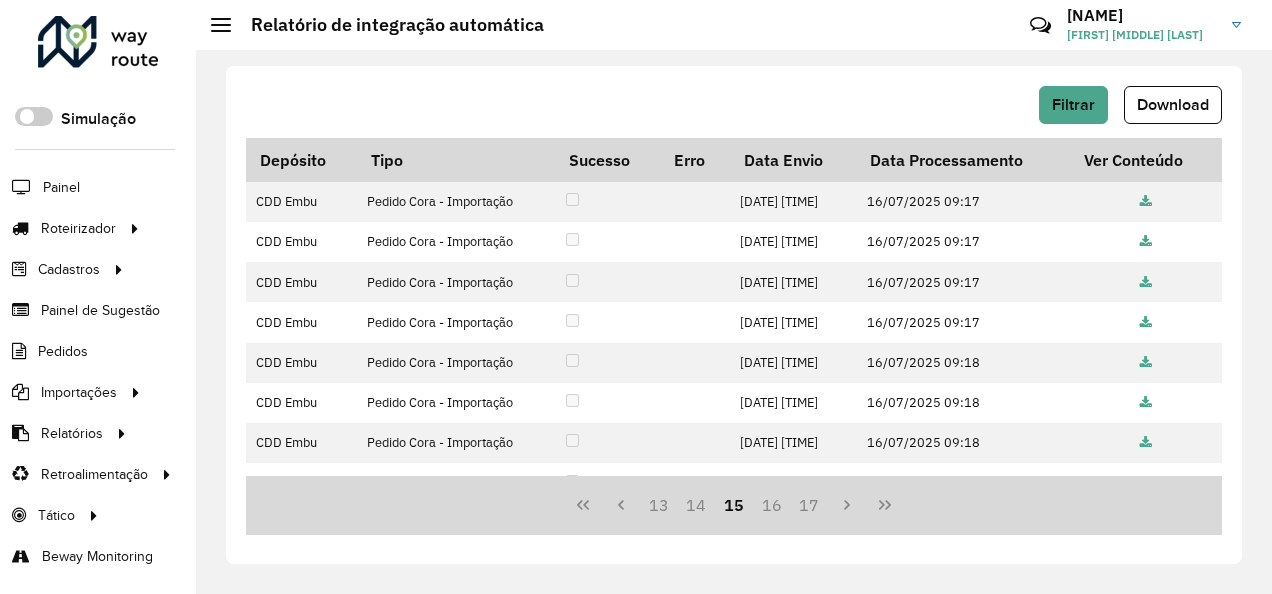 click on "16" at bounding box center [772, 505] 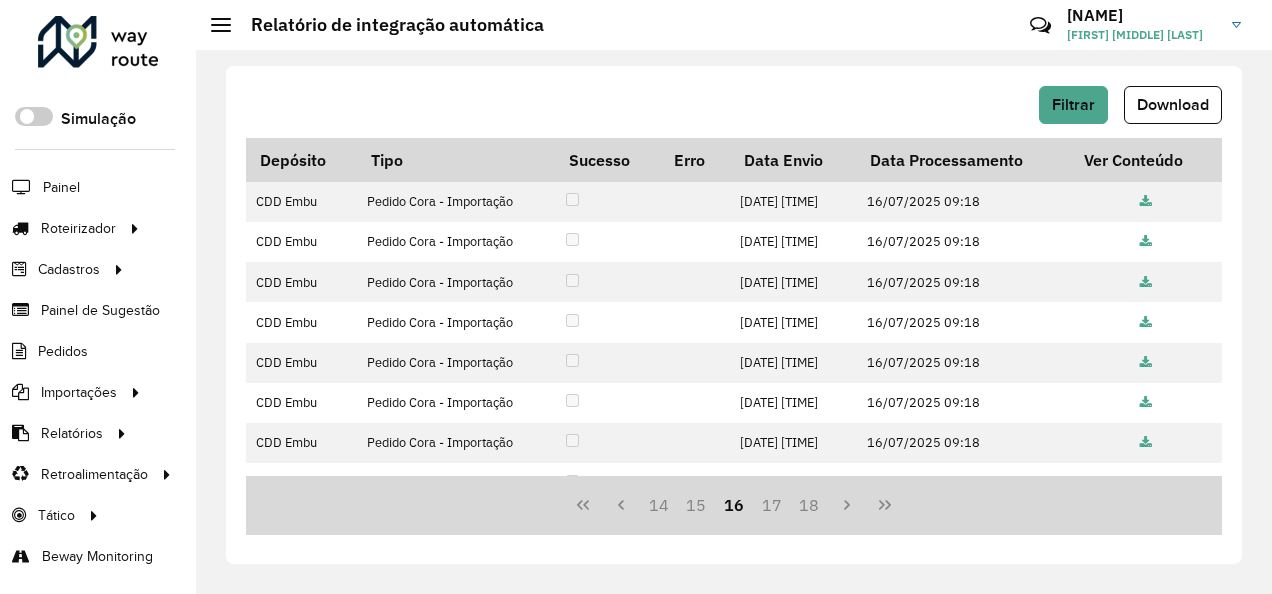 click on "17" at bounding box center (772, 505) 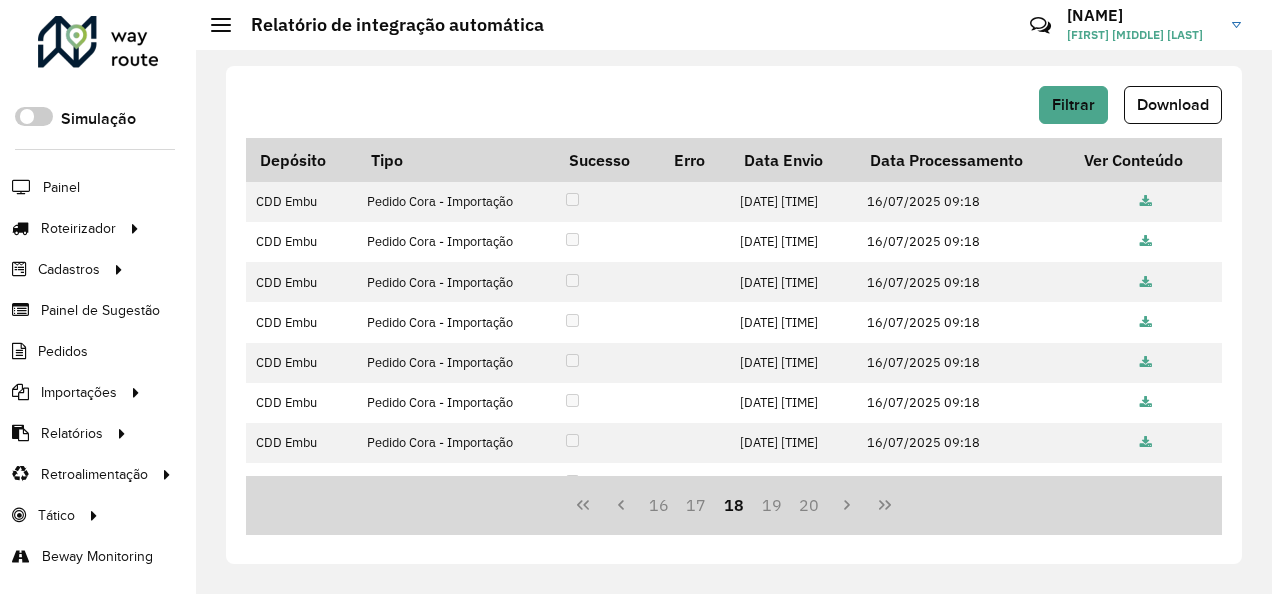 click on "19" at bounding box center [772, 505] 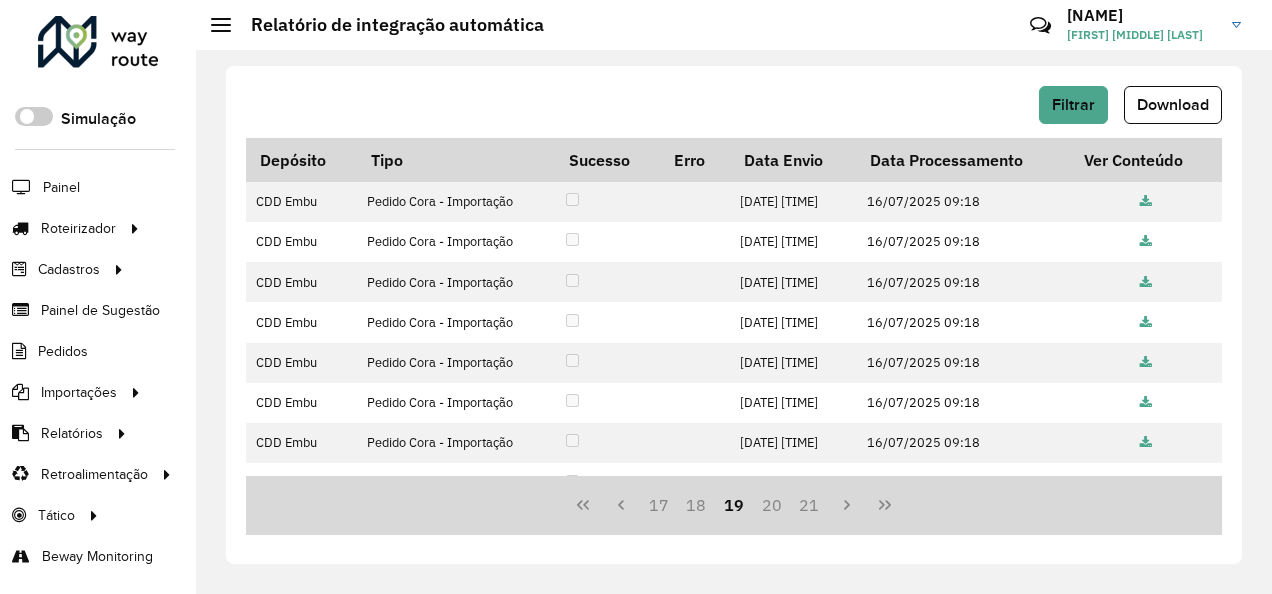 click on "20" at bounding box center (772, 505) 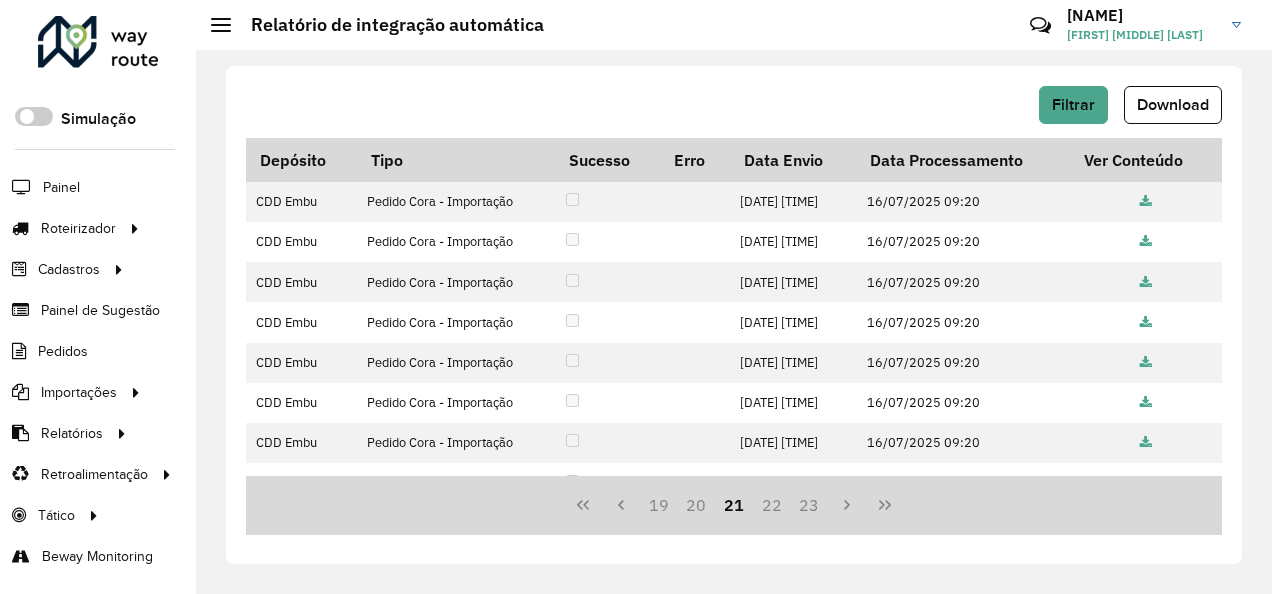 click on "22" at bounding box center [772, 505] 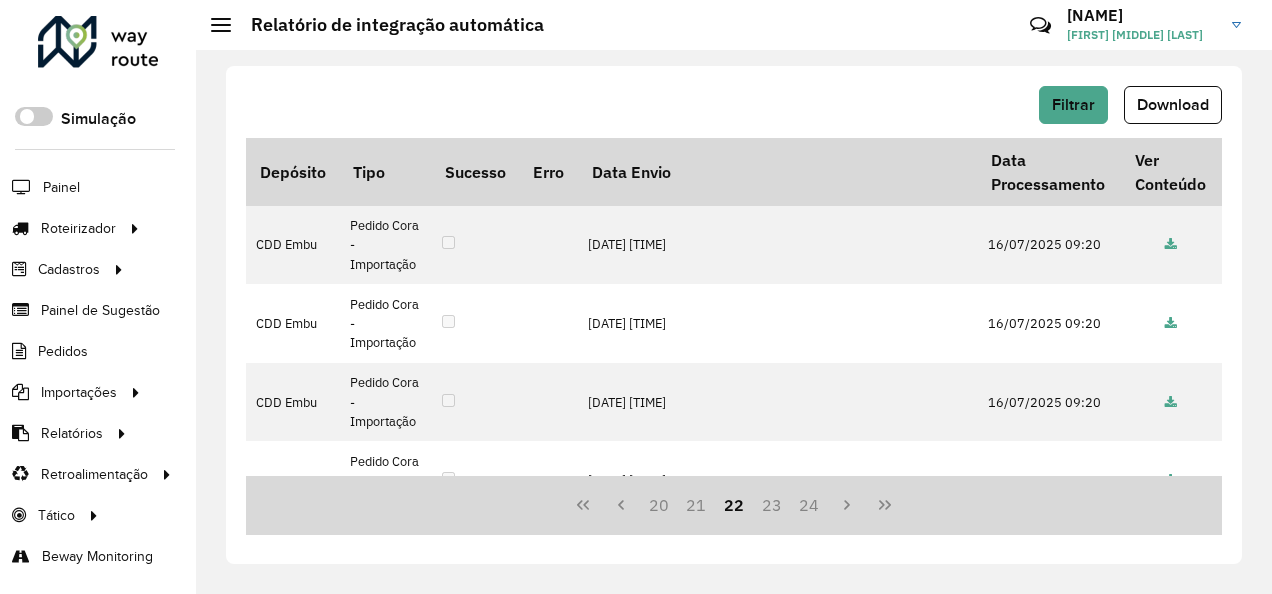 click on "23" at bounding box center [772, 505] 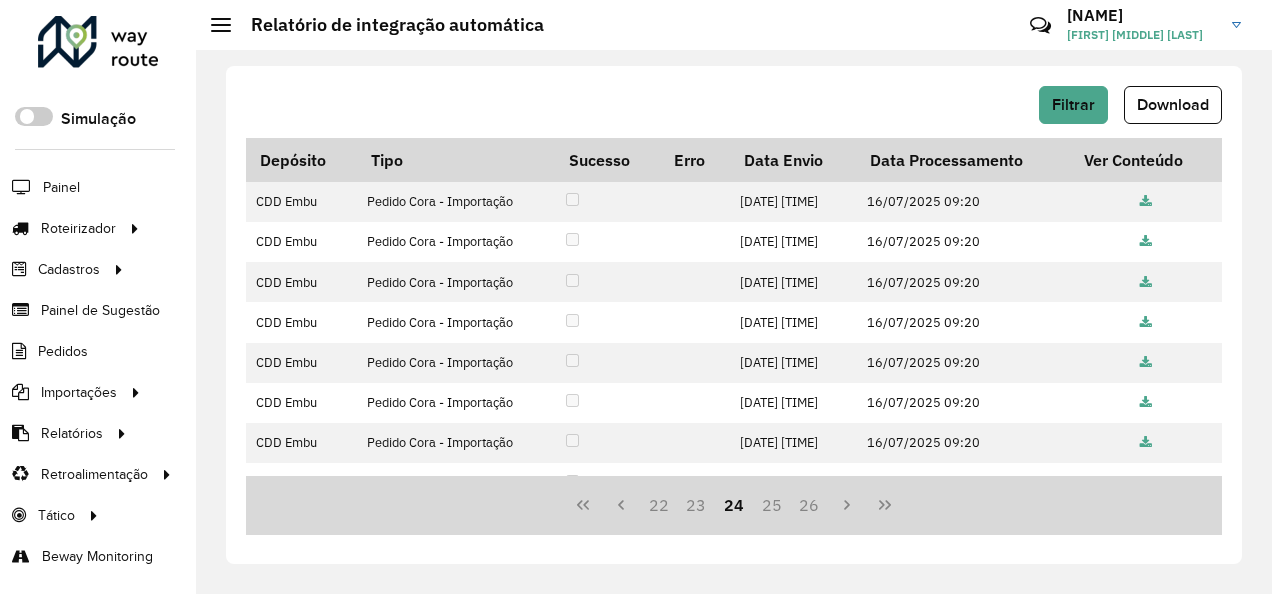 click on "25" at bounding box center [772, 505] 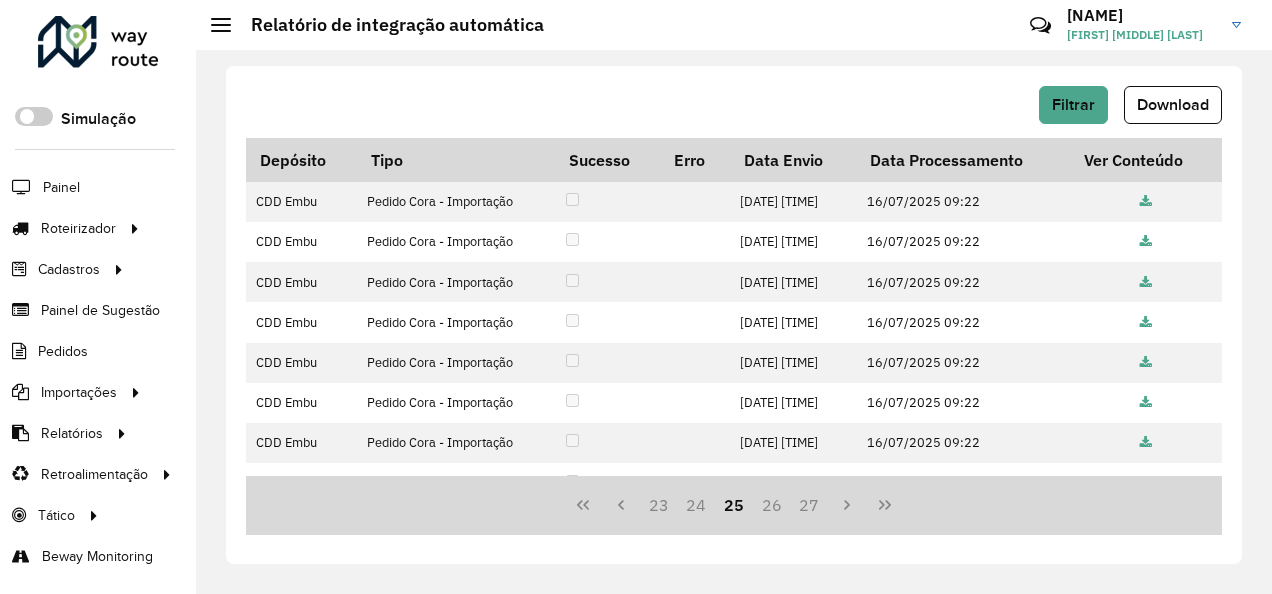 click on "26" at bounding box center (772, 505) 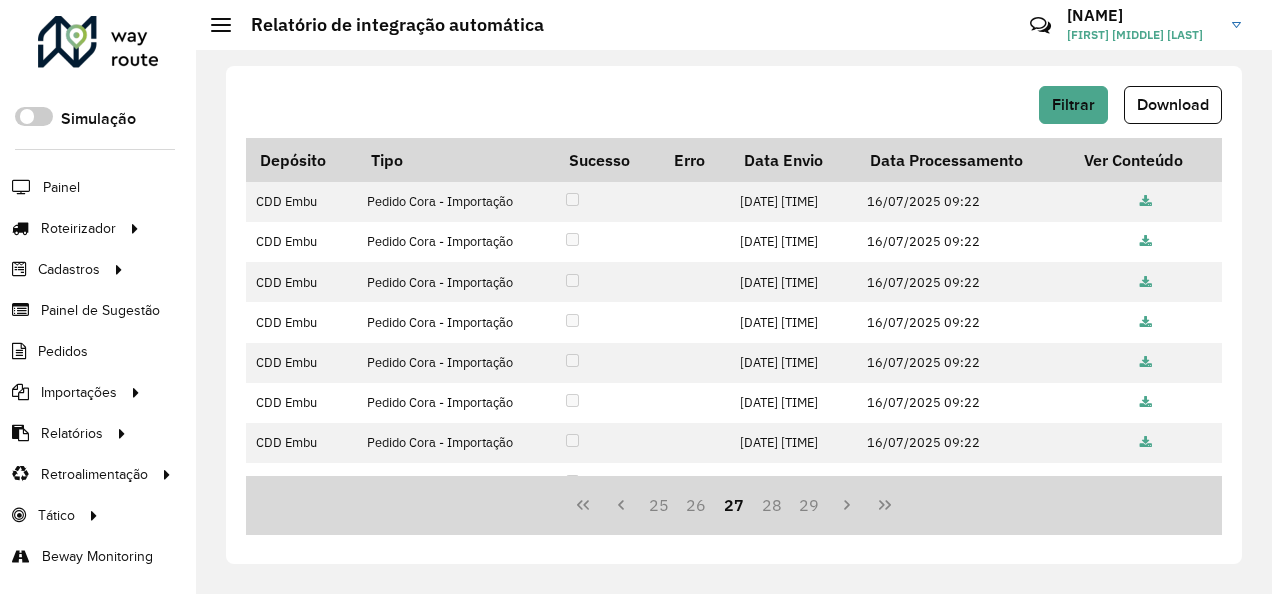 click on "28" at bounding box center [772, 505] 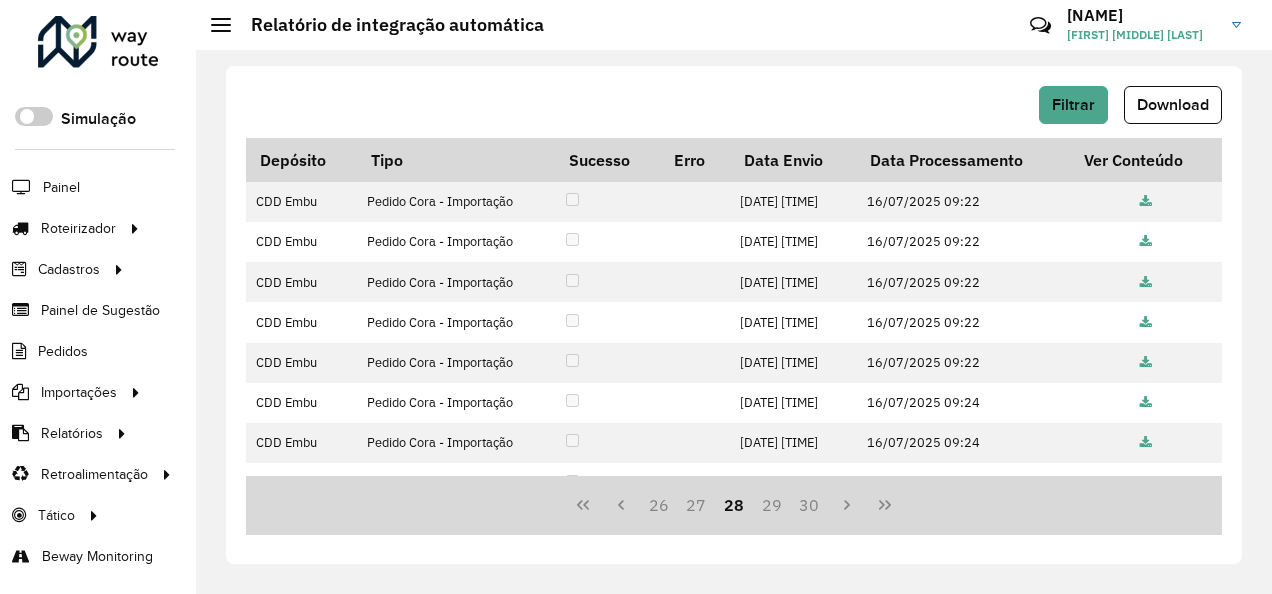 click on "29" at bounding box center [772, 505] 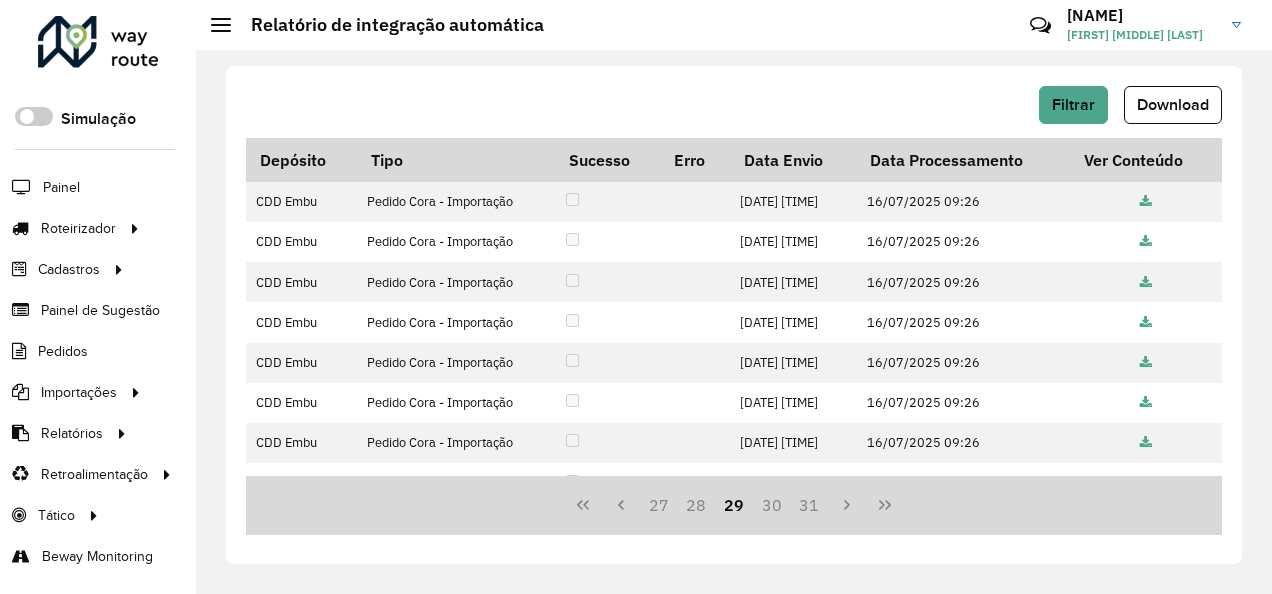 click on "30" at bounding box center (772, 505) 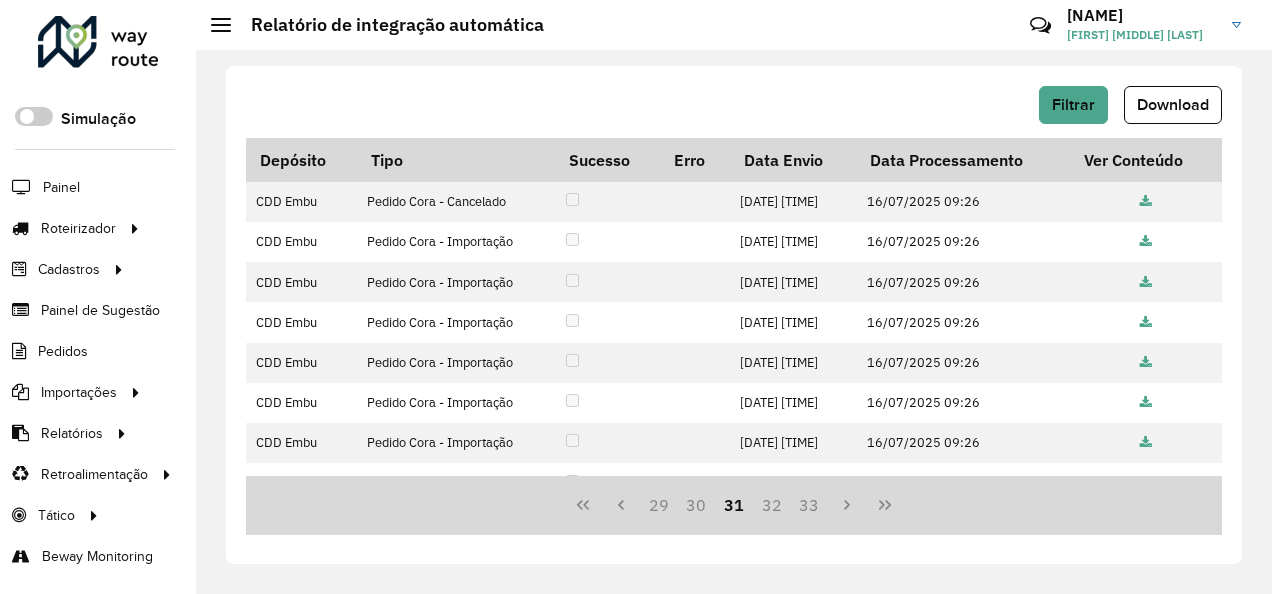 click on "32" at bounding box center (772, 505) 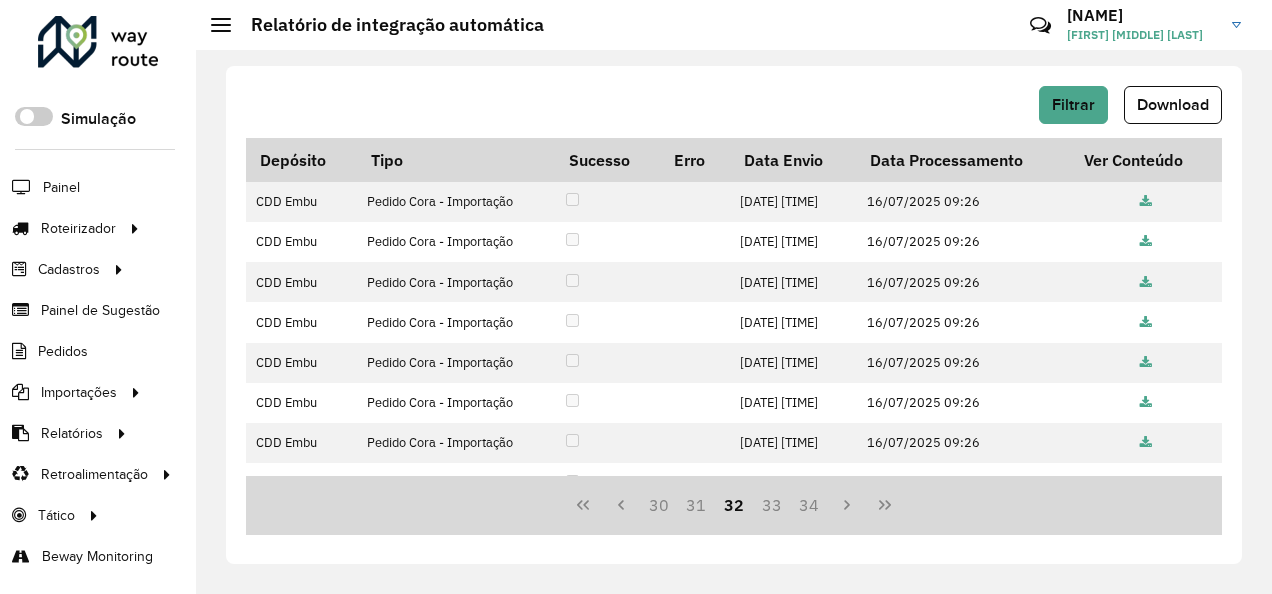 click on "33" at bounding box center (772, 505) 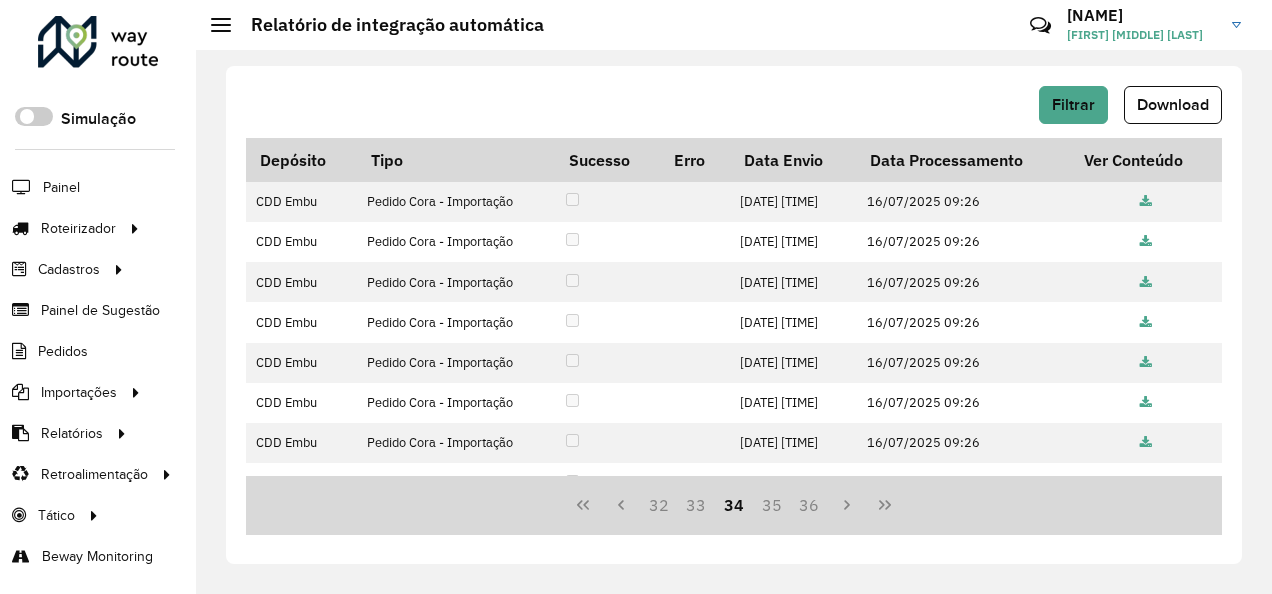 click on "35" at bounding box center (772, 505) 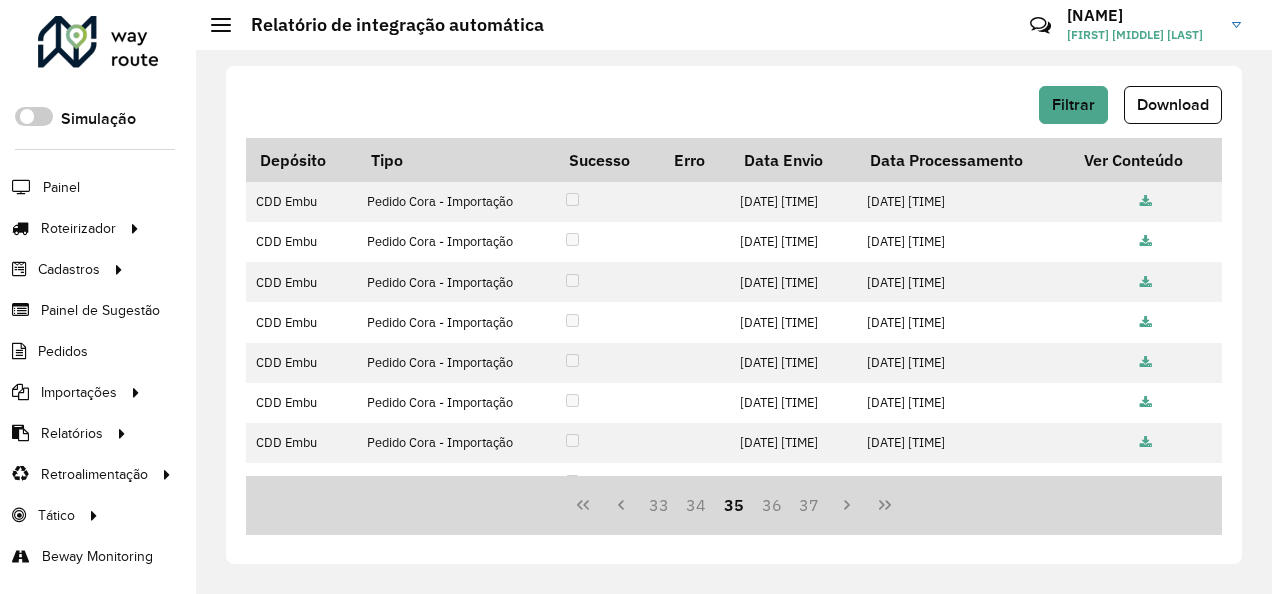 click on "36" at bounding box center [772, 505] 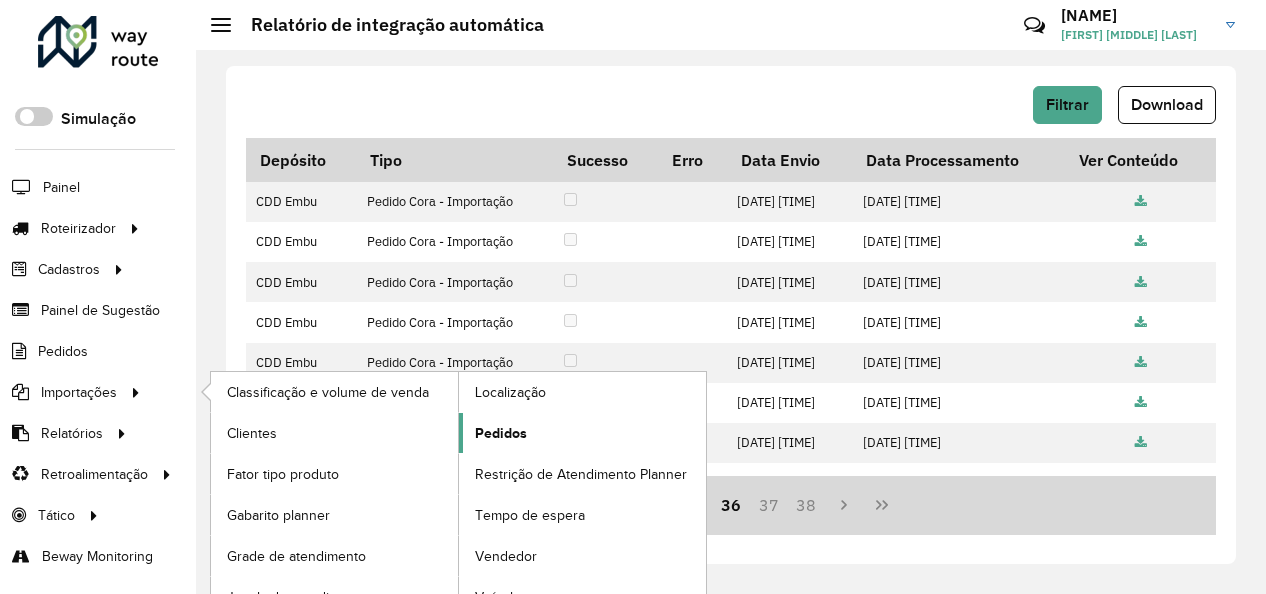 click on "Pedidos" 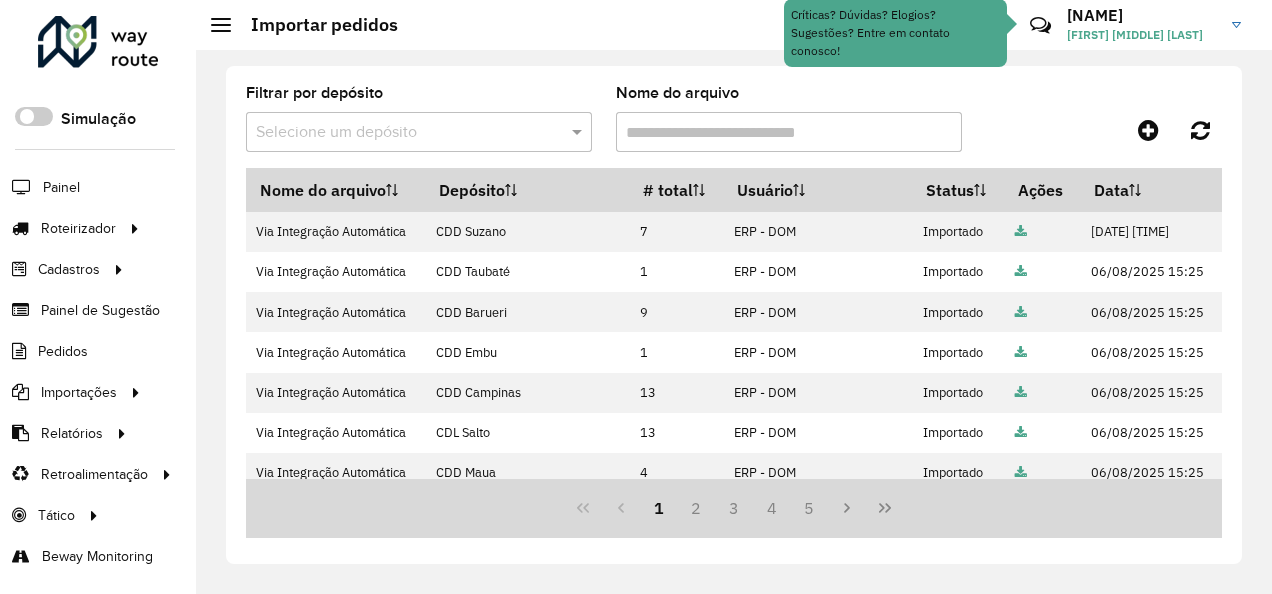 click at bounding box center (399, 133) 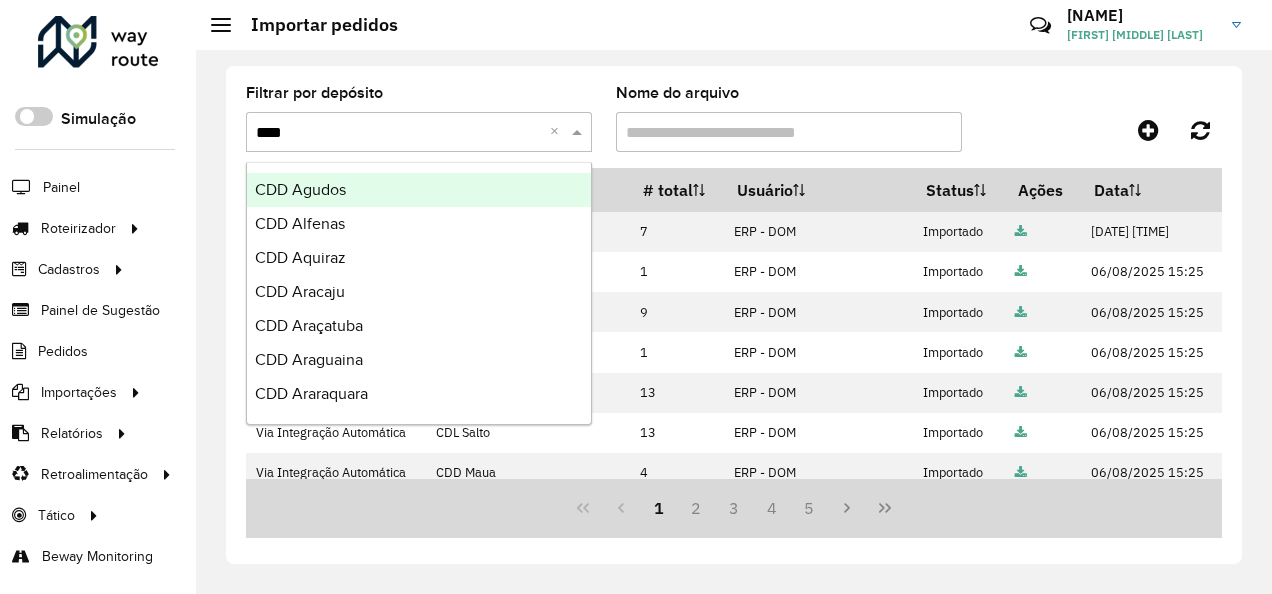 type on "*****" 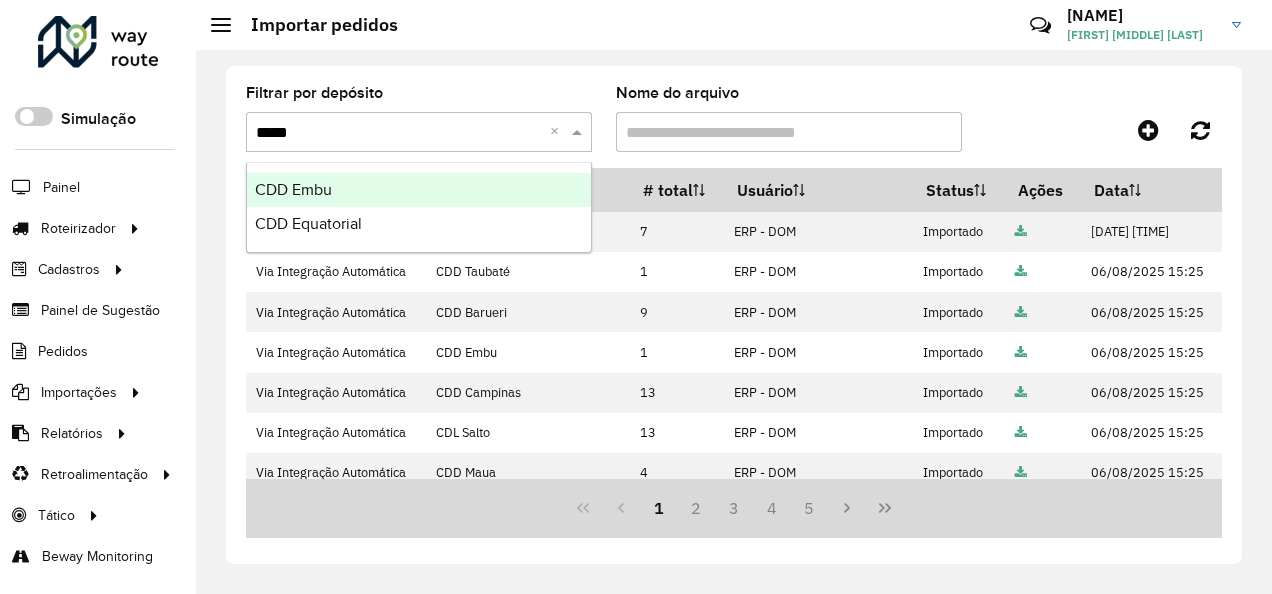 click on "CDD Embu" at bounding box center [419, 190] 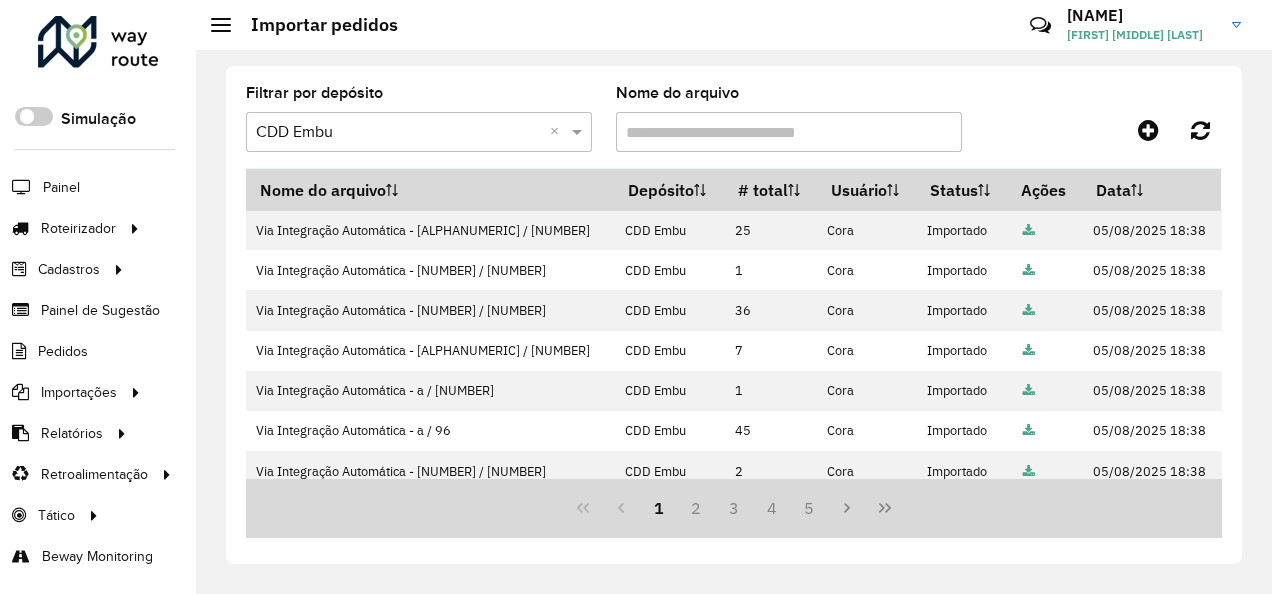 scroll, scrollTop: 537, scrollLeft: 0, axis: vertical 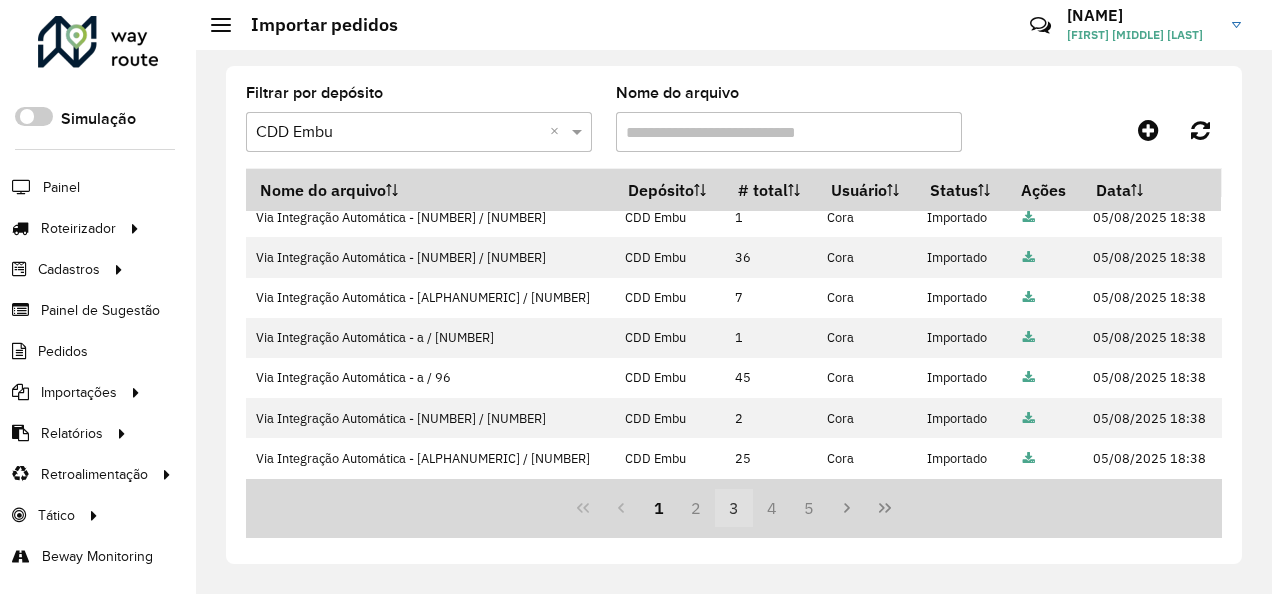 click on "3" at bounding box center [734, 508] 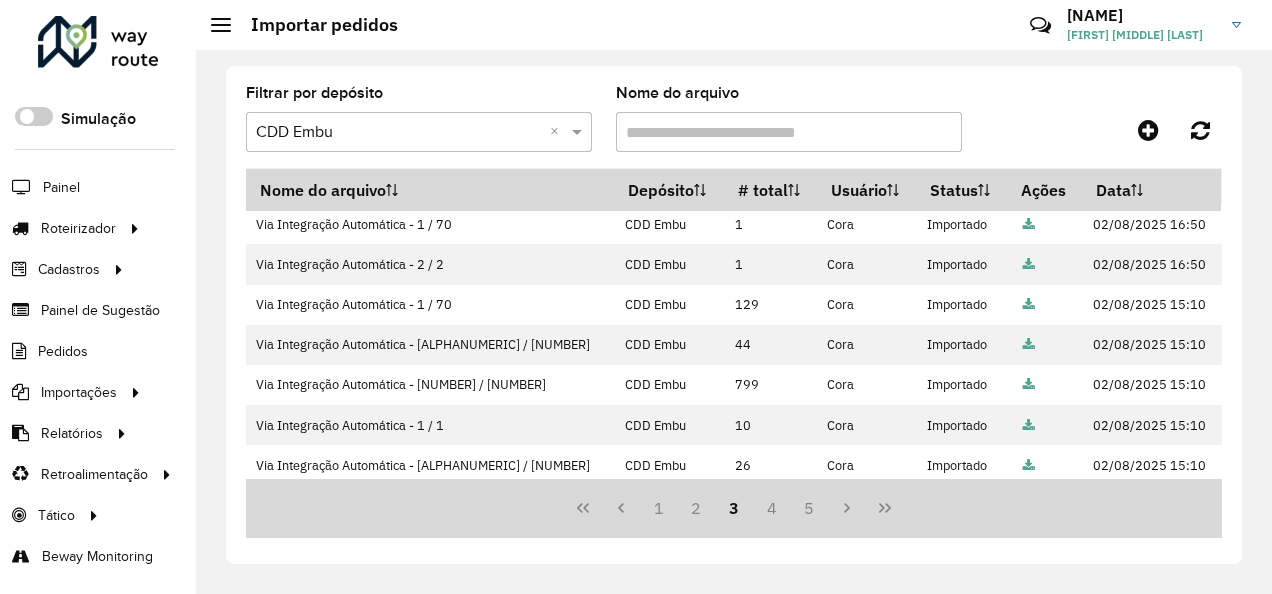 scroll, scrollTop: 537, scrollLeft: 0, axis: vertical 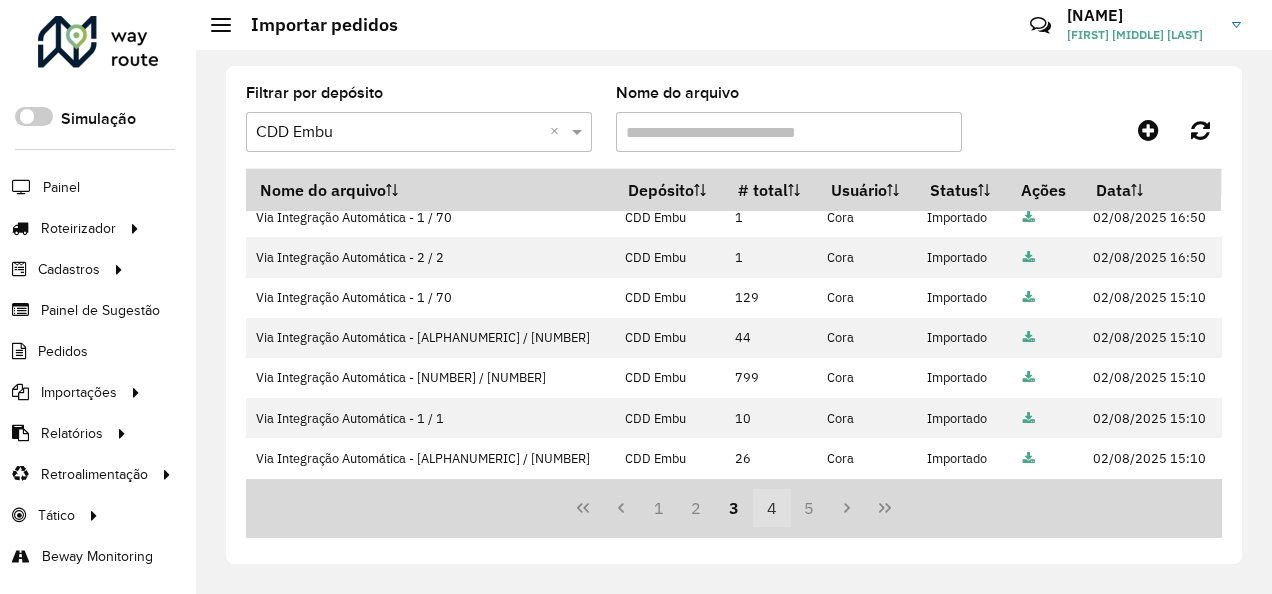 click on "4" at bounding box center (772, 508) 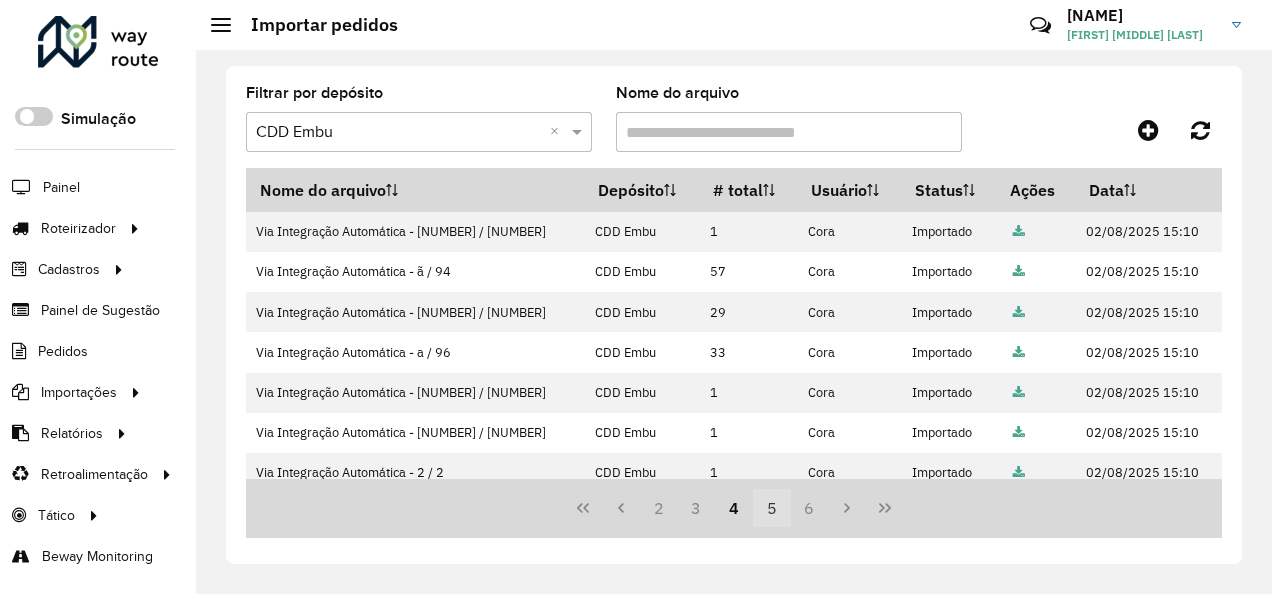 click on "5" at bounding box center [772, 508] 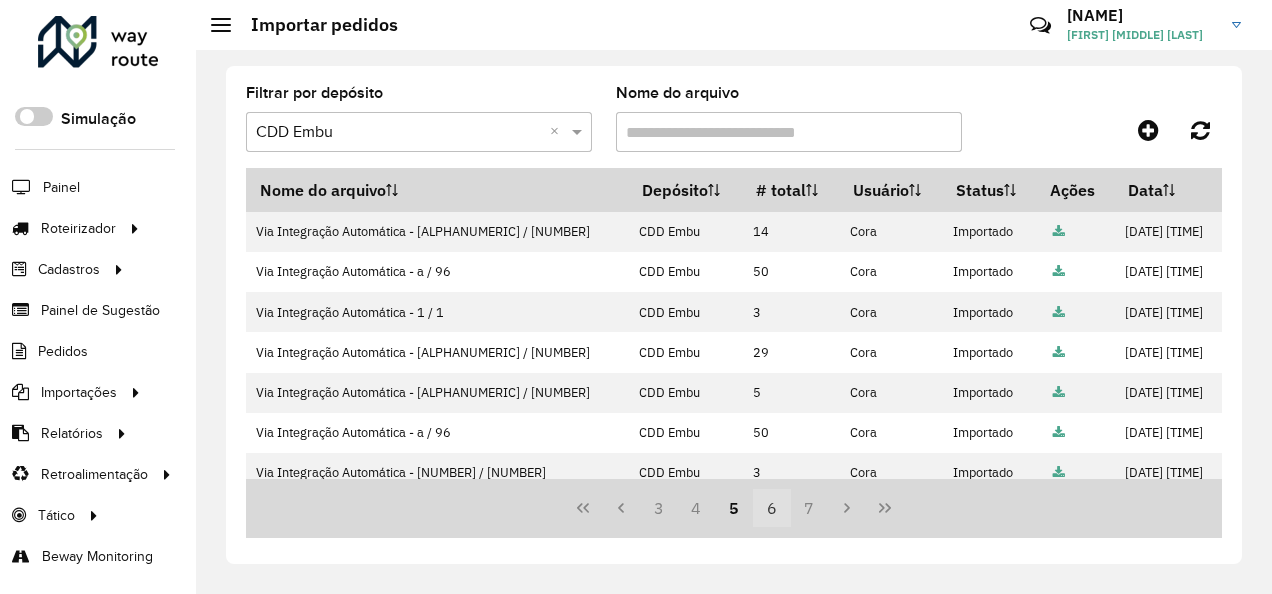 click on "6" at bounding box center (772, 508) 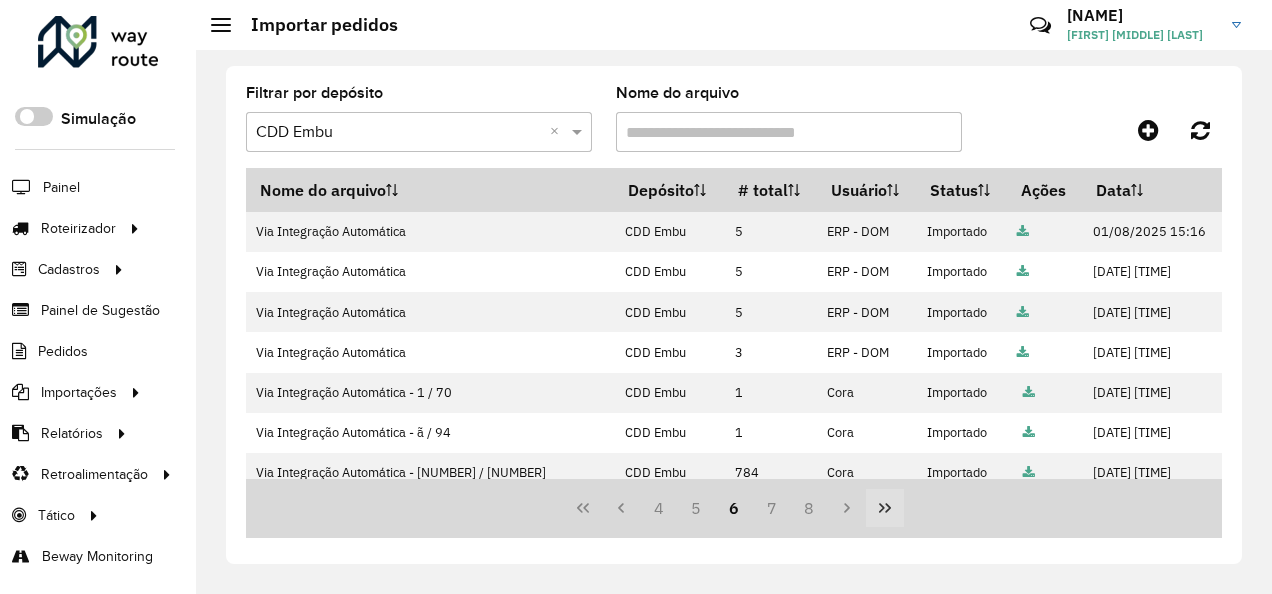 click 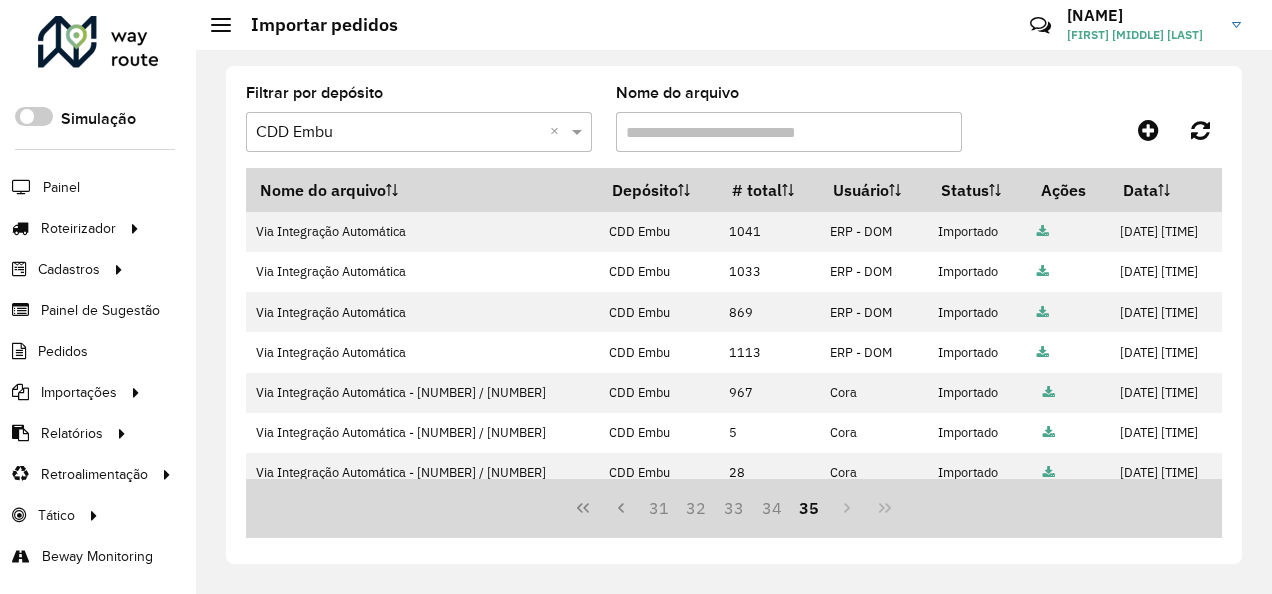 click on "31   32   33   34   35" at bounding box center [734, 508] 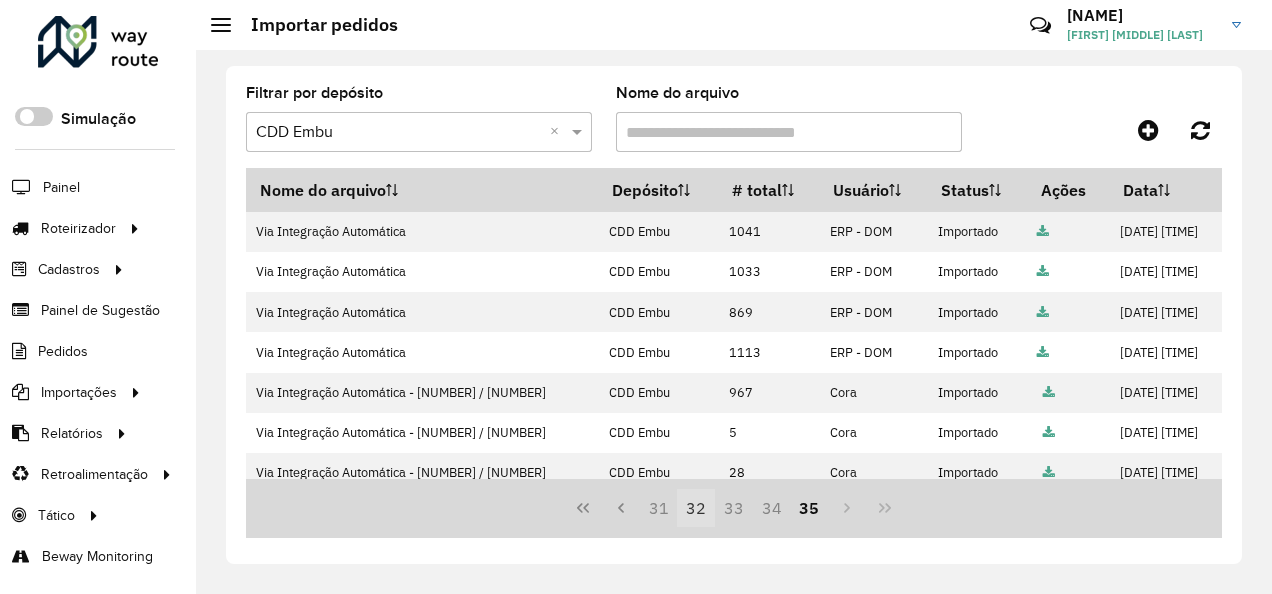 click on "32" at bounding box center (696, 508) 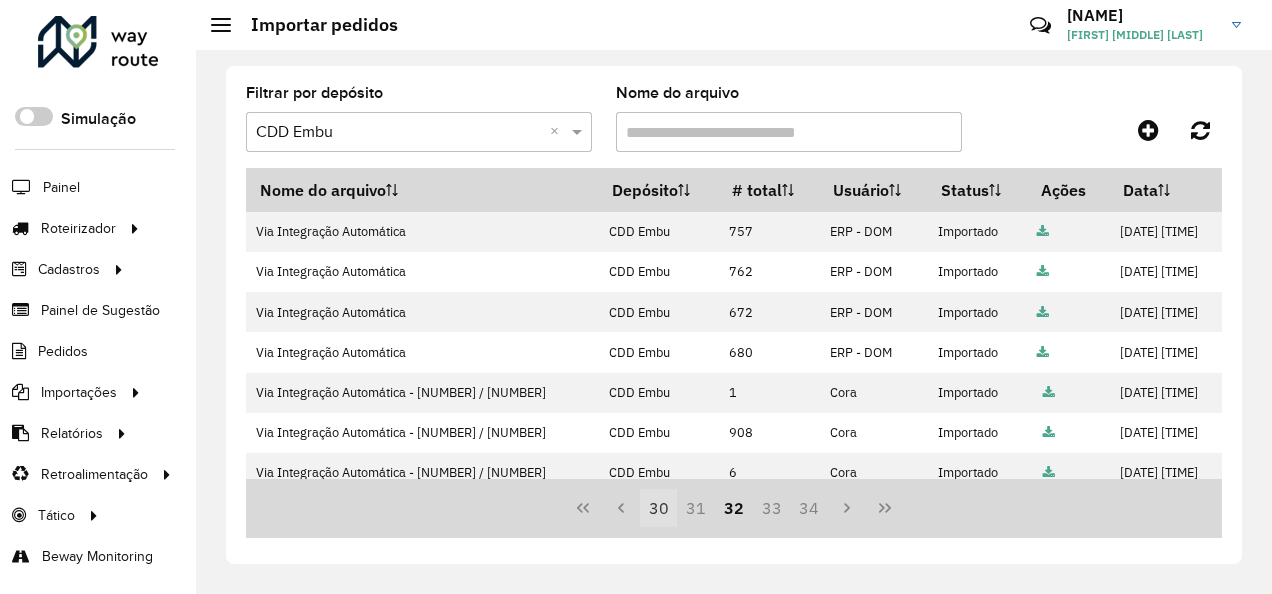 click on "30" at bounding box center (659, 508) 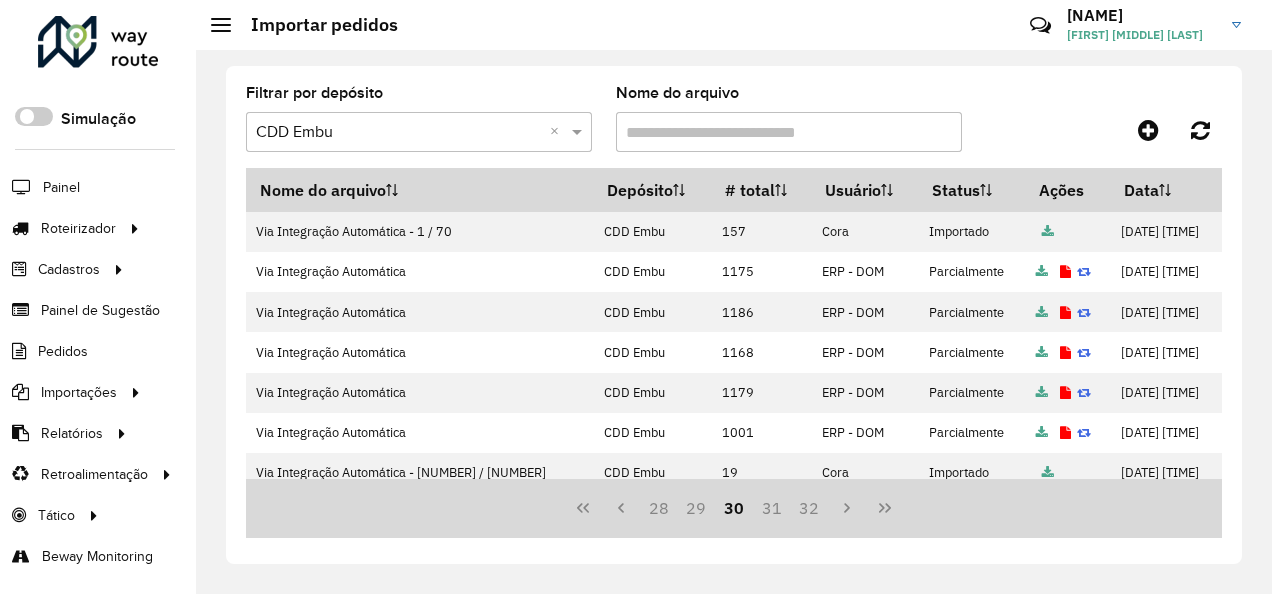 click on "Filtrar por depósito  Selecione um depósito × CDD Embu ×  Nome do arquivo   Nome do arquivo   Depósito   # total   Usuário   Status   Ações   Data   Via Integração Automática - 1 / 70   CDD Embu   157   Cora   Importado            20/06/2025 18:31   Via Integração Automática   CDD Embu   1175   ERP - DOM   Parcialmente            20/06/2025 18:16   Via Integração Automática   CDD Embu   1186   ERP - DOM   Parcialmente            20/06/2025 17:46   Via Integração Automática   CDD Embu   1168   ERP - DOM   Parcialmente            20/06/2025 17:29   Via Integração Automática   CDD Embu   1179   ERP - DOM   Parcialmente            20/06/2025 17:08   Via Integração Automática   CDD Embu   1001   ERP - DOM   Parcialmente            20/06/2025 15:22   Via Integração Automática - 1 / 66   CDD Embu   19   Cora   Importado            19/06/2025 18:06   Via Integração Automática - 2 / 71   CDD Embu   781   Cora   Importado            19/06/2025 18:06   CDD Embu" 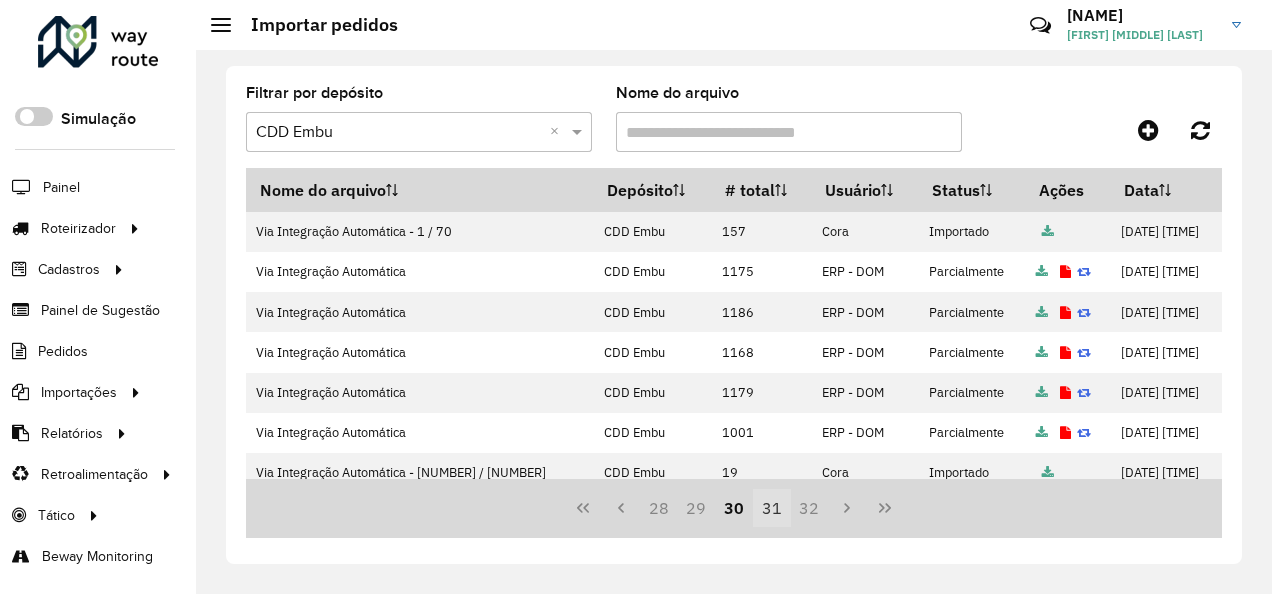 click on "31" at bounding box center (772, 508) 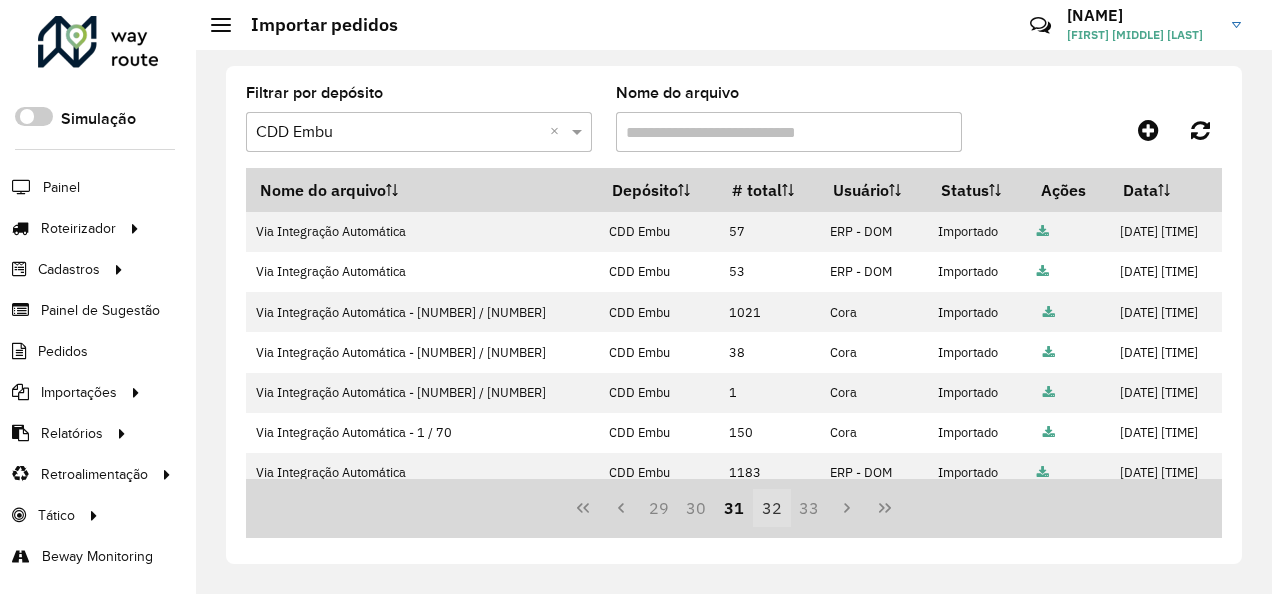 click on "32" at bounding box center (772, 508) 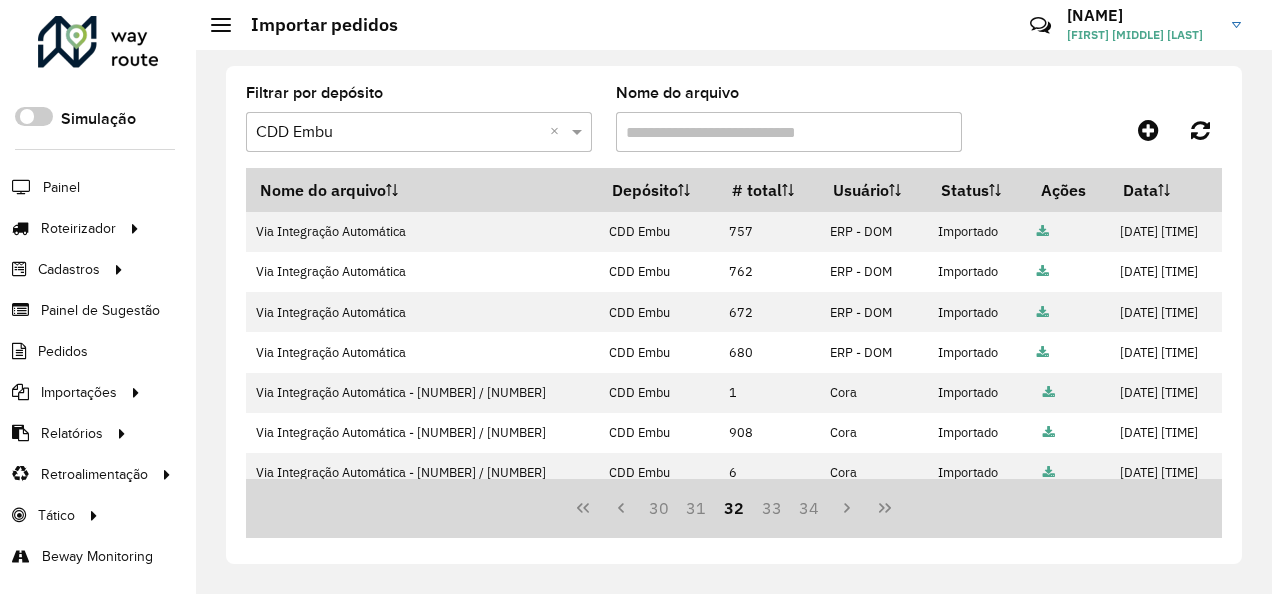 click on "33" at bounding box center [772, 508] 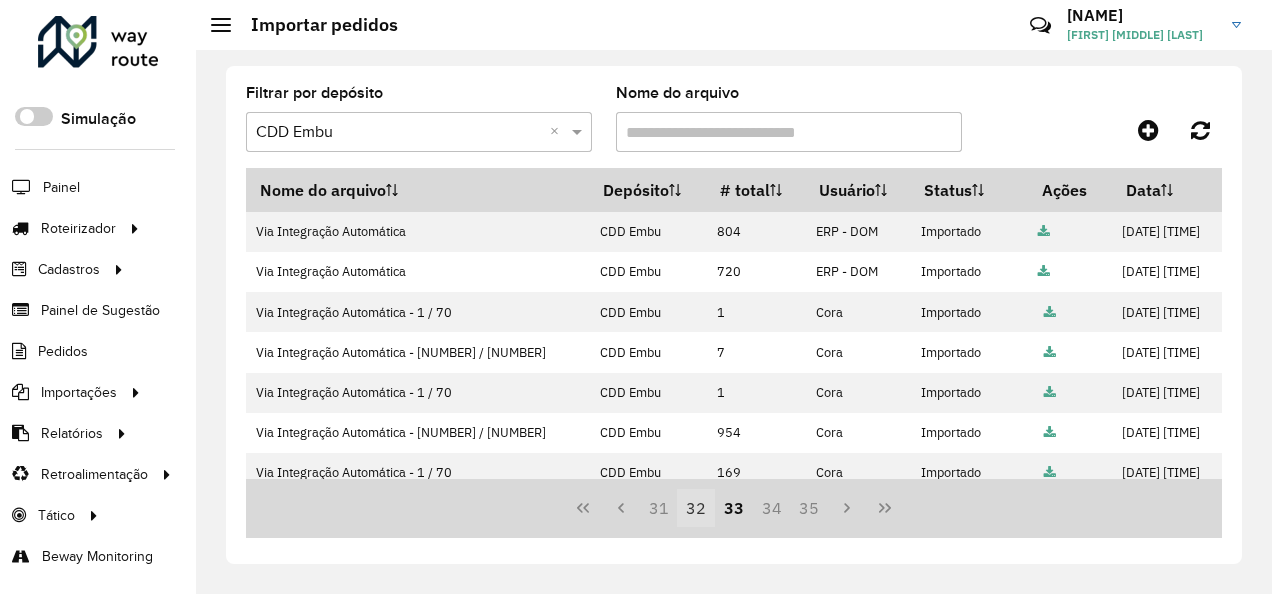 click on "32" at bounding box center [696, 508] 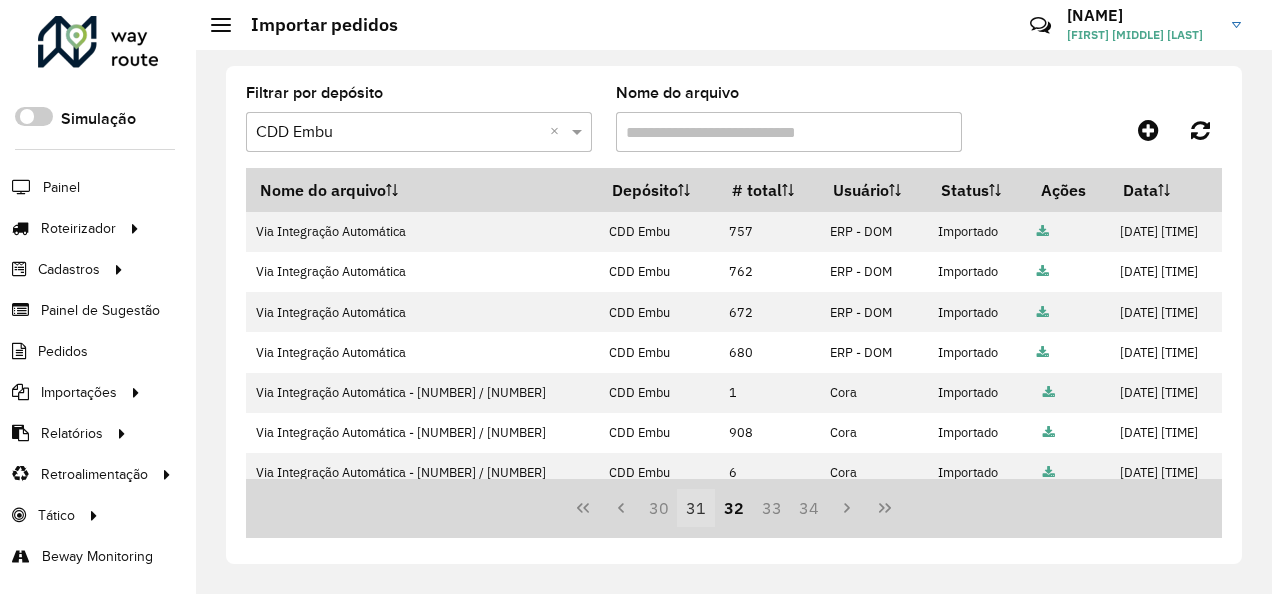 click on "31" at bounding box center (696, 508) 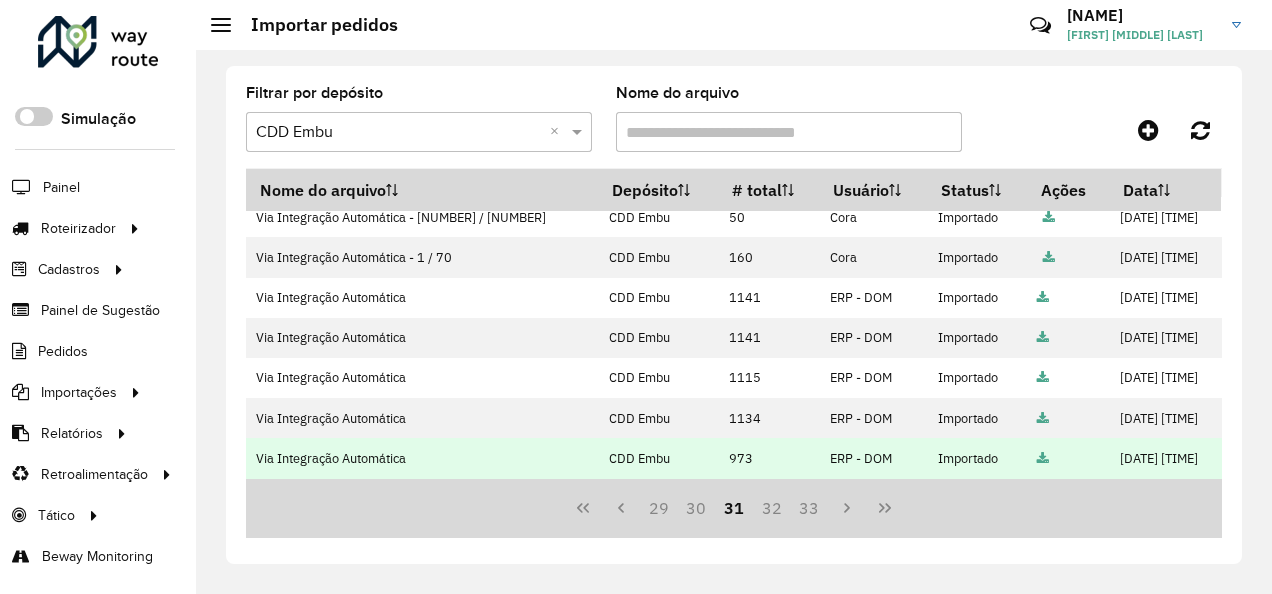 scroll, scrollTop: 437, scrollLeft: 0, axis: vertical 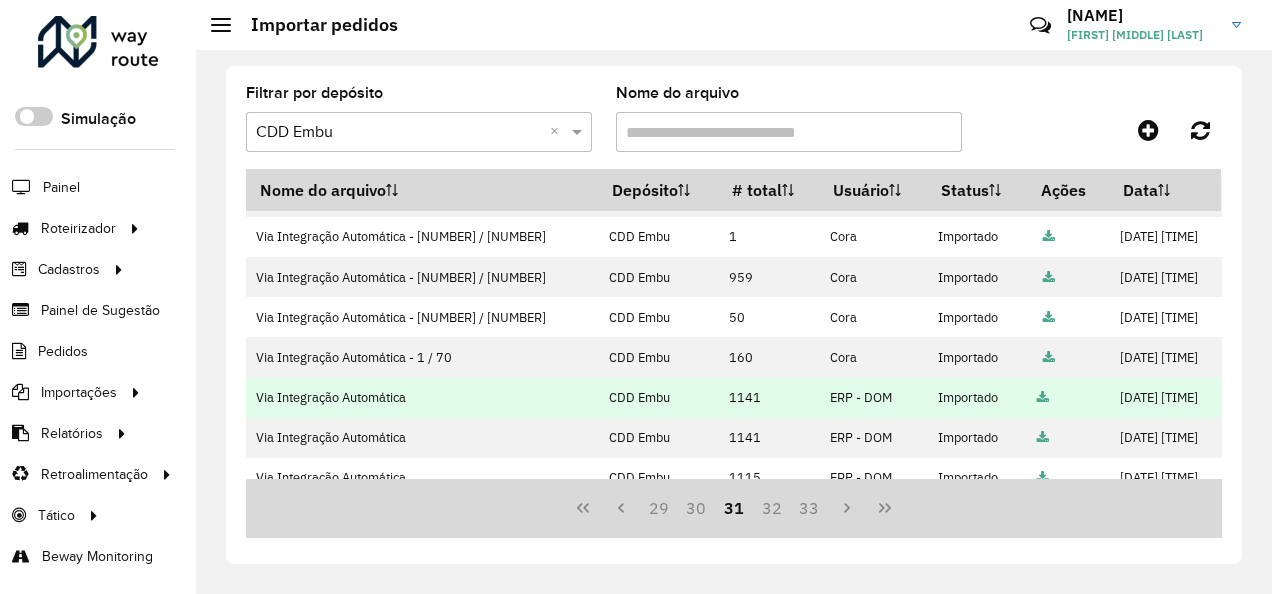 click at bounding box center (1043, 398) 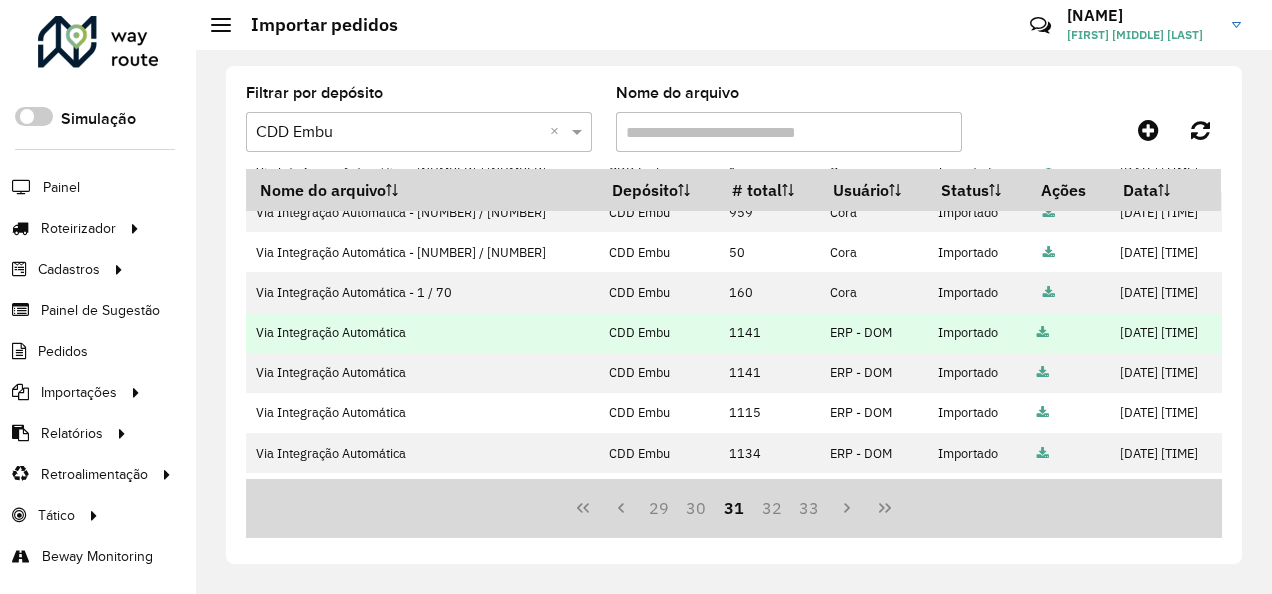 scroll, scrollTop: 537, scrollLeft: 0, axis: vertical 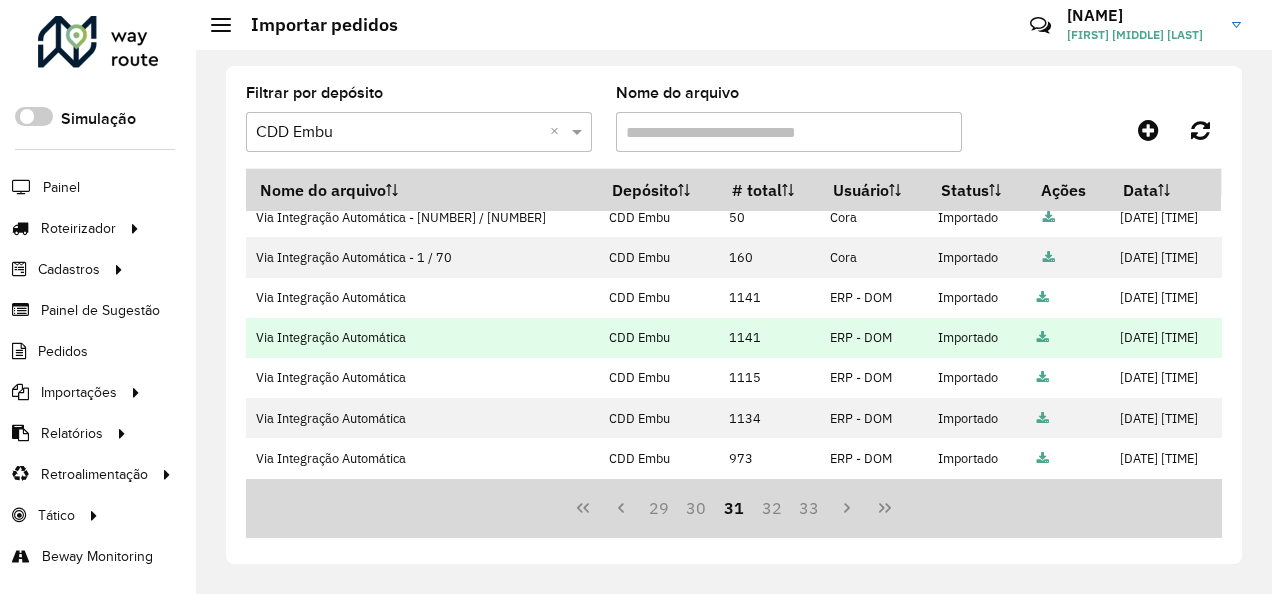 click at bounding box center [1043, 338] 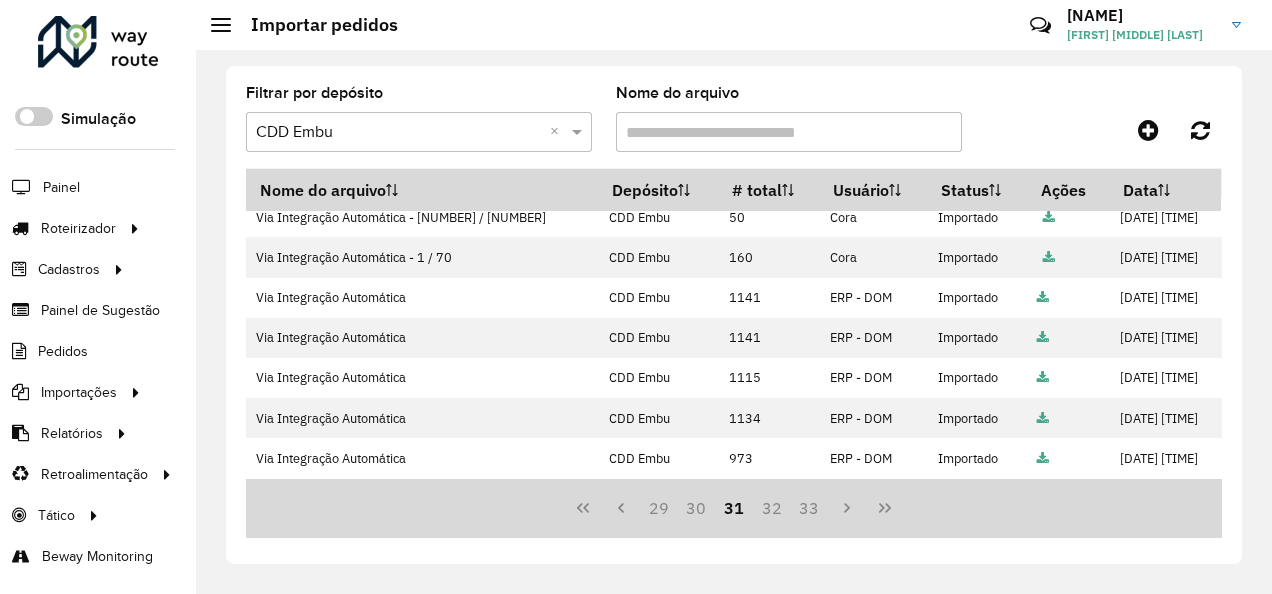 click on "Filtrar por depósito  Selecione um depósito × CDD Embu ×  Nome do arquivo   Nome do arquivo   Depósito   # total   Usuário   Status   Ações   Data   Via Integração Automática   CDD Embu   57   ERP - DOM   Importado            18/06/2025 16:59   Via Integração Automática   CDD Embu   53   ERP - DOM   Importado            18/06/2025 15:15   Via Integração Automática - 2 / 71   CDD Embu   1021   Cora   Importado            17/06/2025 18:51   Via Integração Automática - 1 / 66   CDD Embu   38   Cora   Importado            17/06/2025 18:51   Via Integração Automática - 1 / 72   CDD Embu   1   Cora   Importado            17/06/2025 18:51   Via Integração Automática - 1 / 70   CDD Embu   150   Cora   Importado            17/06/2025 18:51   Via Integração Automática   CDD Embu   1183   ERP - DOM   Importado            17/06/2025 18:06   Via Integração Automática   CDD Embu   1183   ERP - DOM   Importado            17/06/2025 17:46   CDD Embu   1166   ERP - DOM" 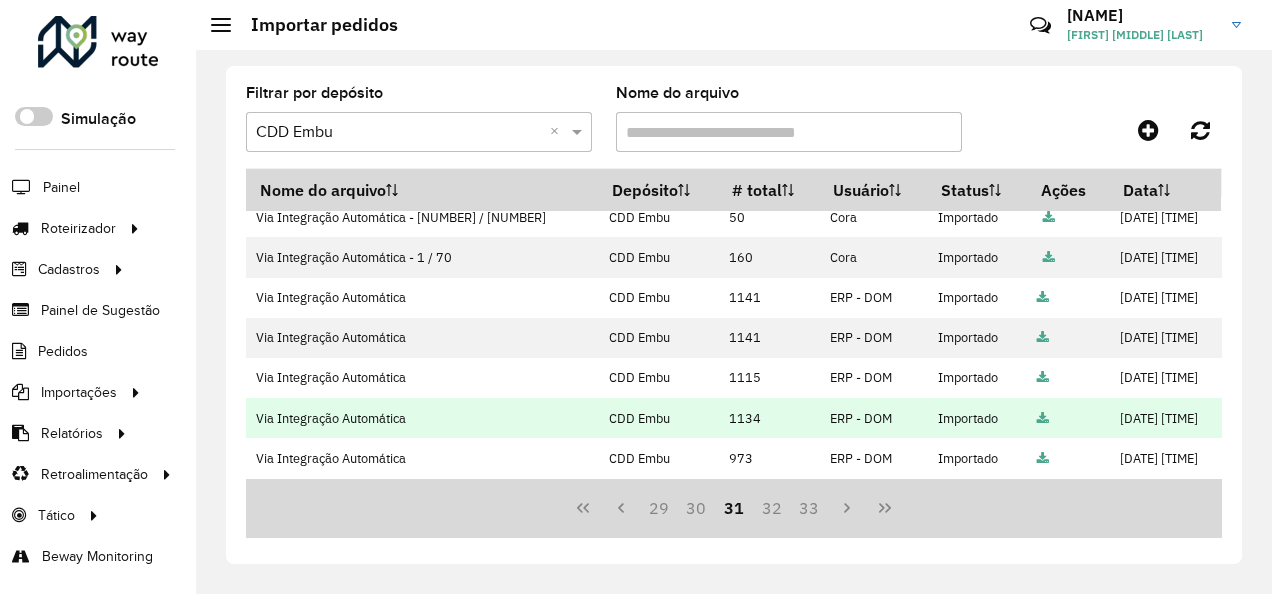 click at bounding box center [1043, 419] 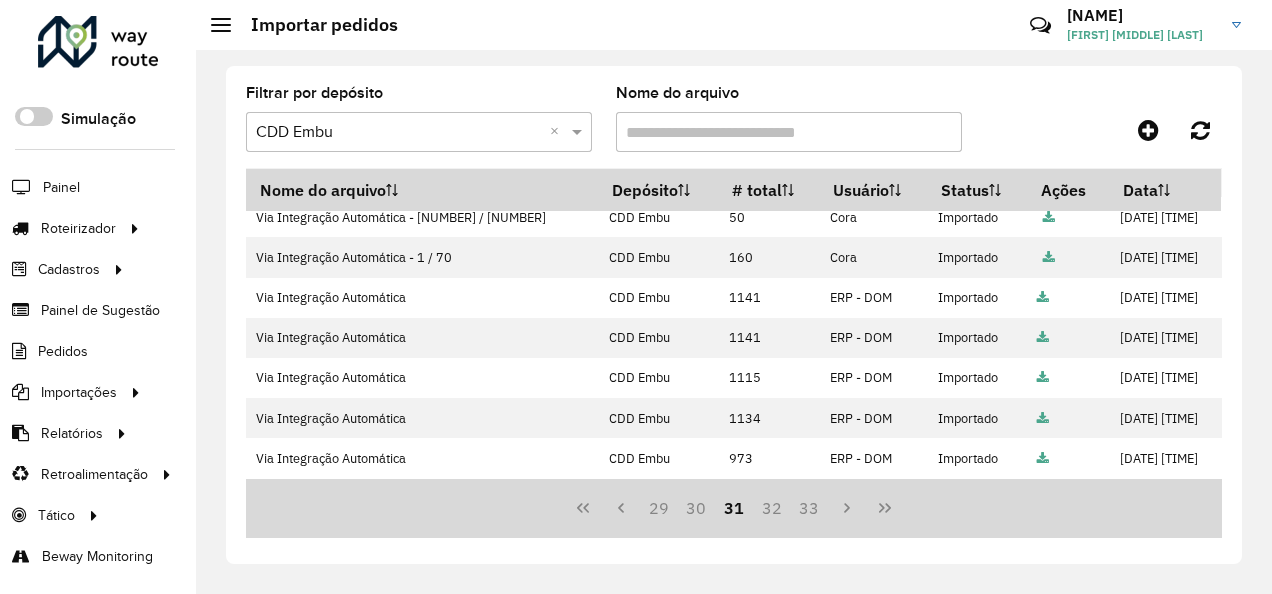 click on "29   30   31   32   33" at bounding box center (734, 508) 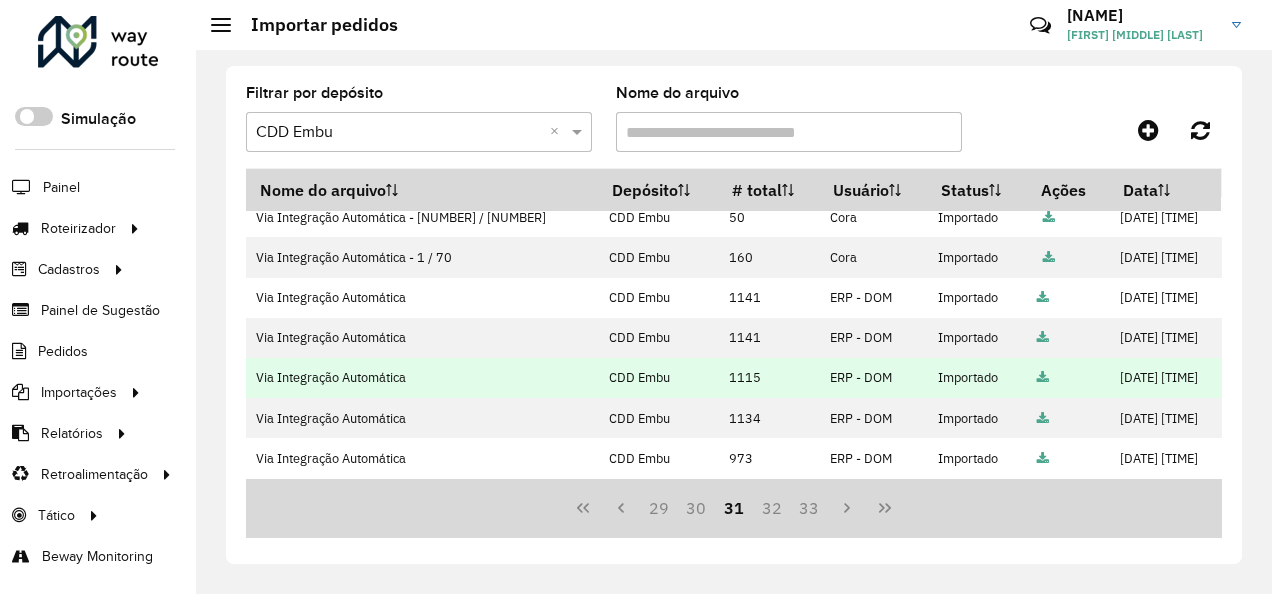 click at bounding box center (1043, 378) 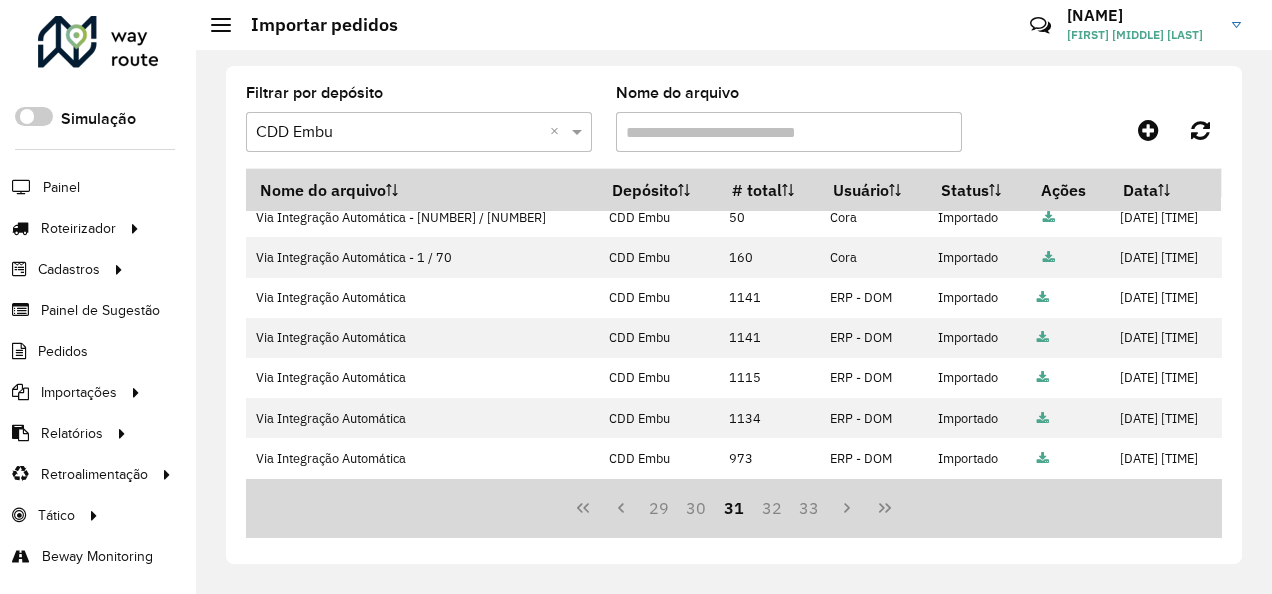 click on "Filtrar por depósito  Selecione um depósito × CDD Embu ×  Nome do arquivo   Nome do arquivo   Depósito   # total   Usuário   Status   Ações   Data   Via Integração Automática   CDD Embu   57   ERP - DOM   Importado            18/06/2025 16:59   Via Integração Automática   CDD Embu   53   ERP - DOM   Importado            18/06/2025 15:15   Via Integração Automática - 2 / 71   CDD Embu   1021   Cora   Importado            17/06/2025 18:51   Via Integração Automática - 1 / 66   CDD Embu   38   Cora   Importado            17/06/2025 18:51   Via Integração Automática - 1 / 72   CDD Embu   1   Cora   Importado            17/06/2025 18:51   Via Integração Automática - 1 / 70   CDD Embu   150   Cora   Importado            17/06/2025 18:51   Via Integração Automática   CDD Embu   1183   ERP - DOM   Importado            17/06/2025 18:06   Via Integração Automática   CDD Embu   1183   ERP - DOM   Importado            17/06/2025 17:46   CDD Embu   1166   ERP - DOM" 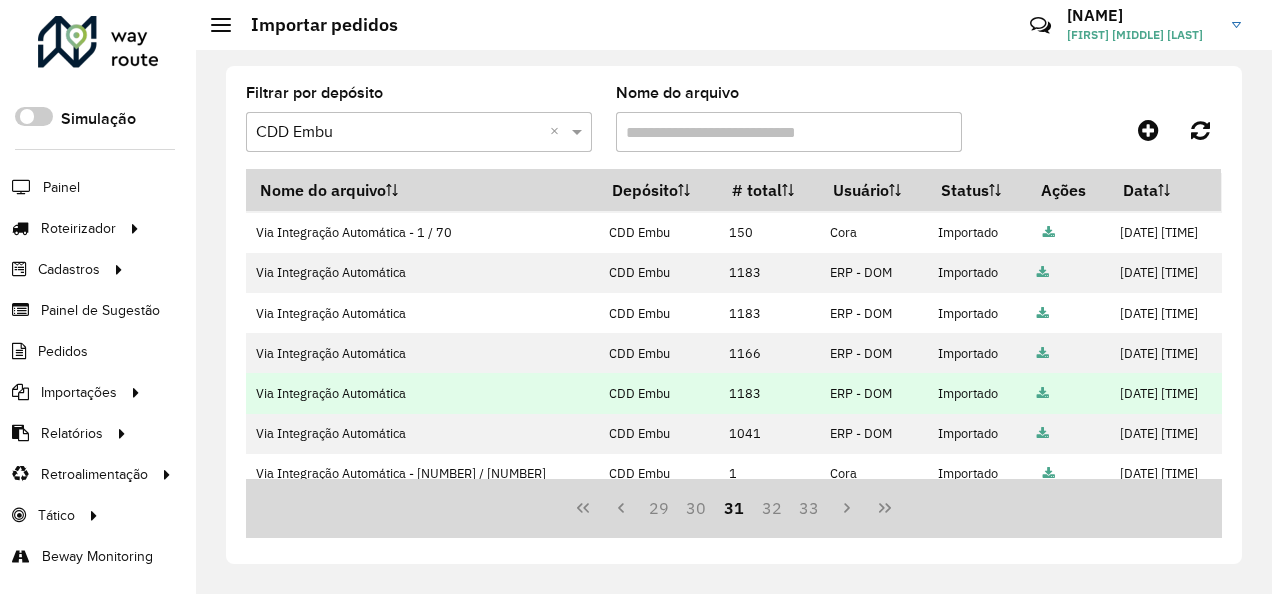 scroll, scrollTop: 100, scrollLeft: 0, axis: vertical 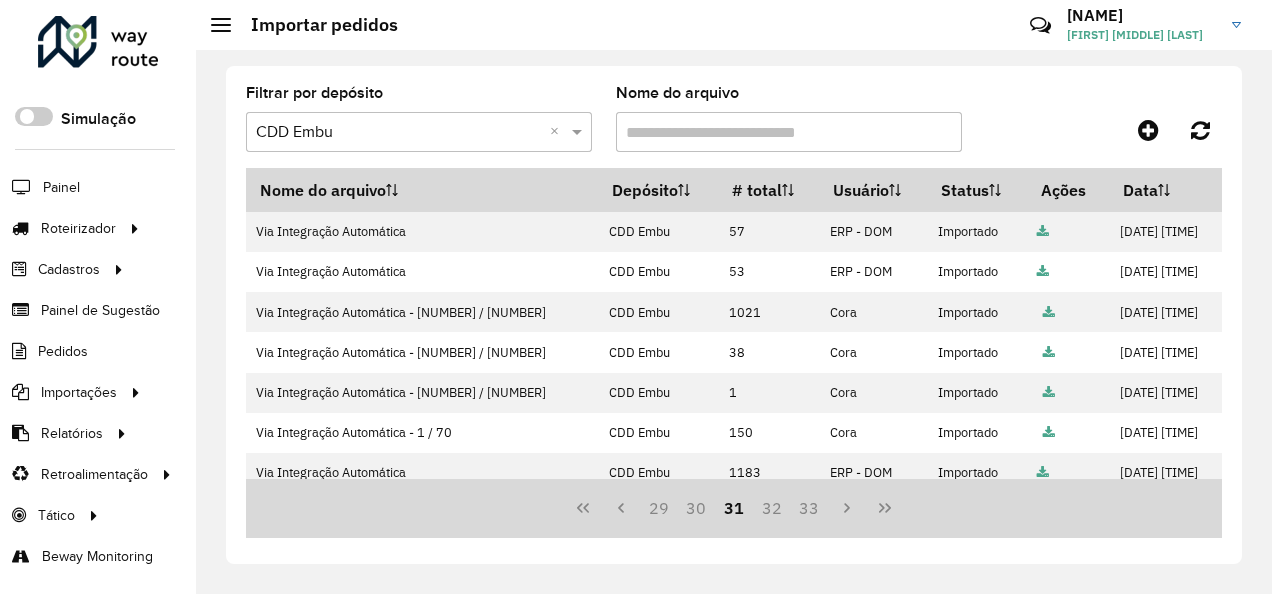 click on "Nome do arquivo" at bounding box center (789, 132) 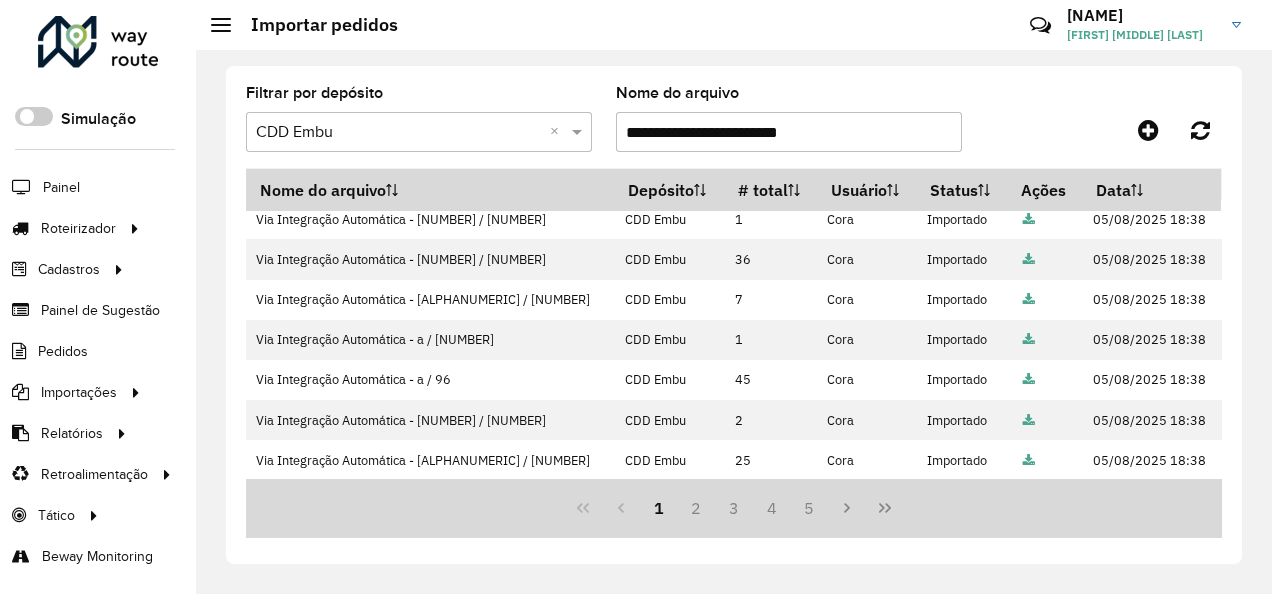 scroll, scrollTop: 537, scrollLeft: 0, axis: vertical 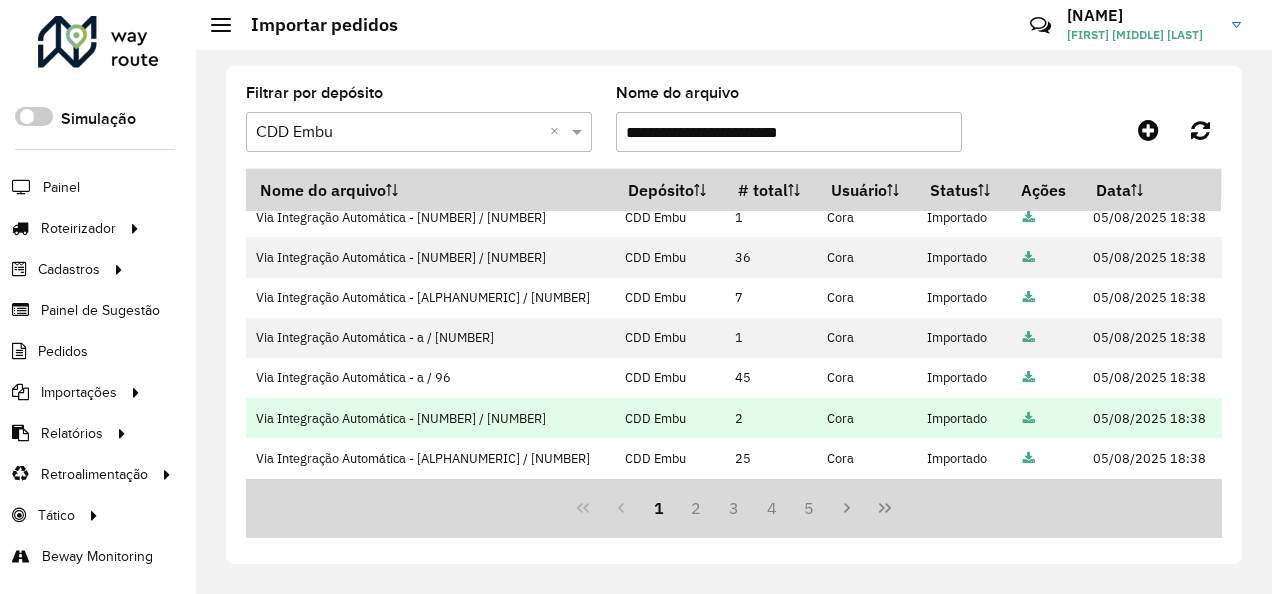 type on "**********" 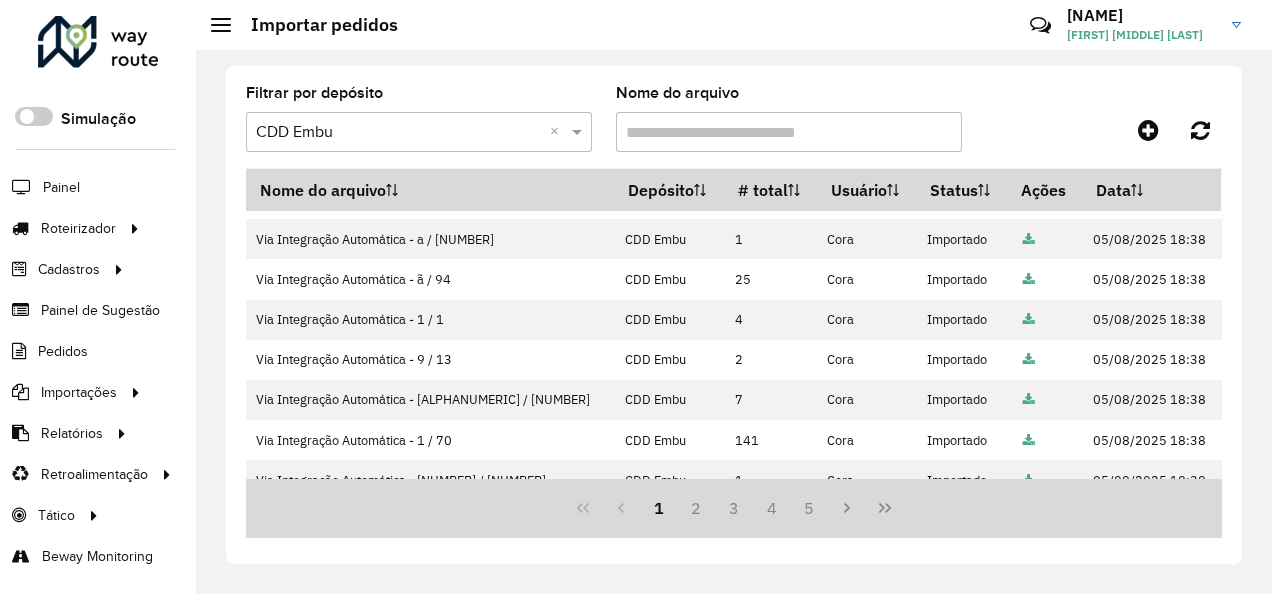 scroll, scrollTop: 0, scrollLeft: 0, axis: both 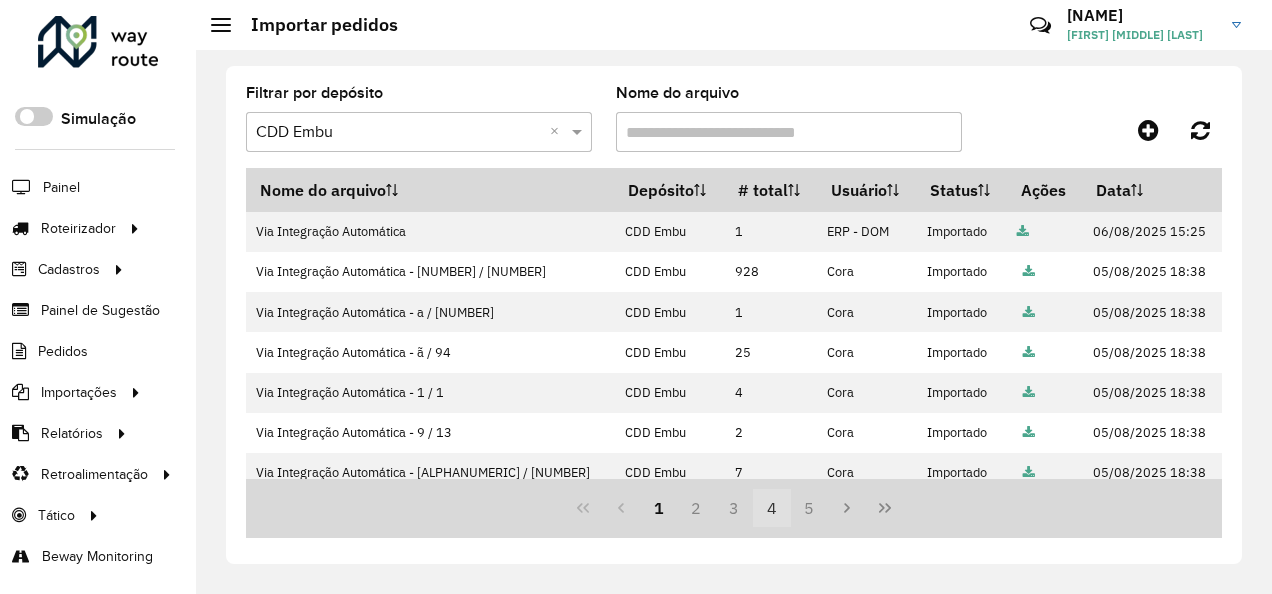 type 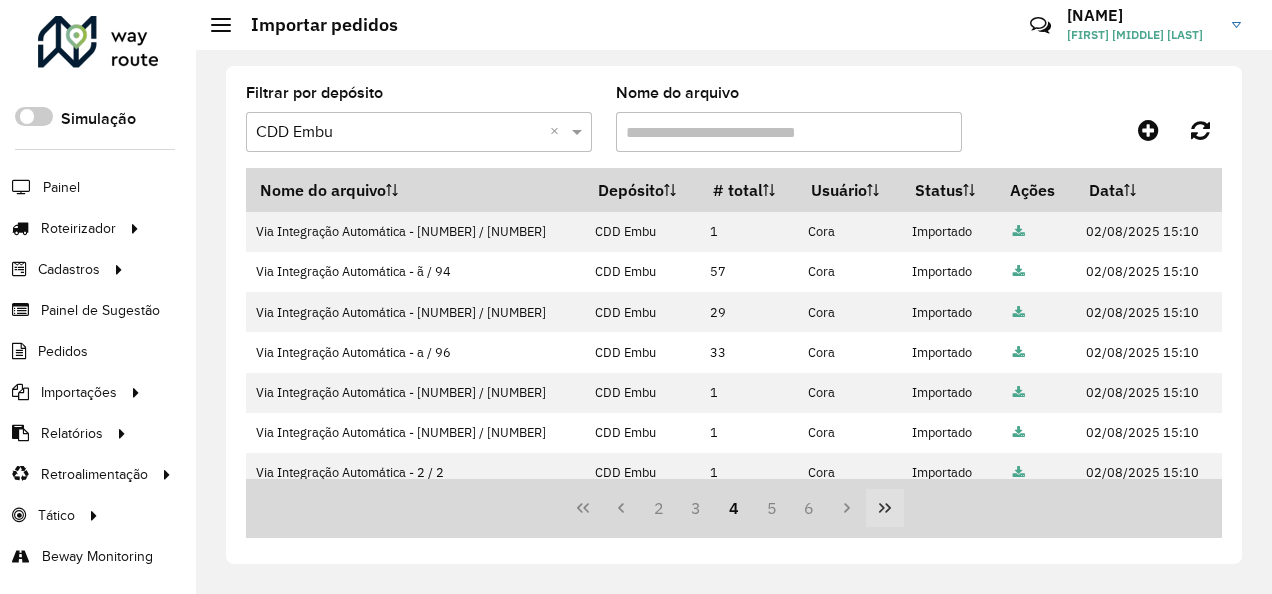 click 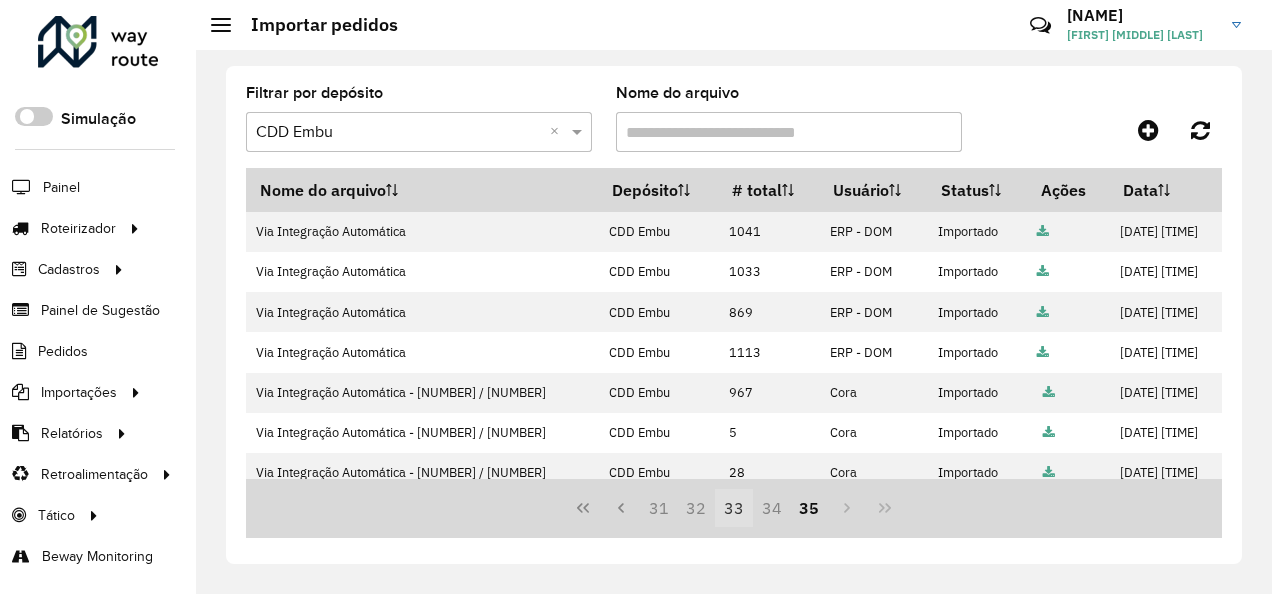 click on "33" at bounding box center (734, 508) 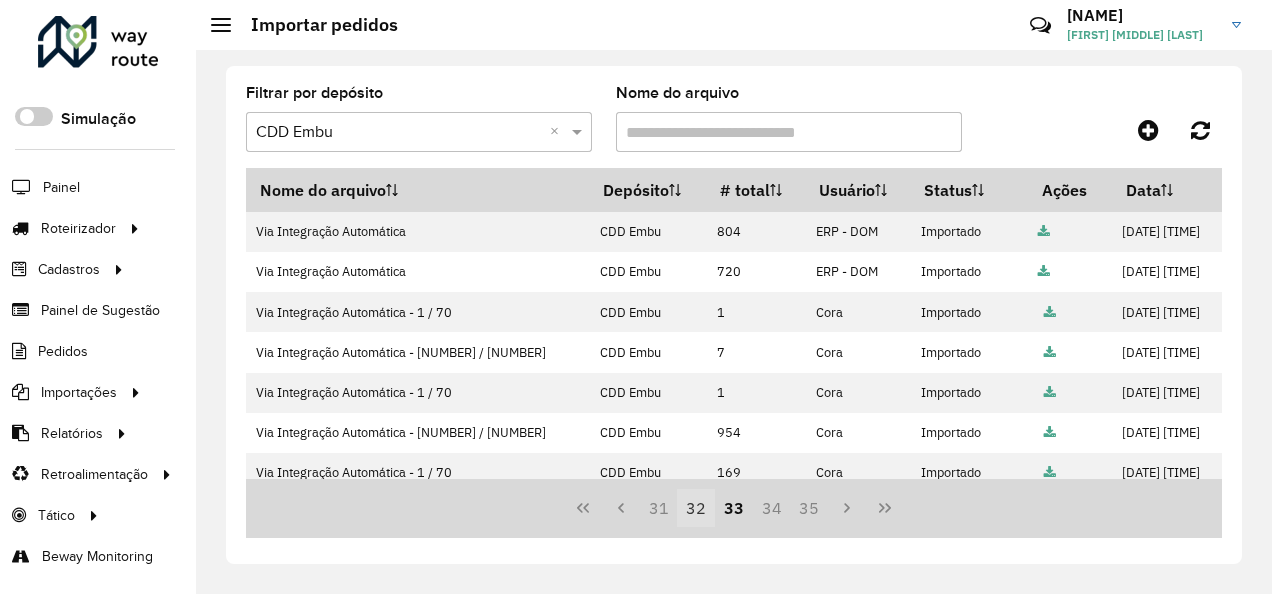 click on "32" at bounding box center (696, 508) 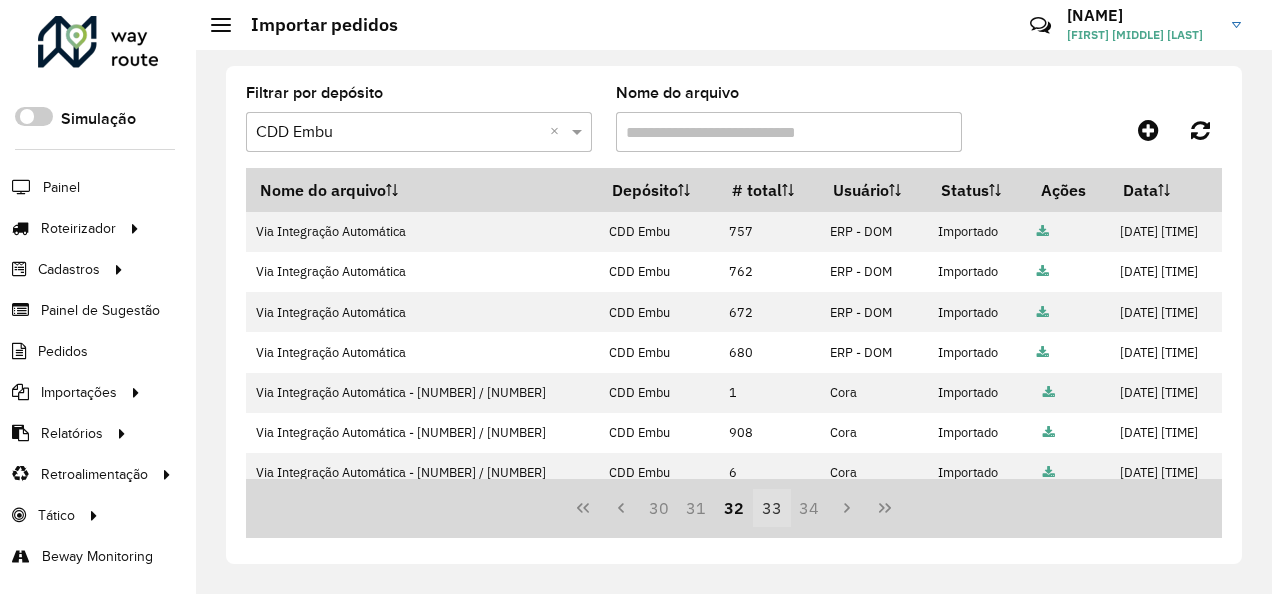 click on "33" at bounding box center [772, 508] 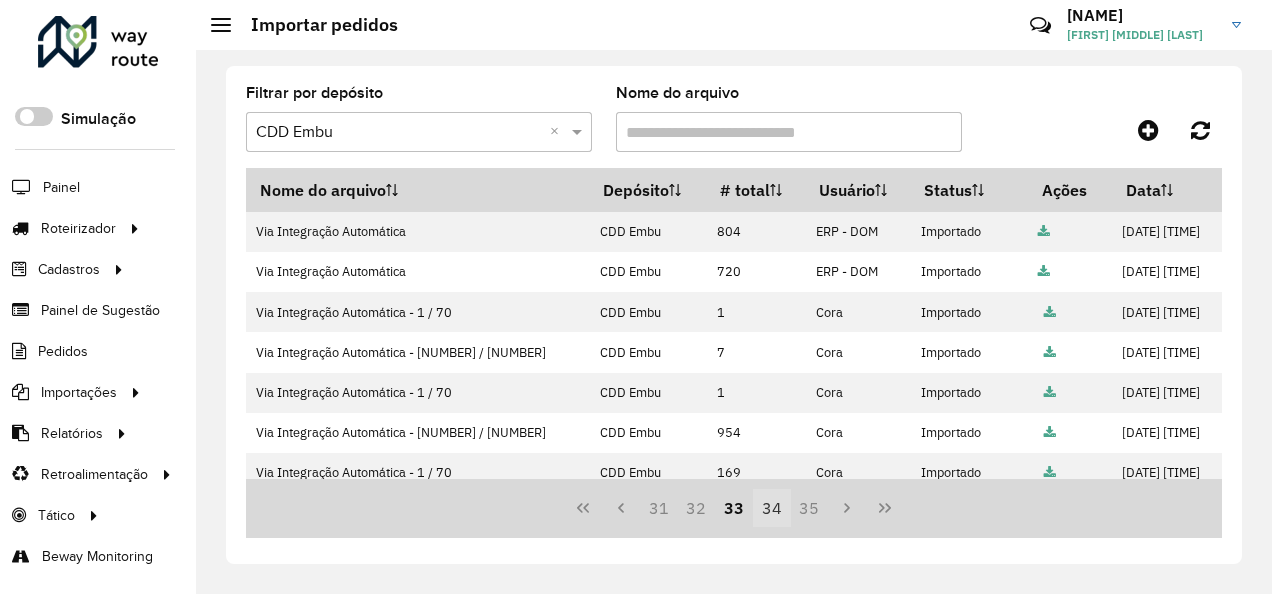 click on "34" at bounding box center (772, 508) 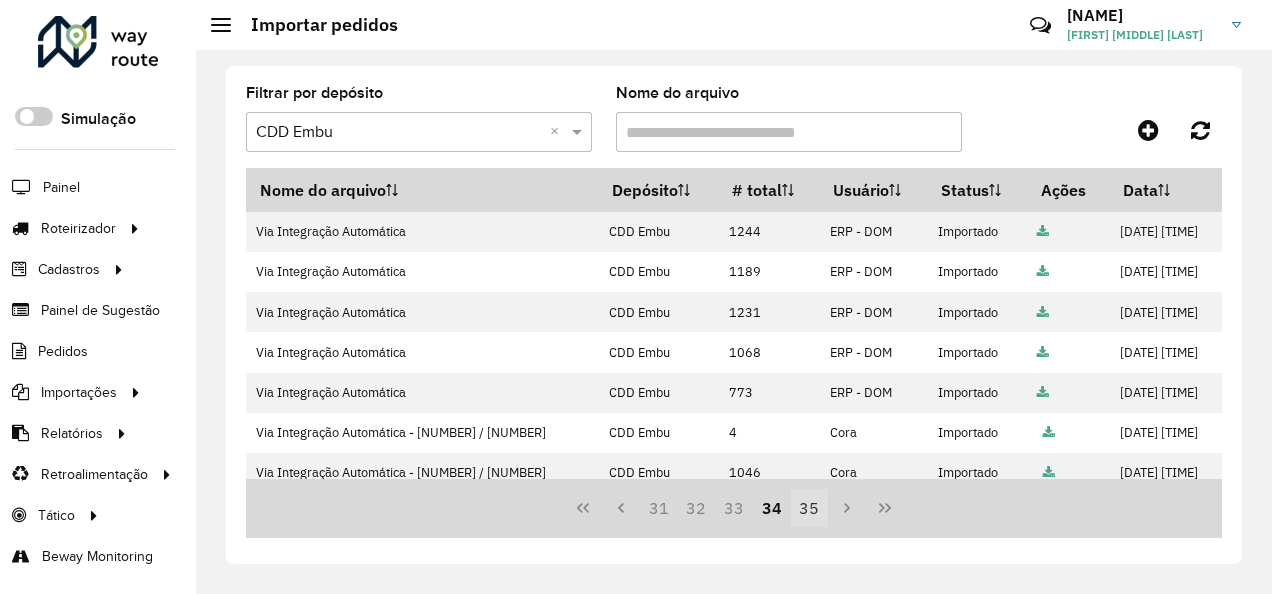 click on "35" at bounding box center [810, 508] 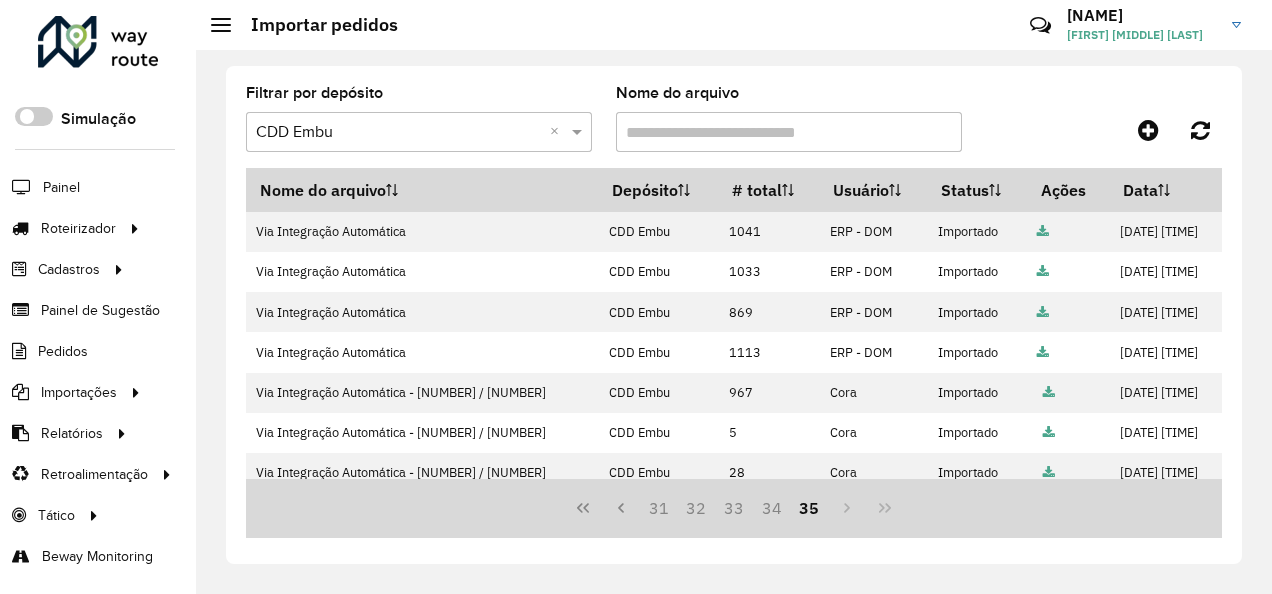 click on "Filtrar por depósito  Selecione um depósito × CDD Embu ×  Nome do arquivo   Nome do arquivo   Depósito   # total   Usuário   Status   Ações   Data   Via Integração Automática   CDD Embu   1041   ERP - DOM   Importado            09/06/2025 17:32   Via Integração Automática   CDD Embu   1033   ERP - DOM   Importado            09/06/2025 17:09   Via Integração Automática   CDD Embu   869   ERP - DOM   Importado            09/06/2025 15:21   Via Integração Automática   CDD Embu   1113   ERP - DOM   Importado            07/06/2025 14:36   Via Integração Automática - 2 / 71   CDD Embu   967   Cora   Importado            07/06/2025 14:32   Via Integração Automática - 1 / 72   CDD Embu   5   Cora   Importado            07/06/2025 14:32   Via Integração Automática - 1 / 66   CDD Embu   28   Cora   Importado            07/06/2025 14:32   Via Integração Automática - 1 / 70   CDD Embu   153   Cora   Importado            07/06/2025 14:32   CDD Embu   1111" 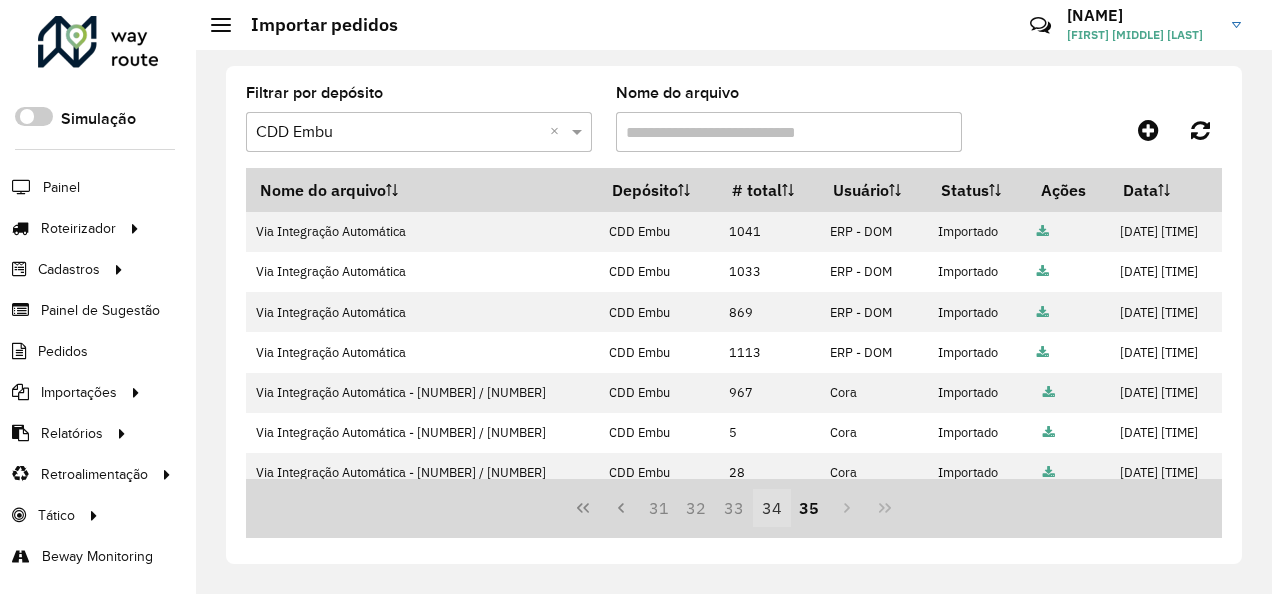 click on "34" at bounding box center [772, 508] 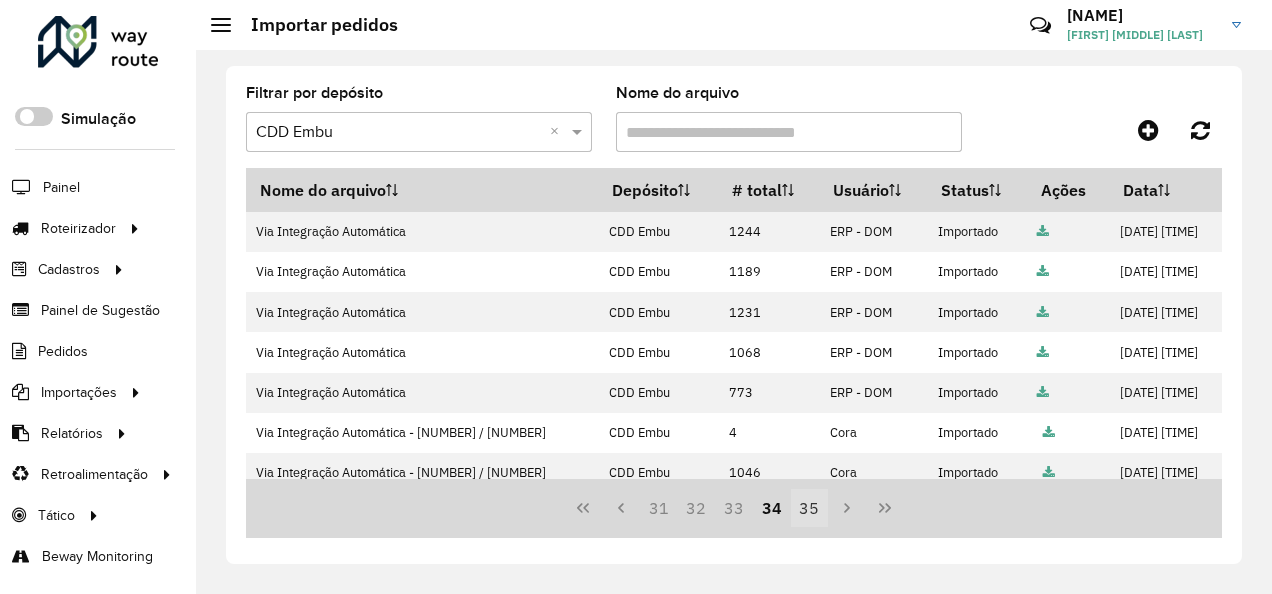 click on "35" at bounding box center (810, 508) 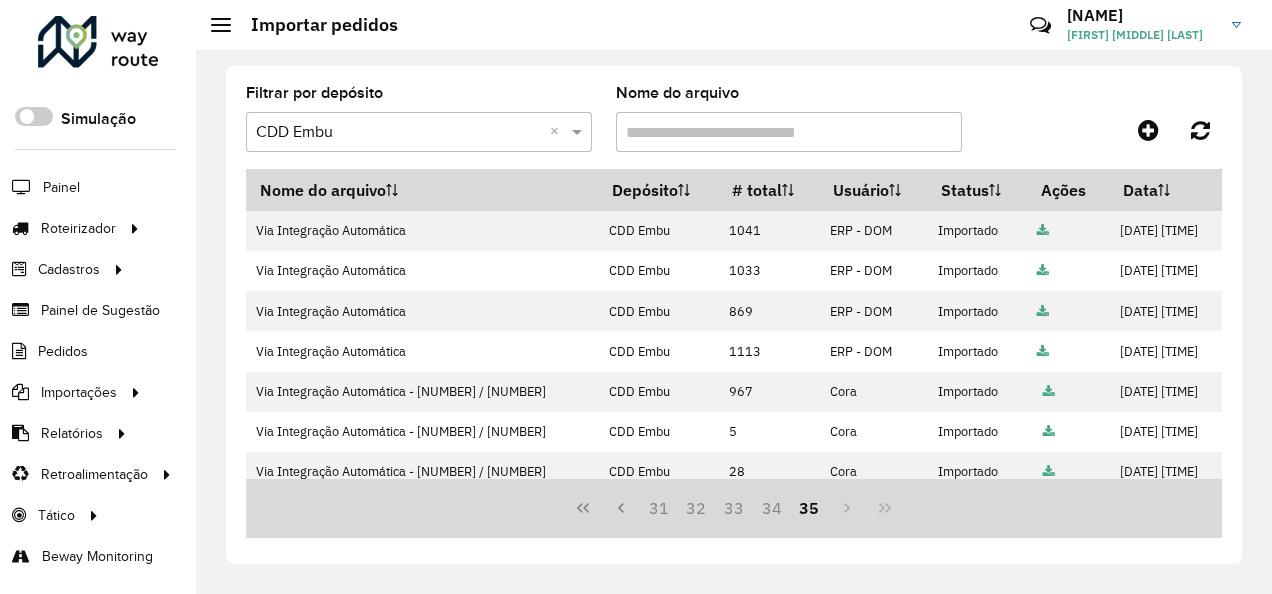 scroll, scrollTop: 0, scrollLeft: 0, axis: both 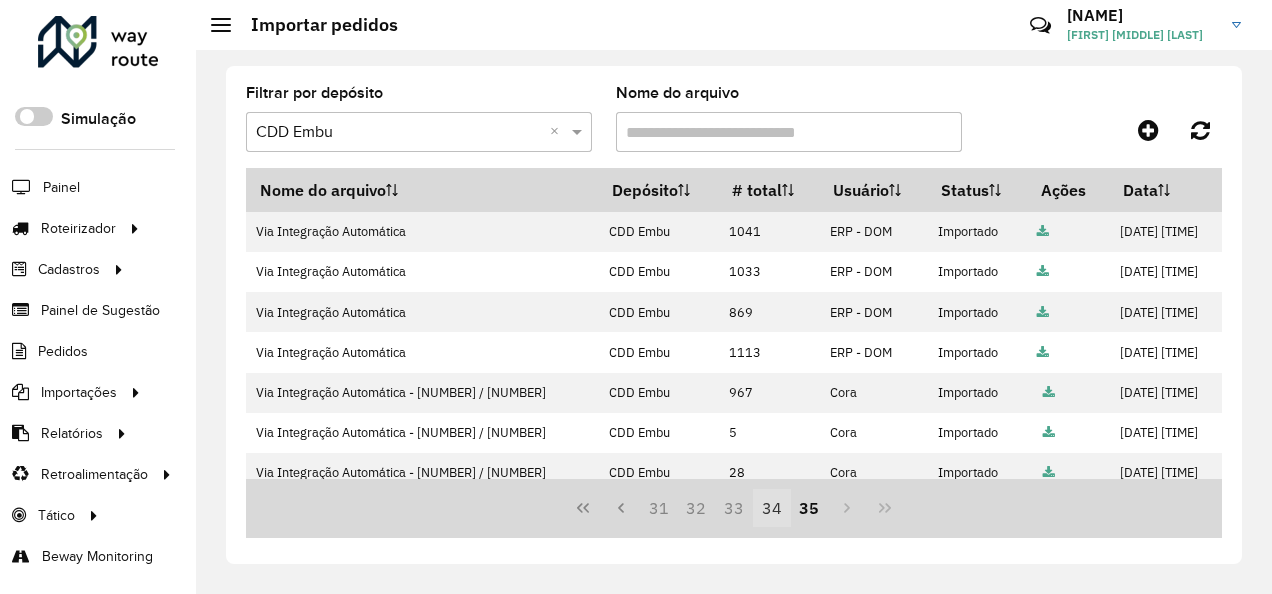 click on "34" at bounding box center (772, 508) 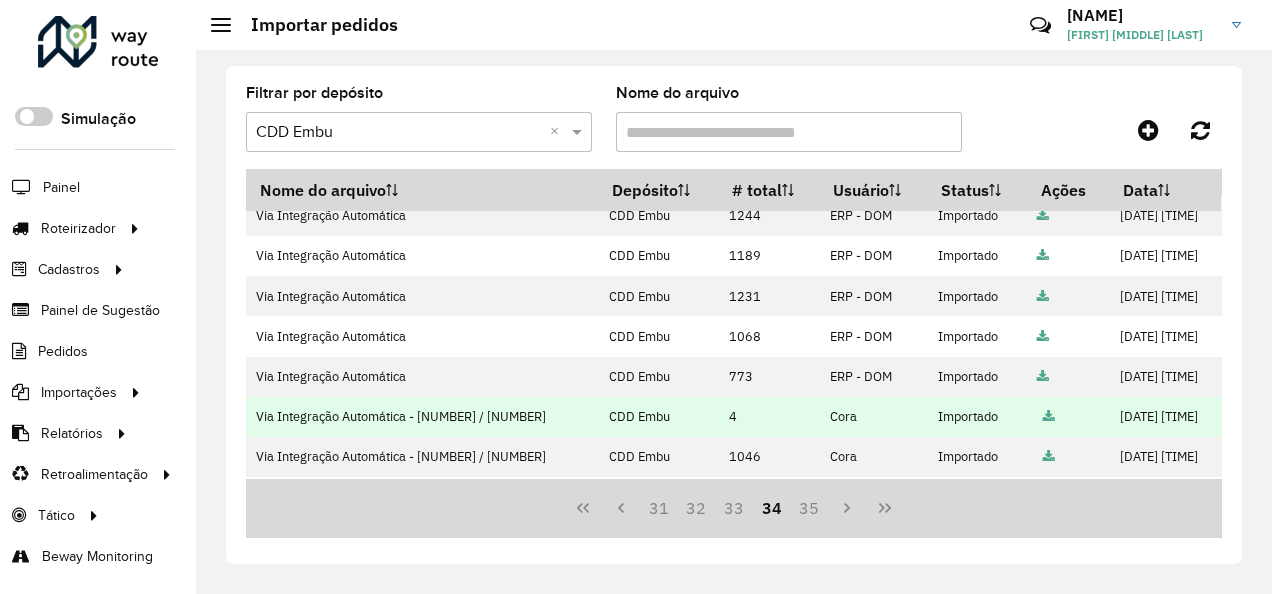 scroll, scrollTop: 0, scrollLeft: 0, axis: both 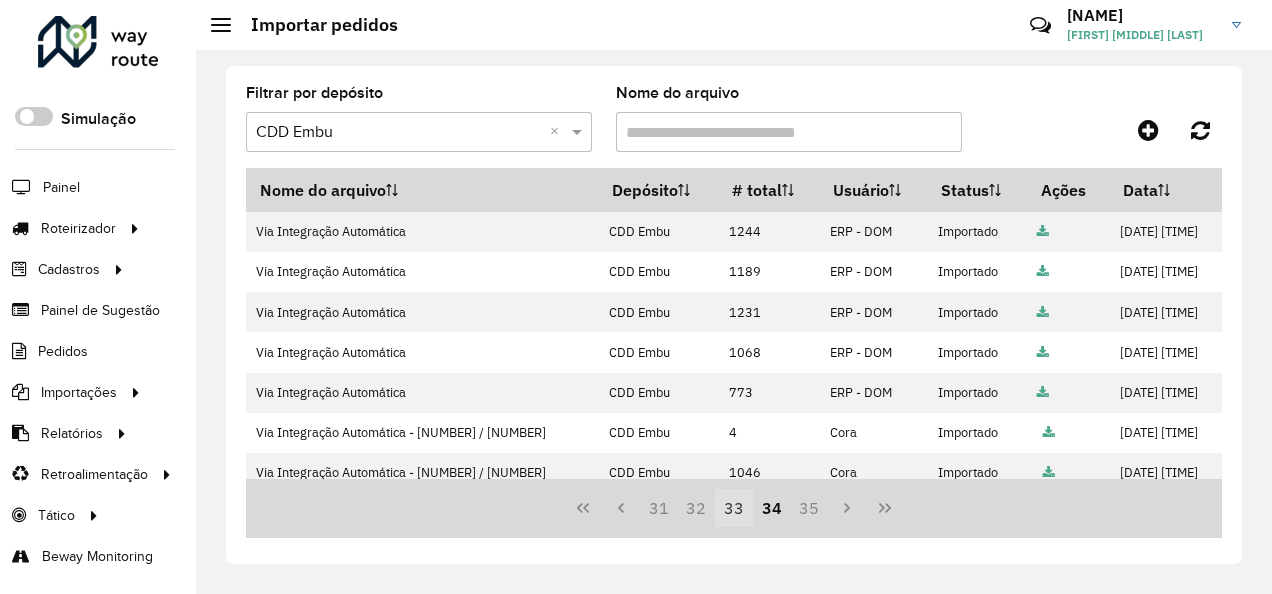click on "33" at bounding box center (734, 508) 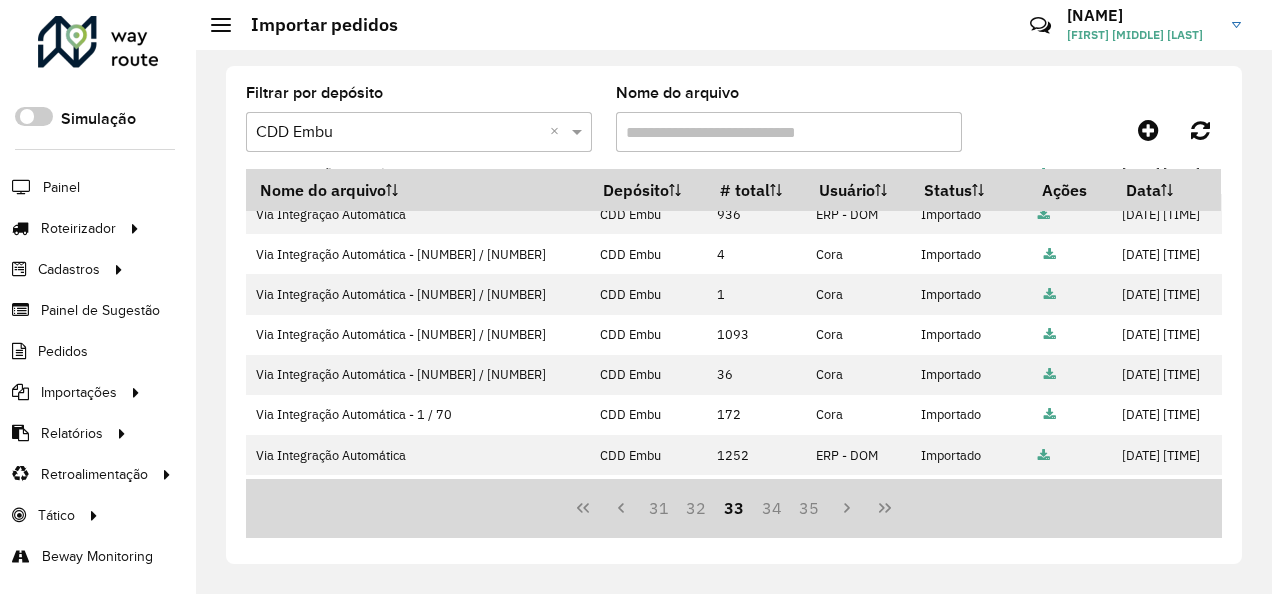 scroll, scrollTop: 537, scrollLeft: 0, axis: vertical 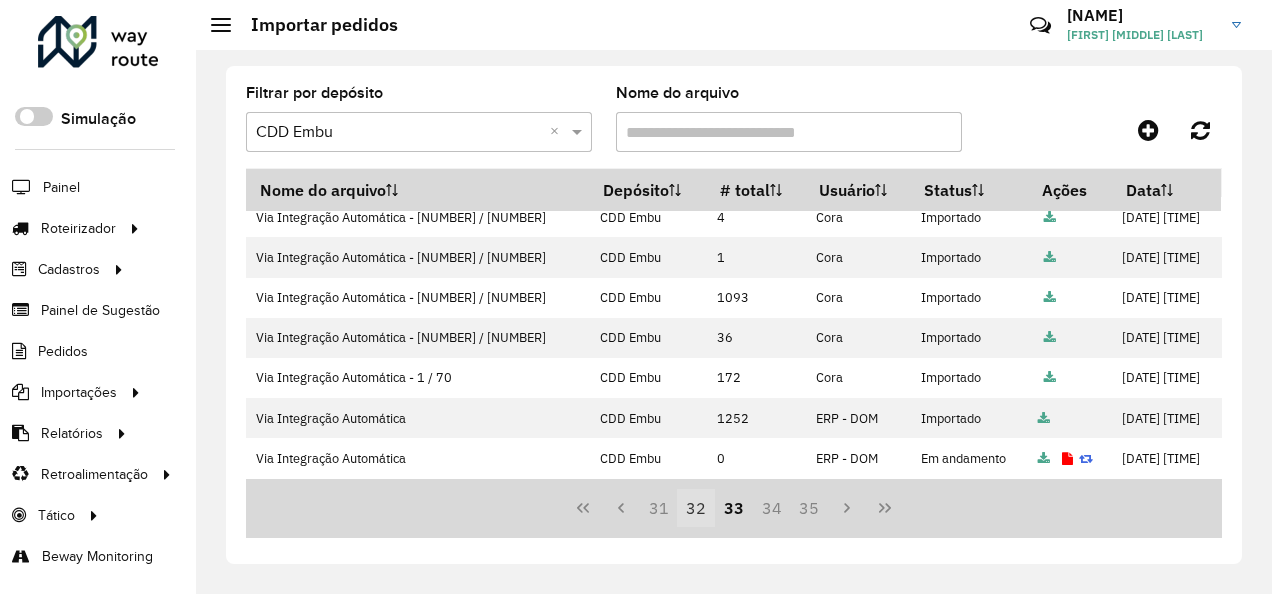 click on "32" at bounding box center (696, 508) 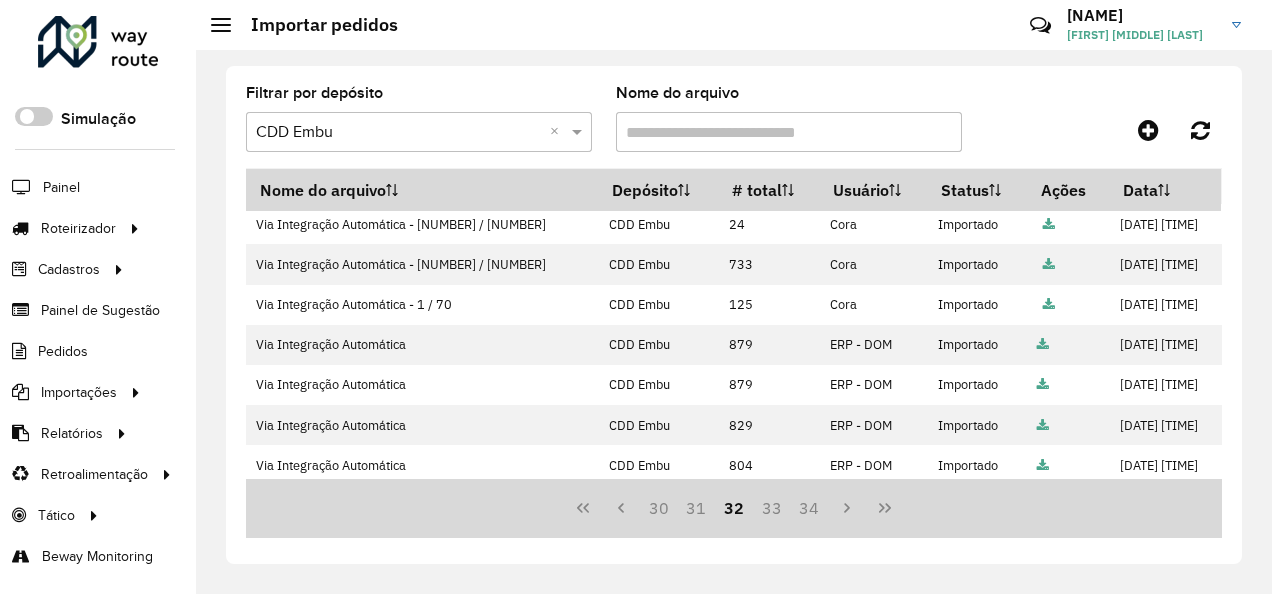 scroll, scrollTop: 537, scrollLeft: 0, axis: vertical 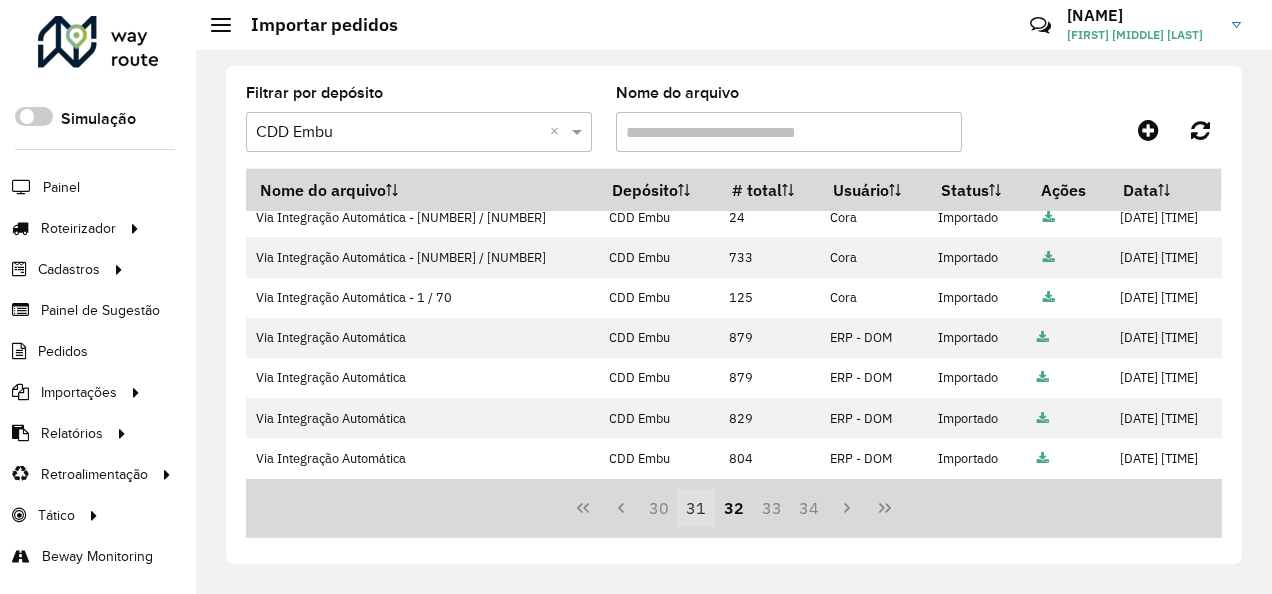 click on "31" at bounding box center [696, 508] 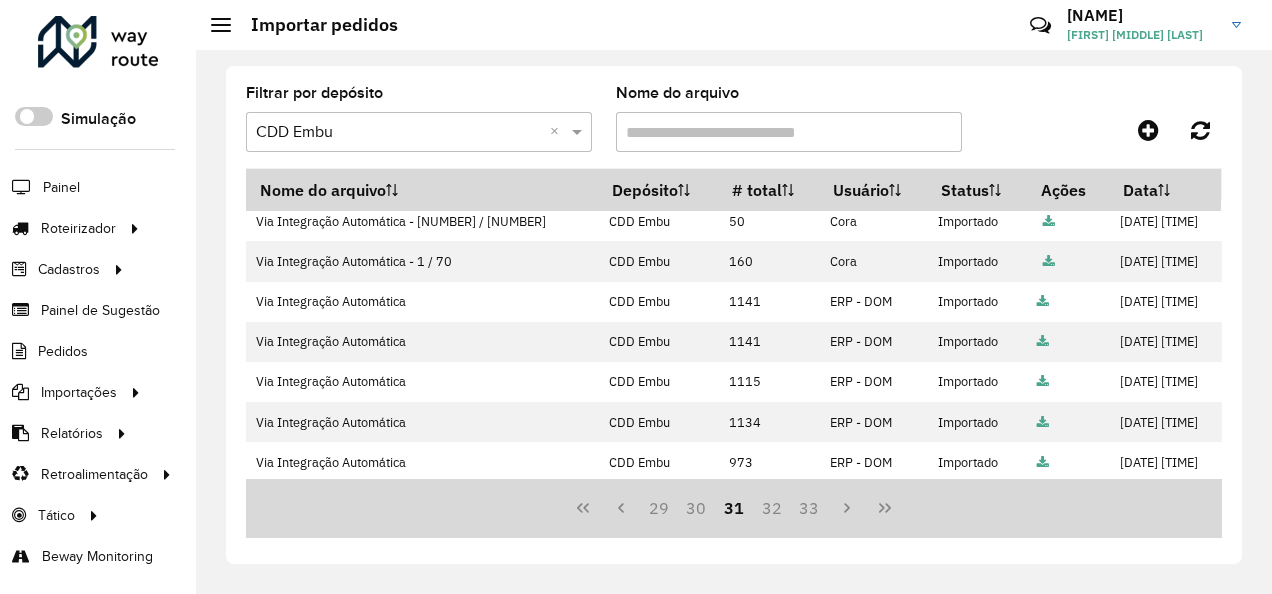 scroll, scrollTop: 537, scrollLeft: 0, axis: vertical 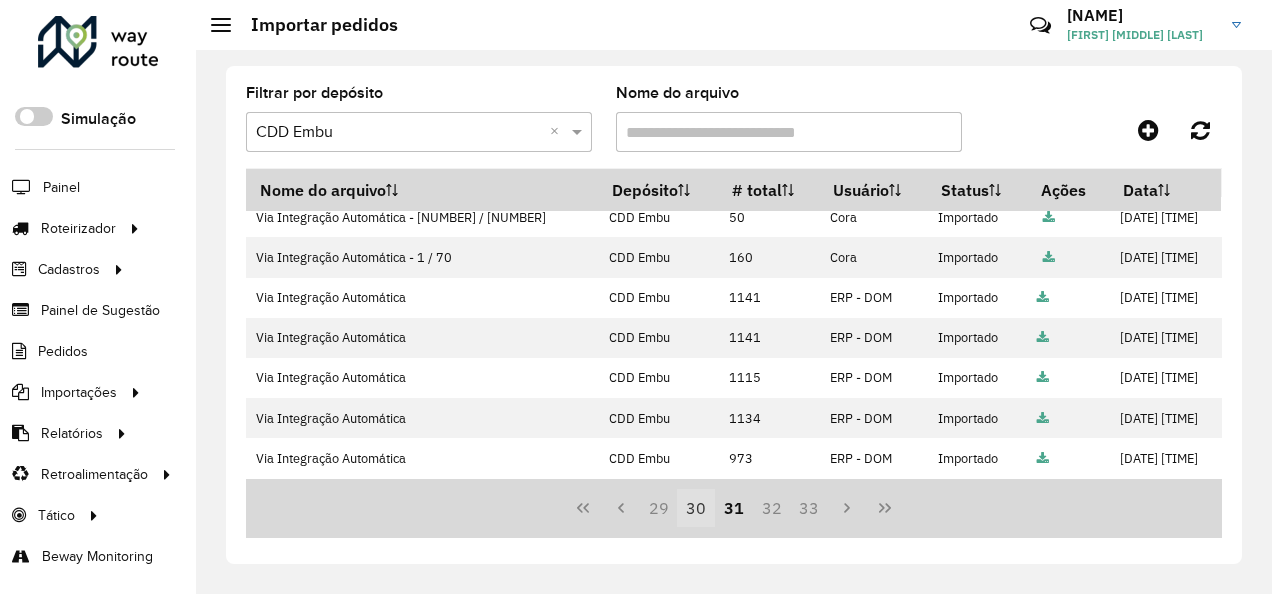 click on "30" at bounding box center (696, 508) 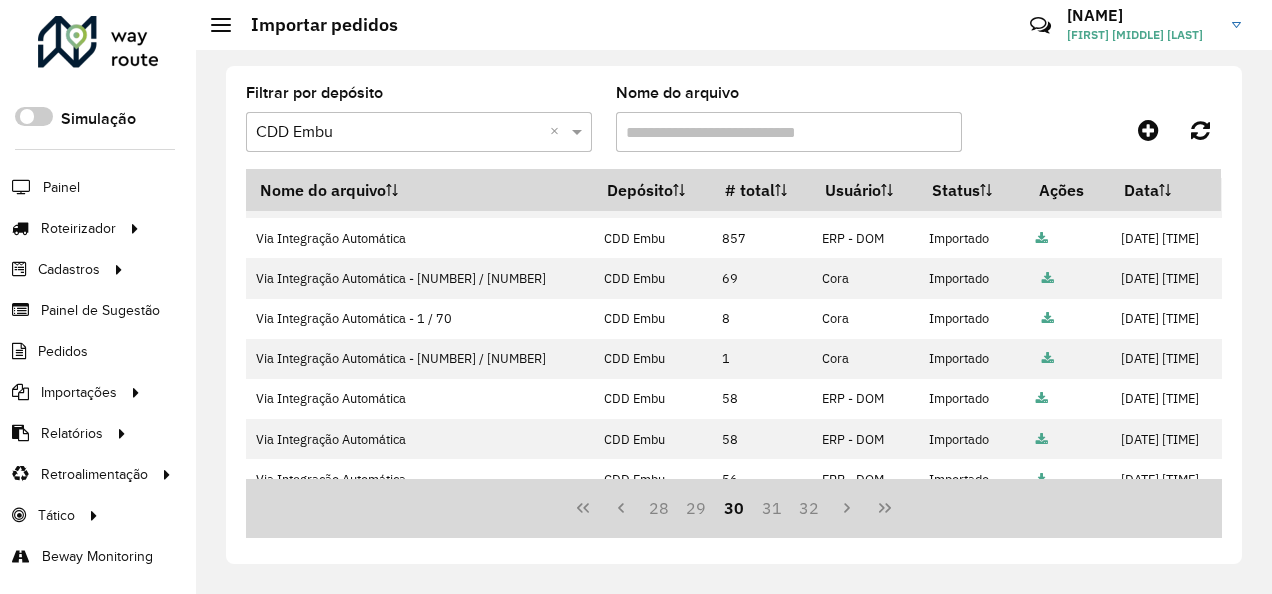 scroll, scrollTop: 537, scrollLeft: 0, axis: vertical 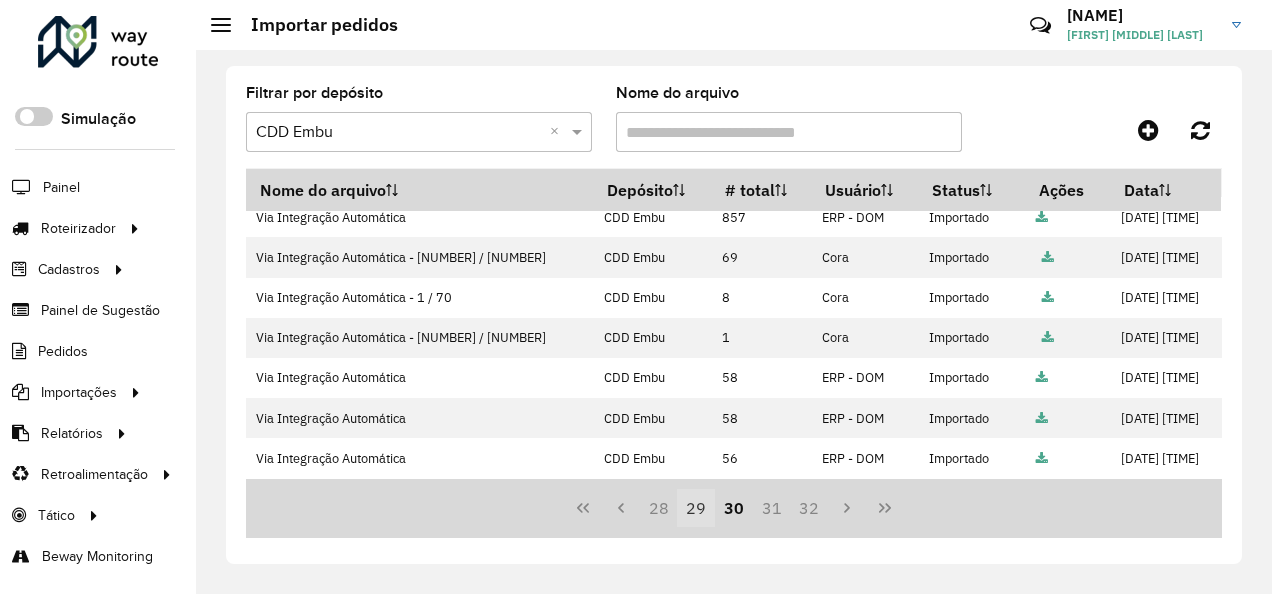 click on "29" at bounding box center (696, 508) 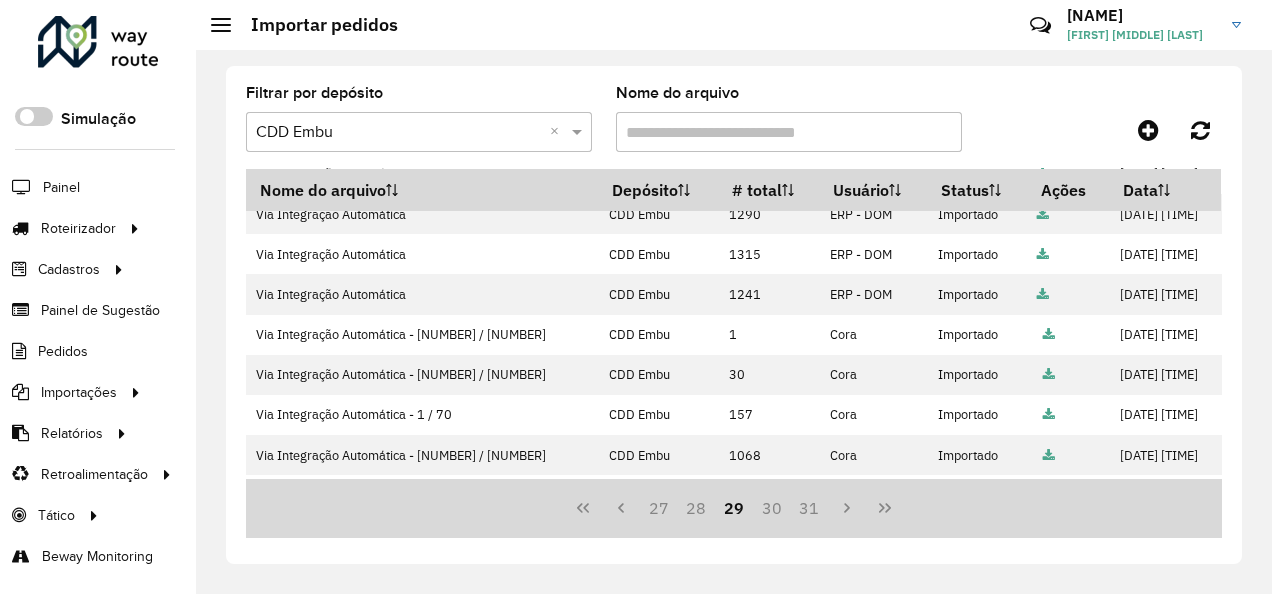 scroll, scrollTop: 537, scrollLeft: 0, axis: vertical 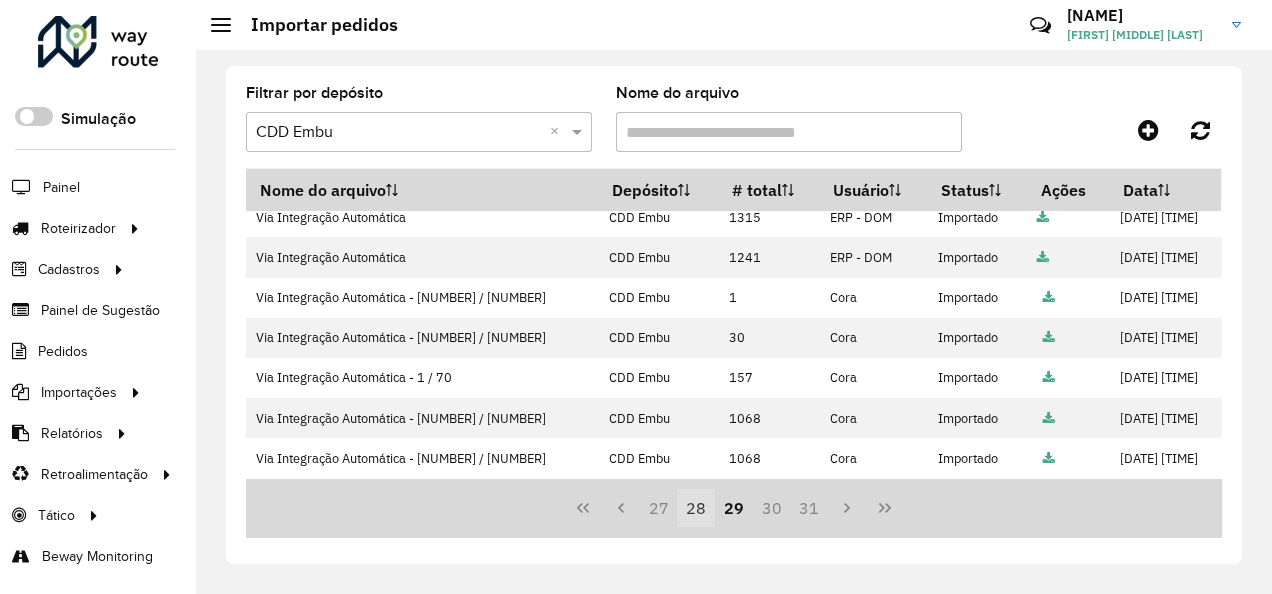 click on "28" at bounding box center [696, 508] 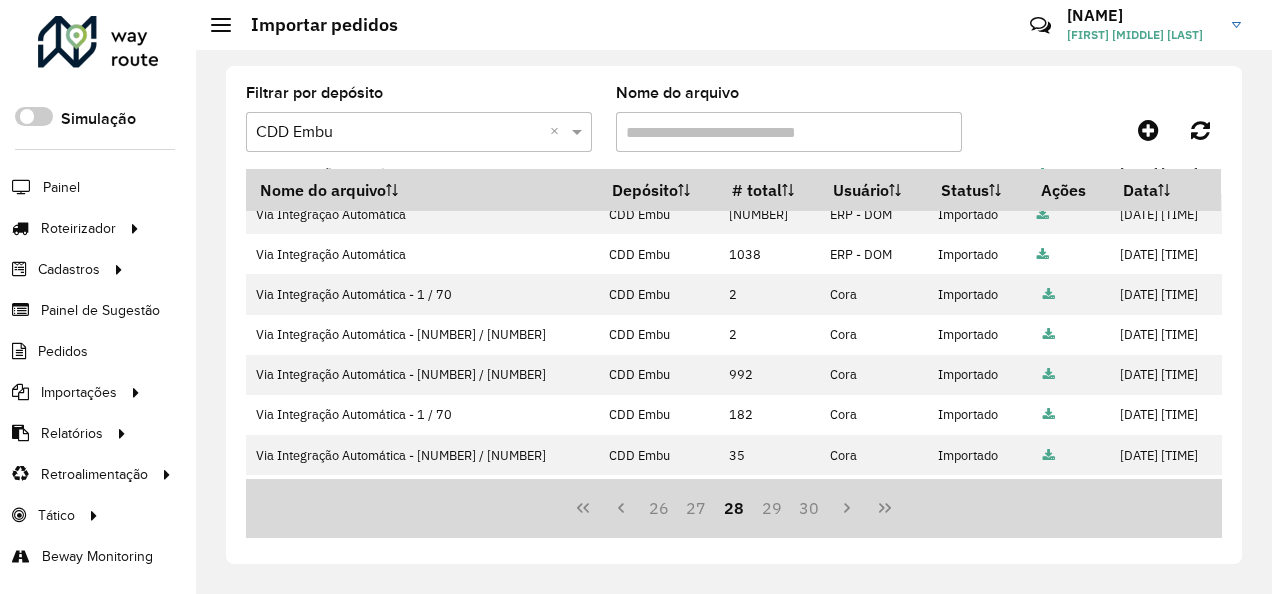 scroll, scrollTop: 537, scrollLeft: 0, axis: vertical 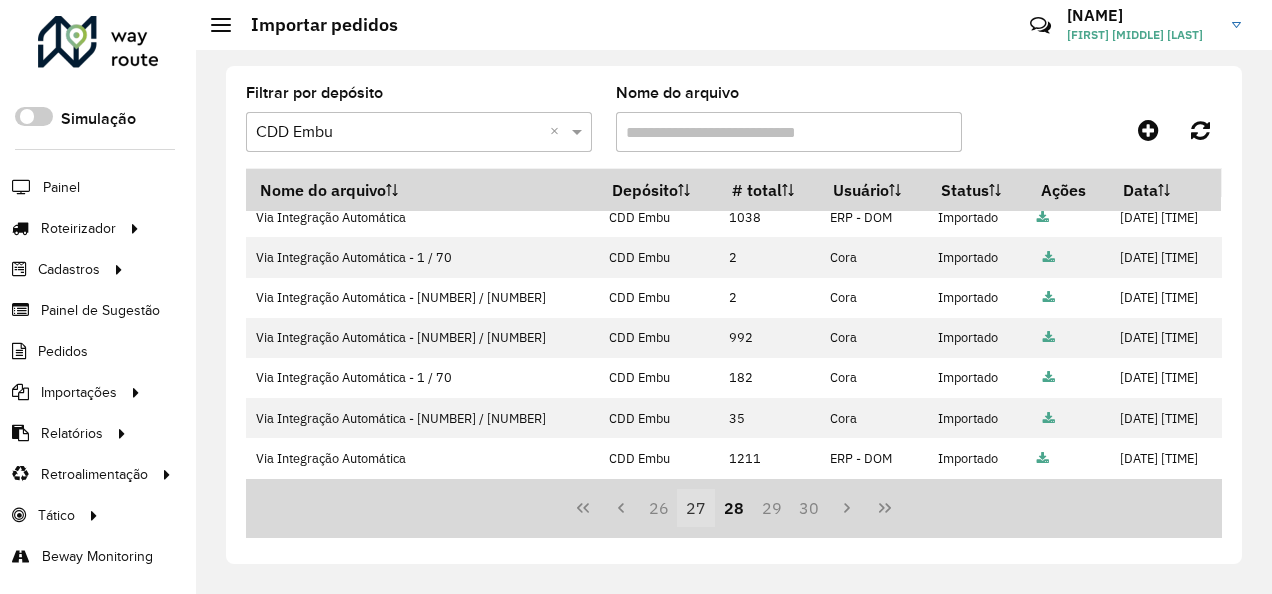 click on "27" at bounding box center [696, 508] 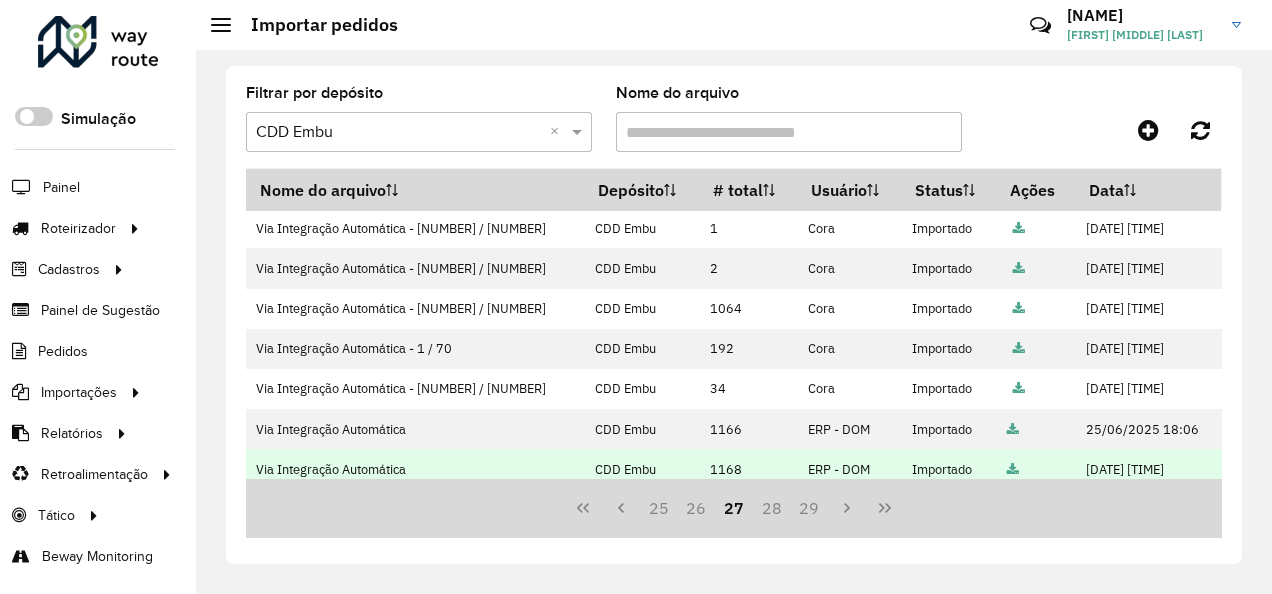 scroll, scrollTop: 537, scrollLeft: 0, axis: vertical 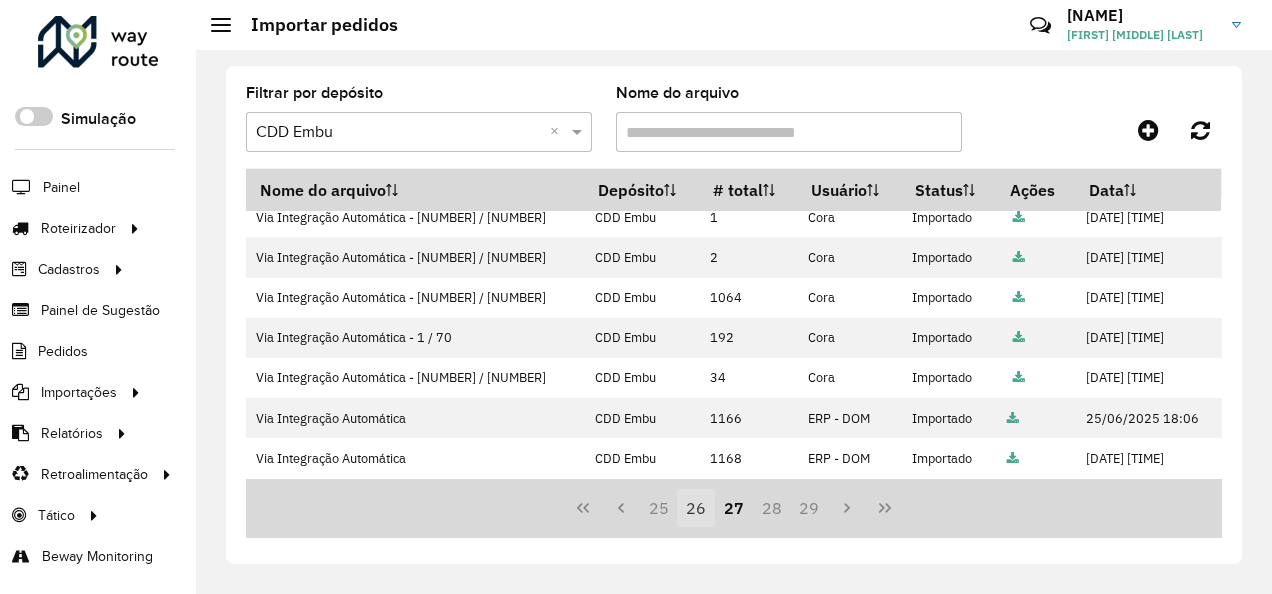 click on "26" at bounding box center (696, 508) 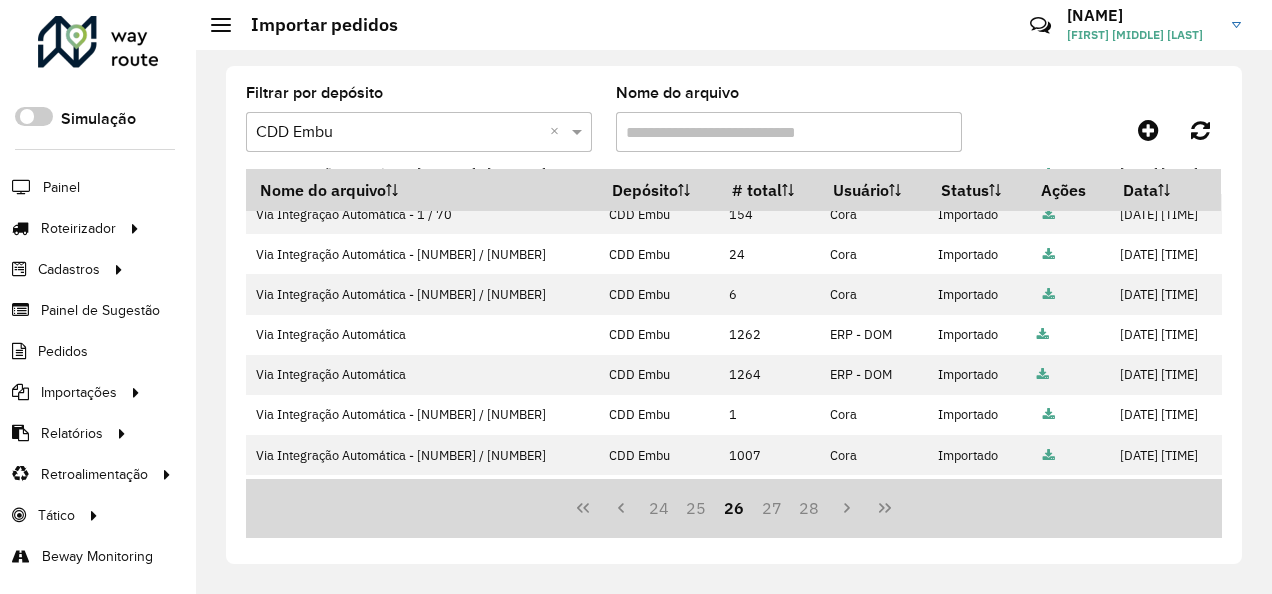 scroll, scrollTop: 537, scrollLeft: 0, axis: vertical 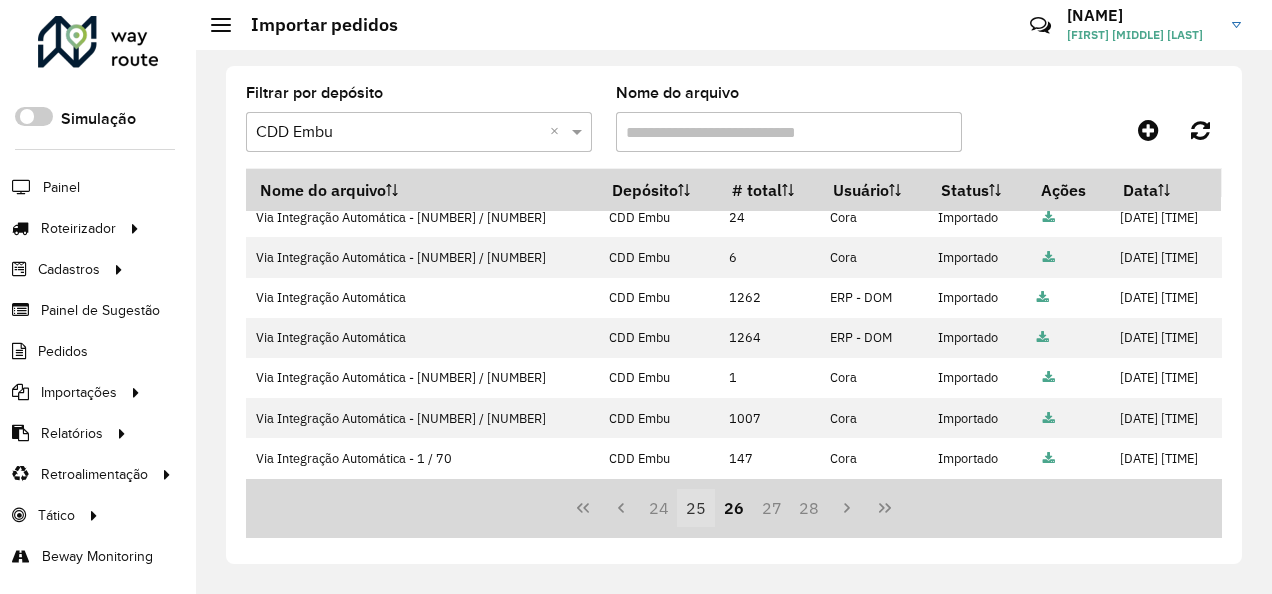 click on "25" at bounding box center (696, 508) 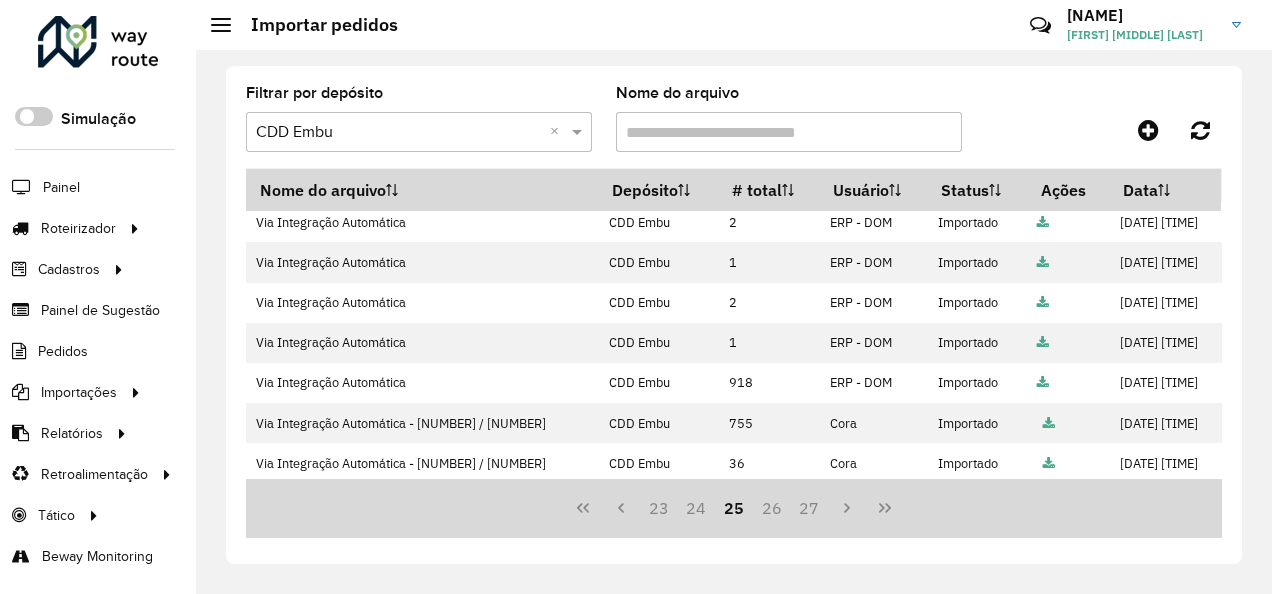 scroll, scrollTop: 537, scrollLeft: 0, axis: vertical 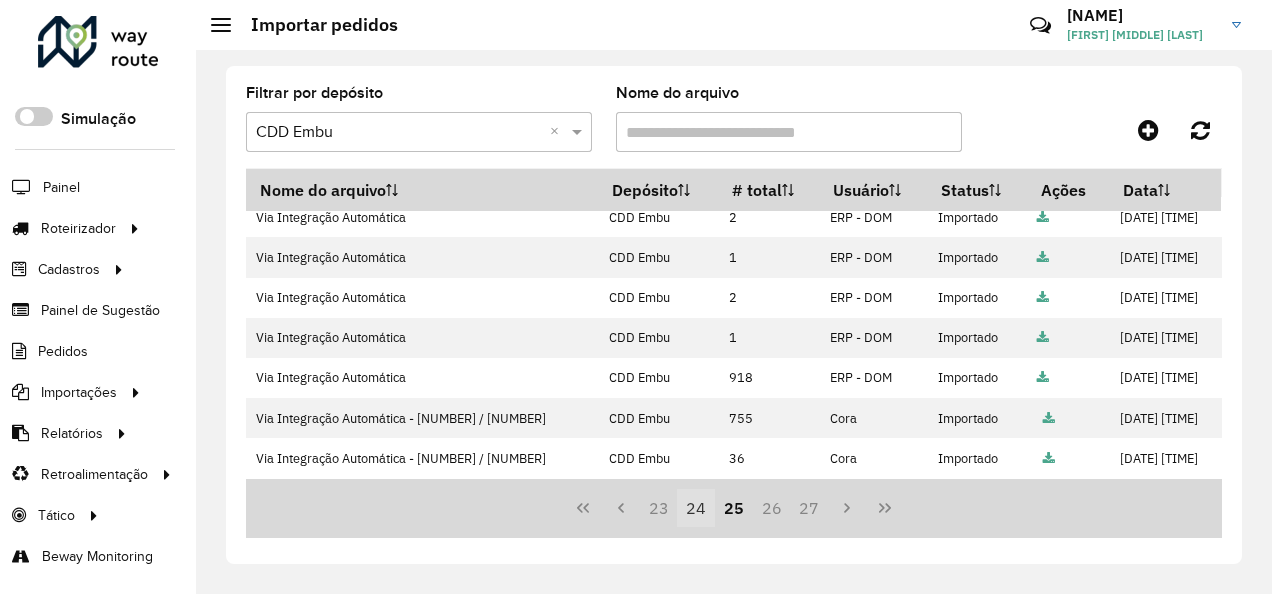 click on "24" at bounding box center [696, 508] 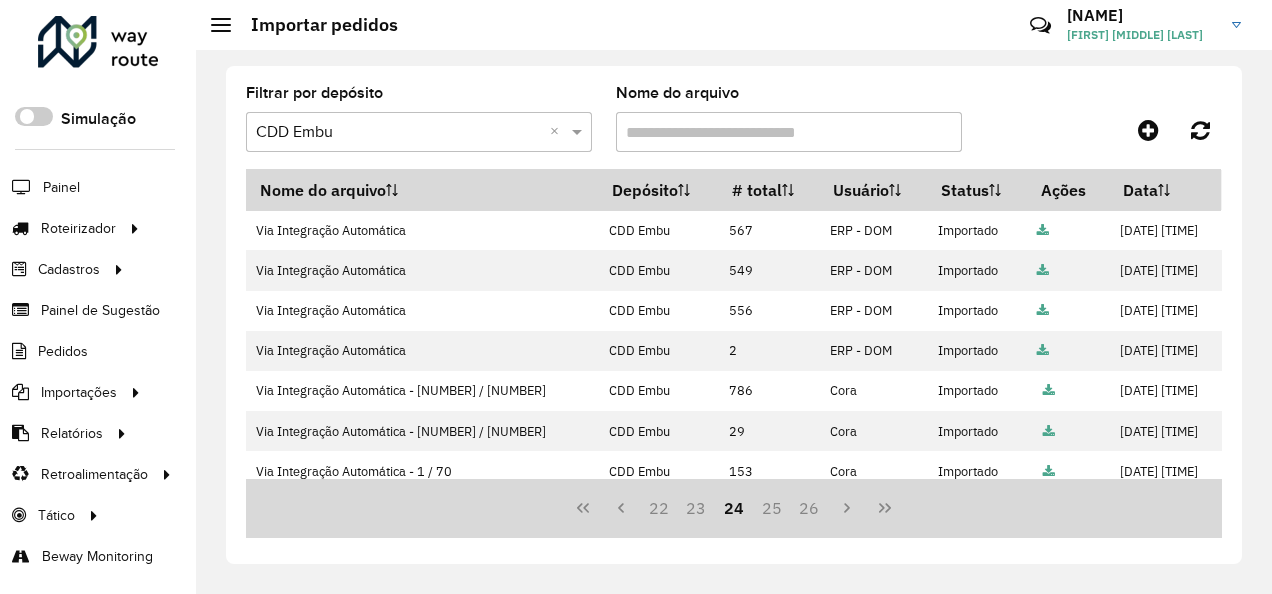 scroll, scrollTop: 537, scrollLeft: 0, axis: vertical 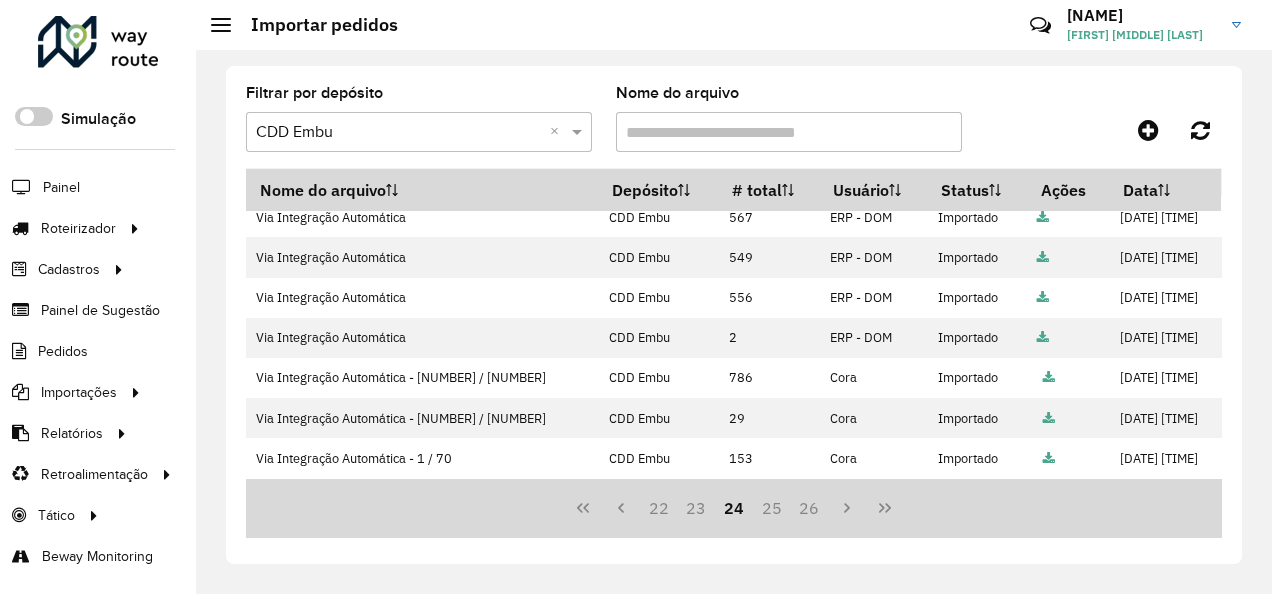 drag, startPoint x: 682, startPoint y: 503, endPoint x: 683, endPoint y: 569, distance: 66.007576 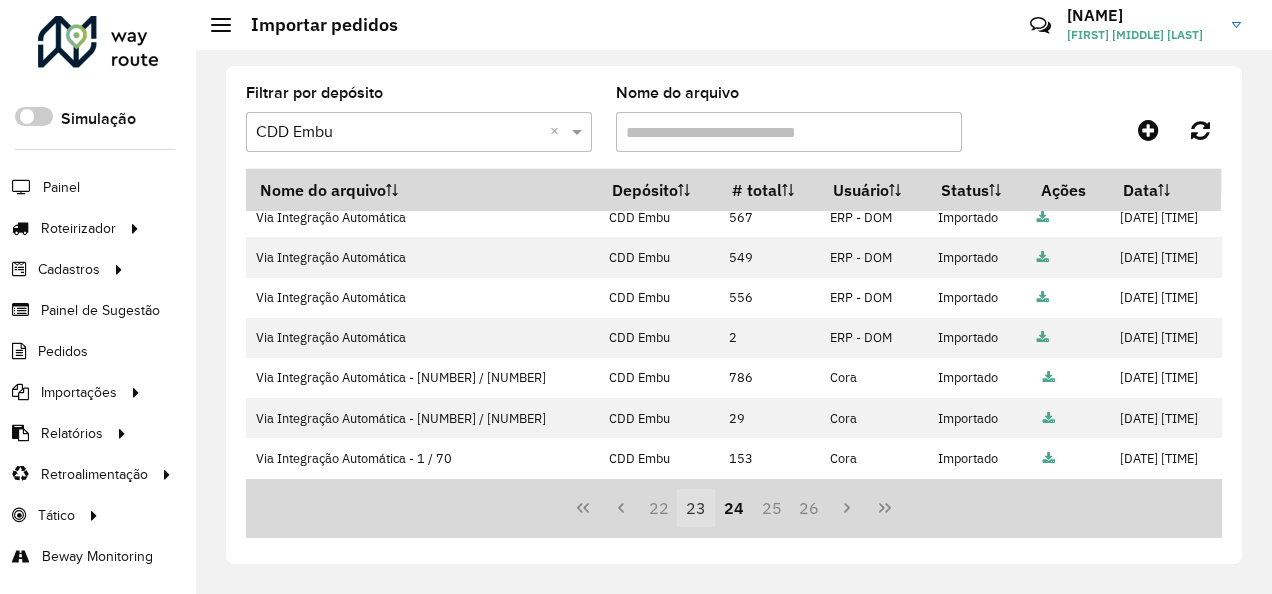 click on "23" at bounding box center (696, 508) 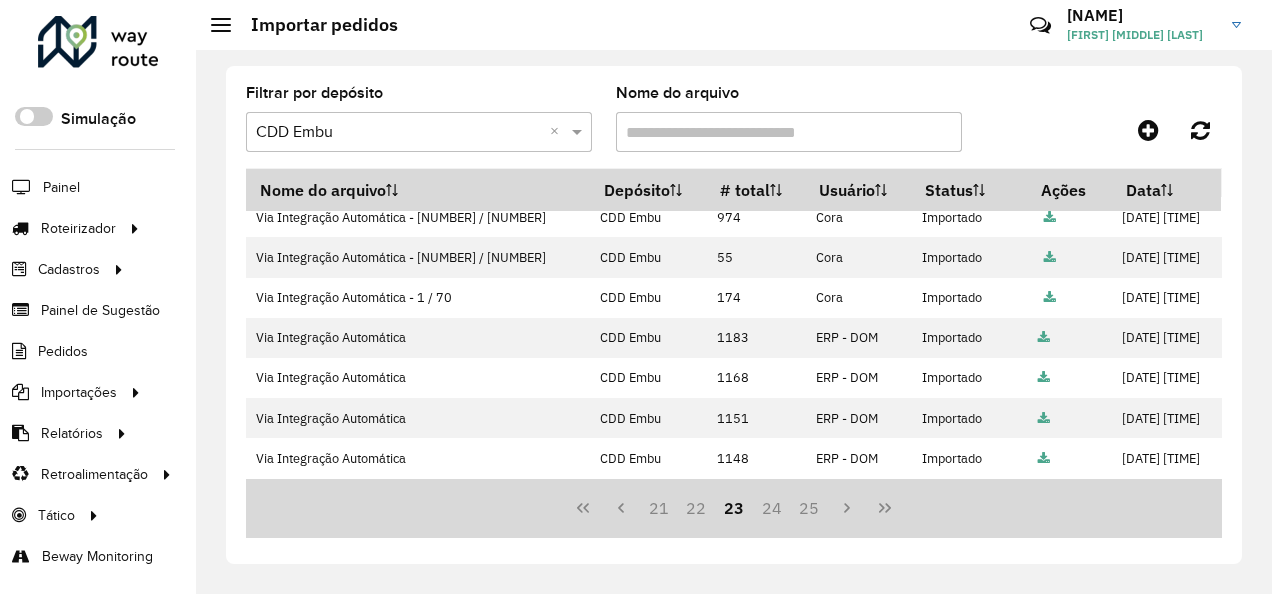 scroll, scrollTop: 0, scrollLeft: 0, axis: both 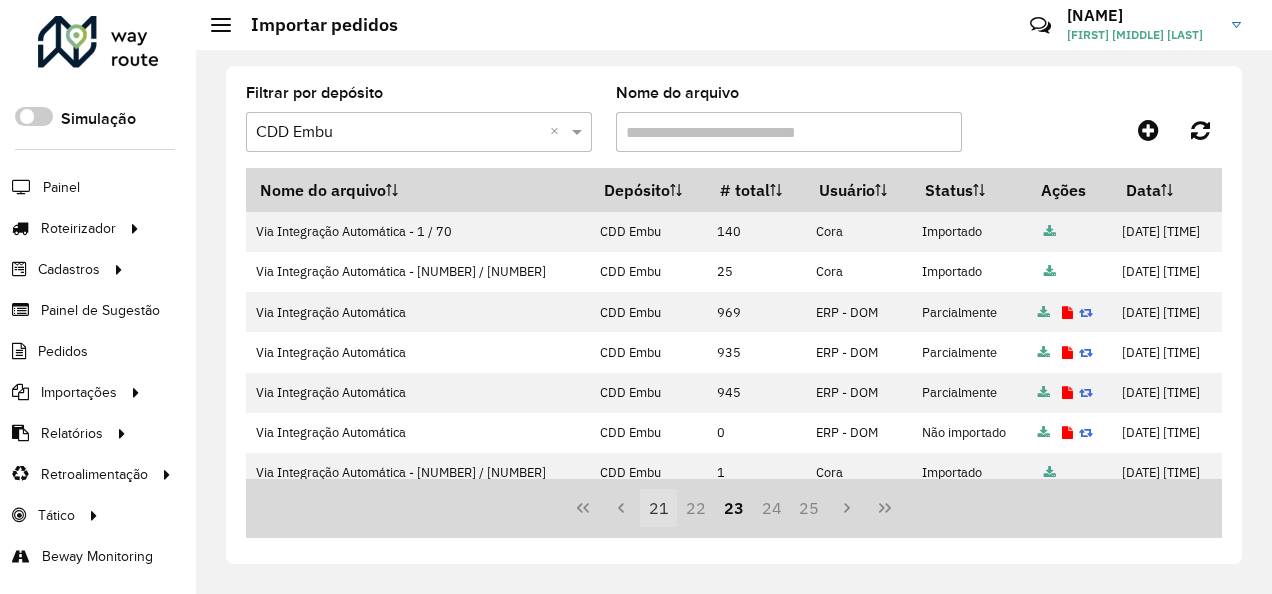 click on "21" at bounding box center (659, 508) 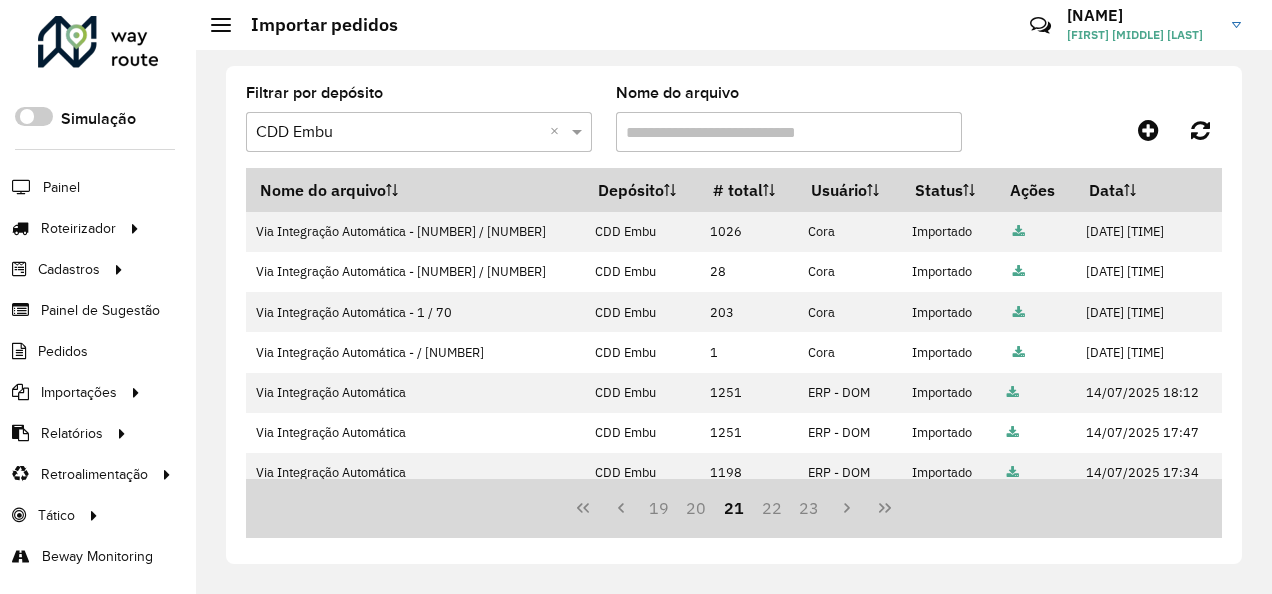 click on "19" at bounding box center [659, 508] 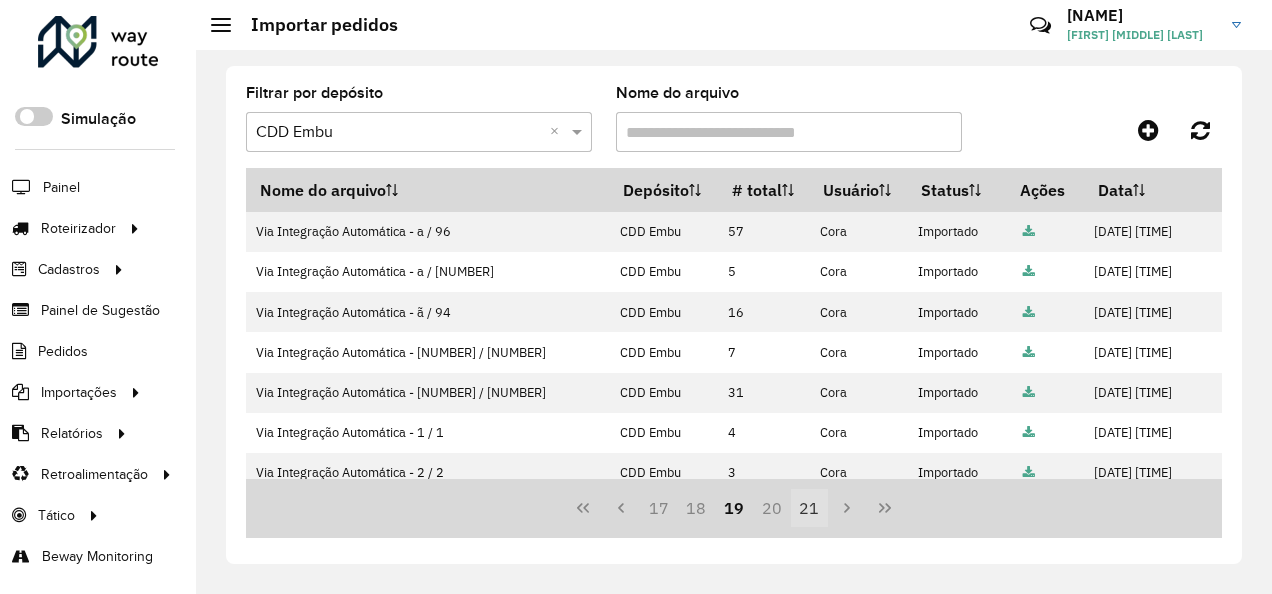 click on "17" at bounding box center [659, 508] 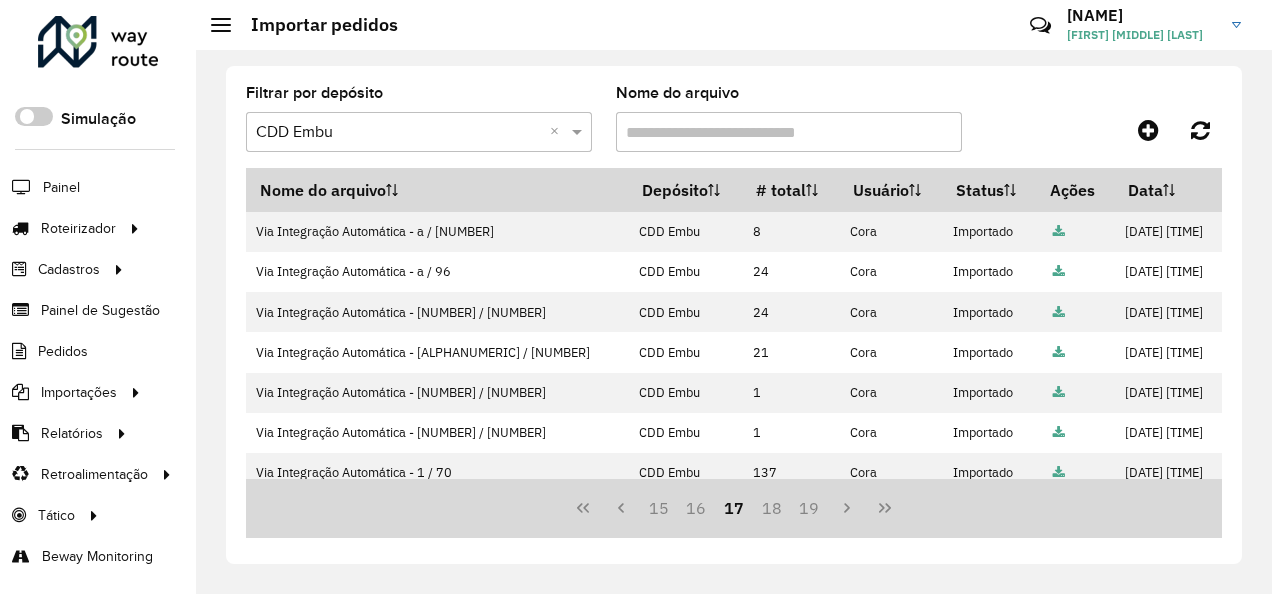 click on "15" at bounding box center (659, 508) 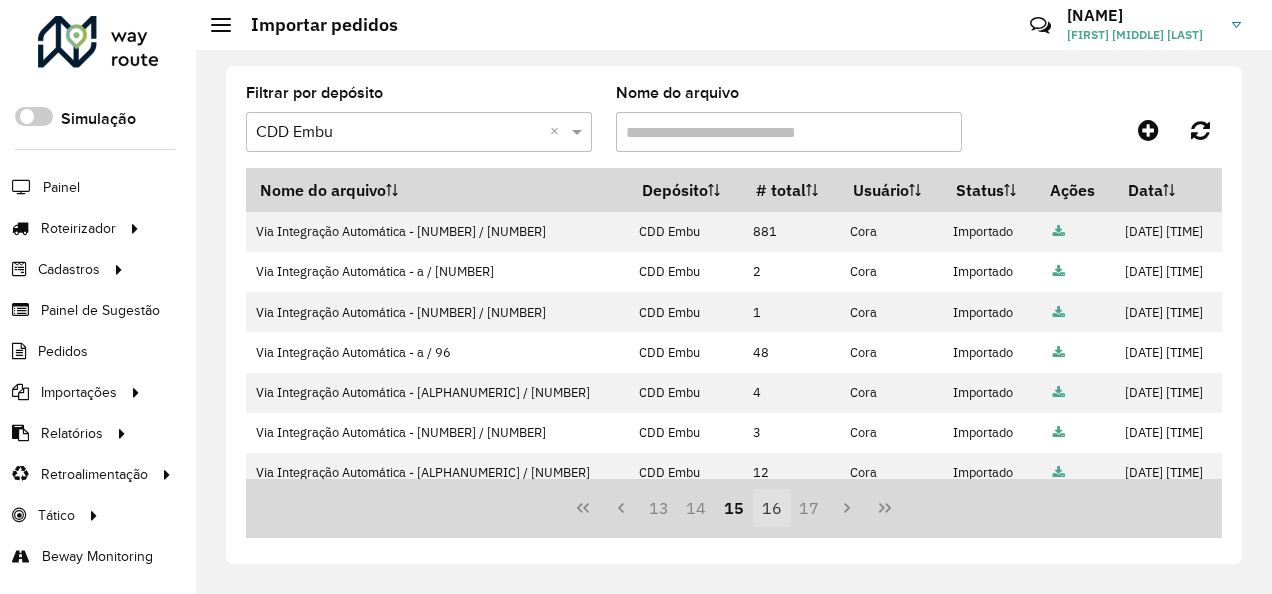 click on "16" at bounding box center (772, 508) 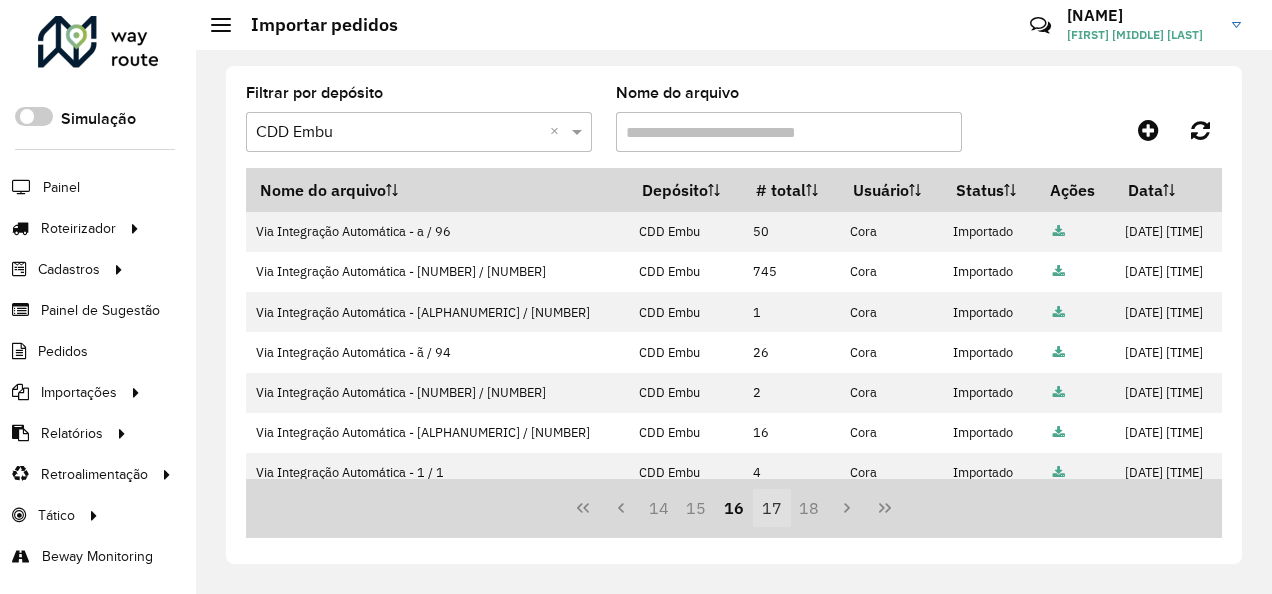 click on "17" at bounding box center (772, 508) 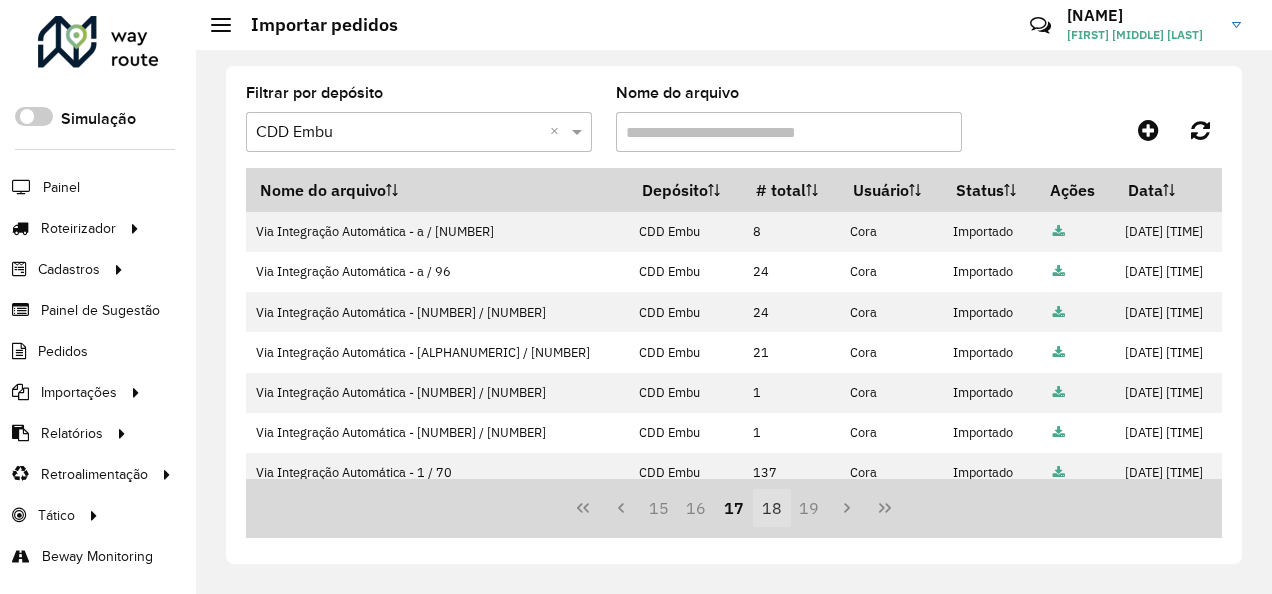 click on "18" at bounding box center (772, 508) 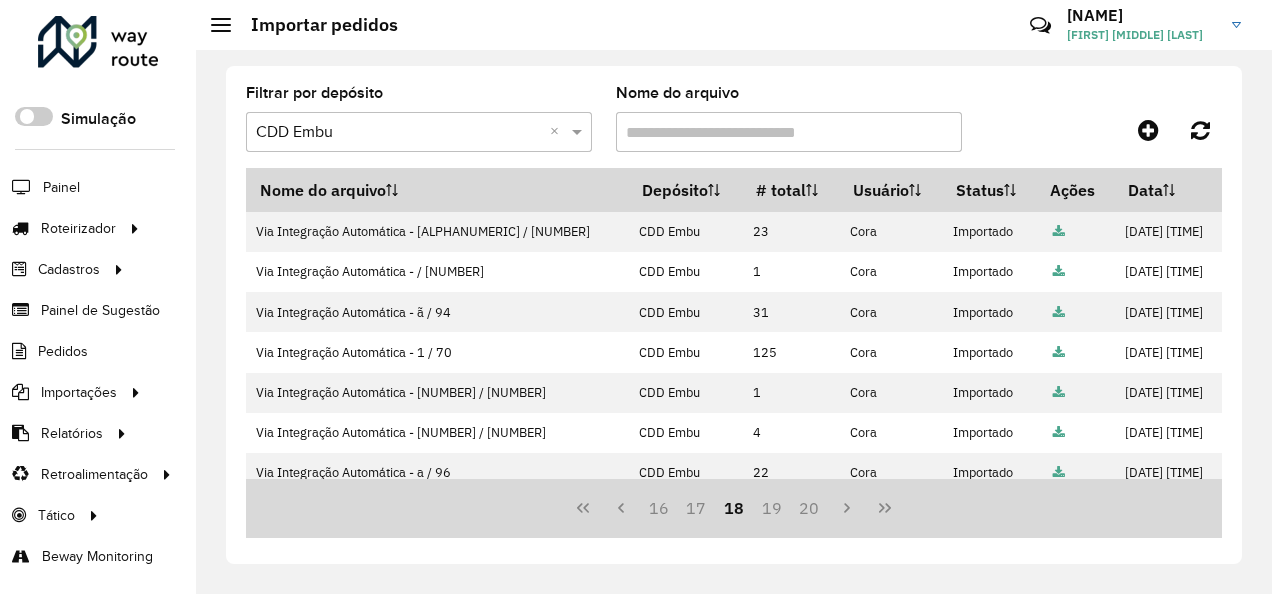 click on "19" at bounding box center (772, 508) 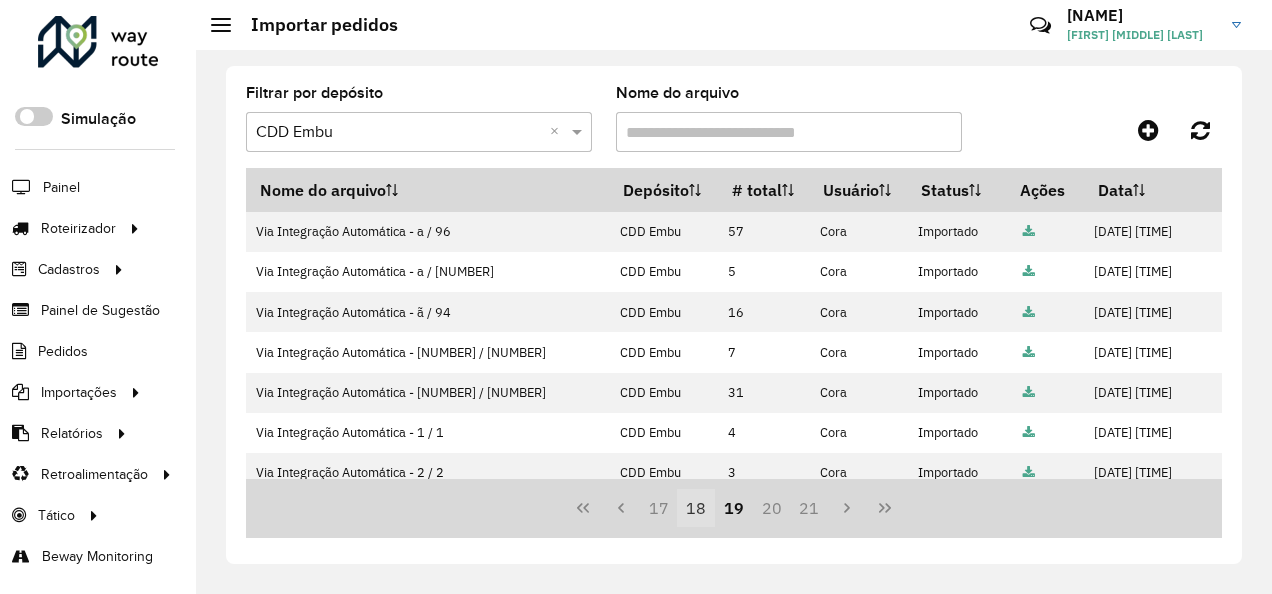 click on "20" at bounding box center (772, 508) 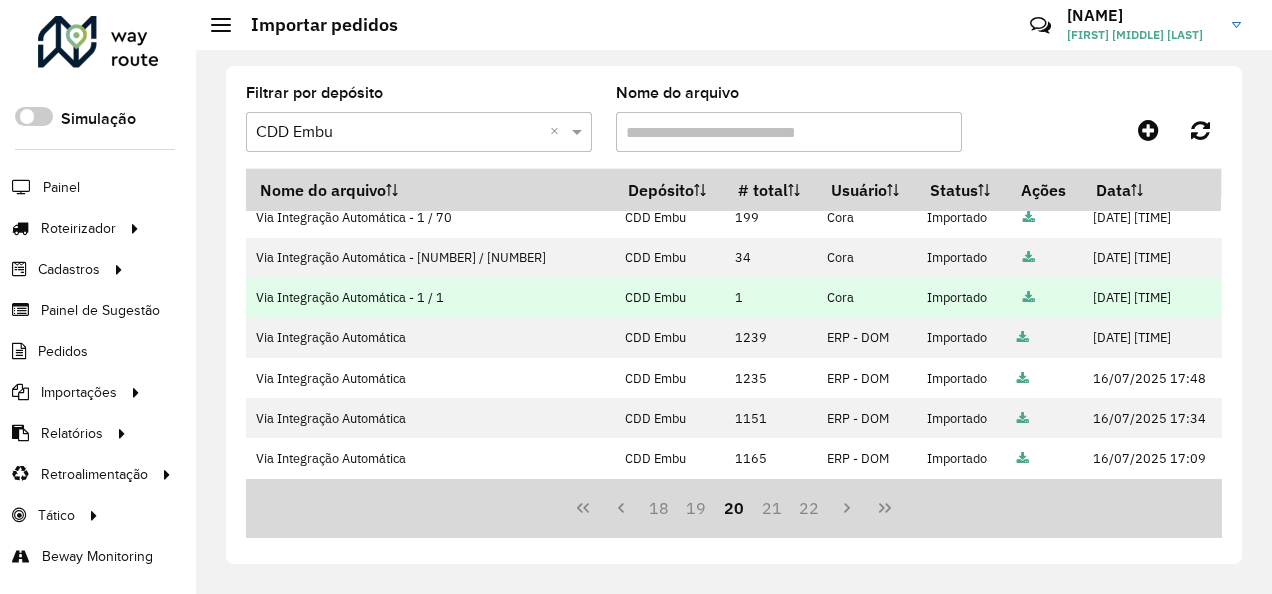 scroll, scrollTop: 100, scrollLeft: 0, axis: vertical 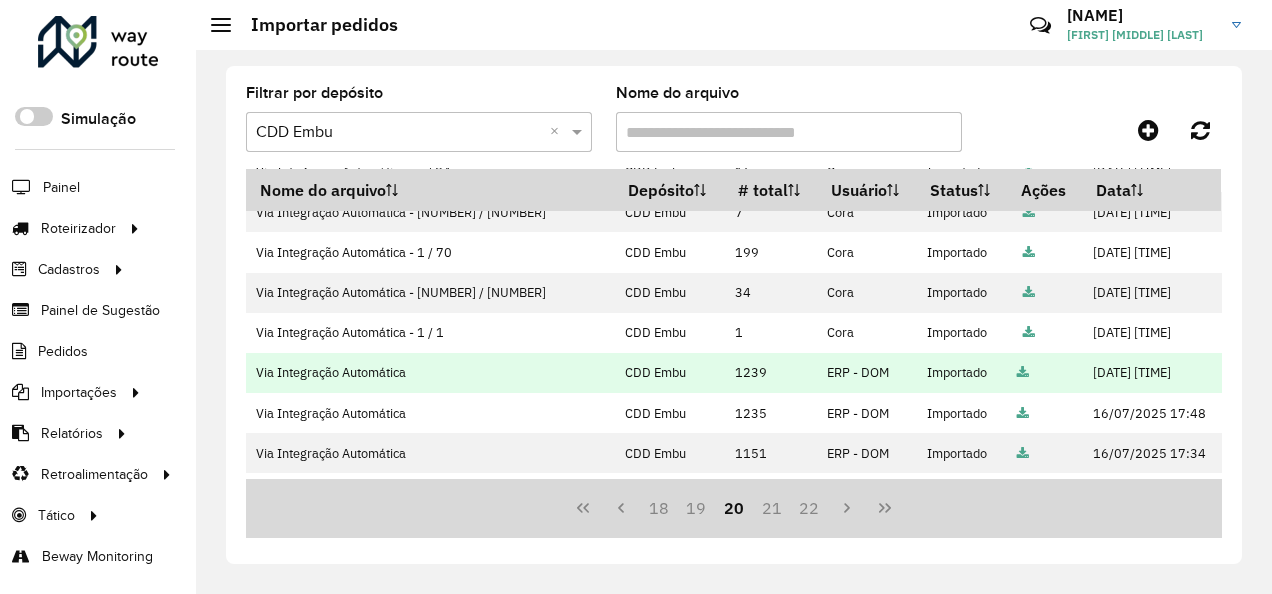 click at bounding box center [1023, 373] 